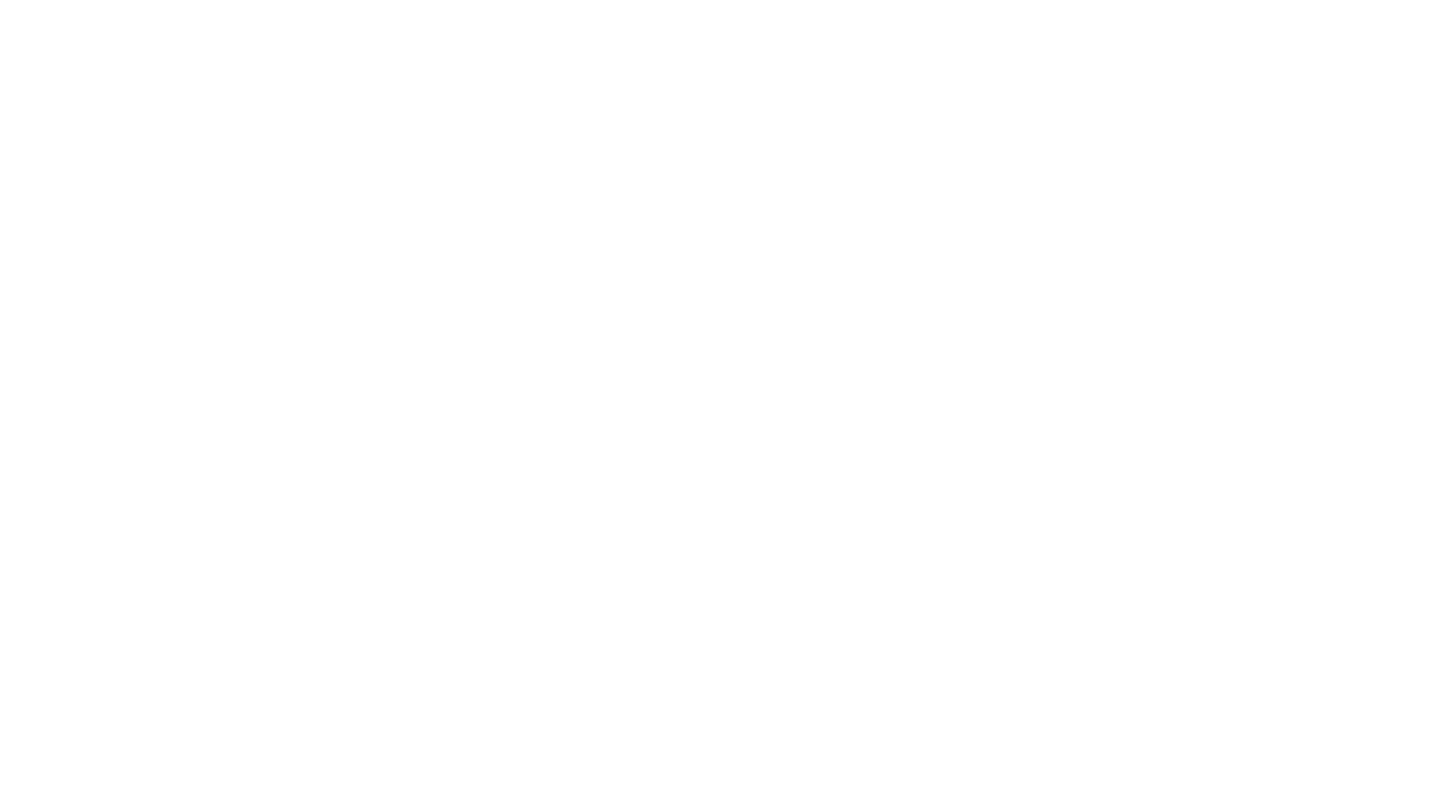 scroll, scrollTop: 0, scrollLeft: 0, axis: both 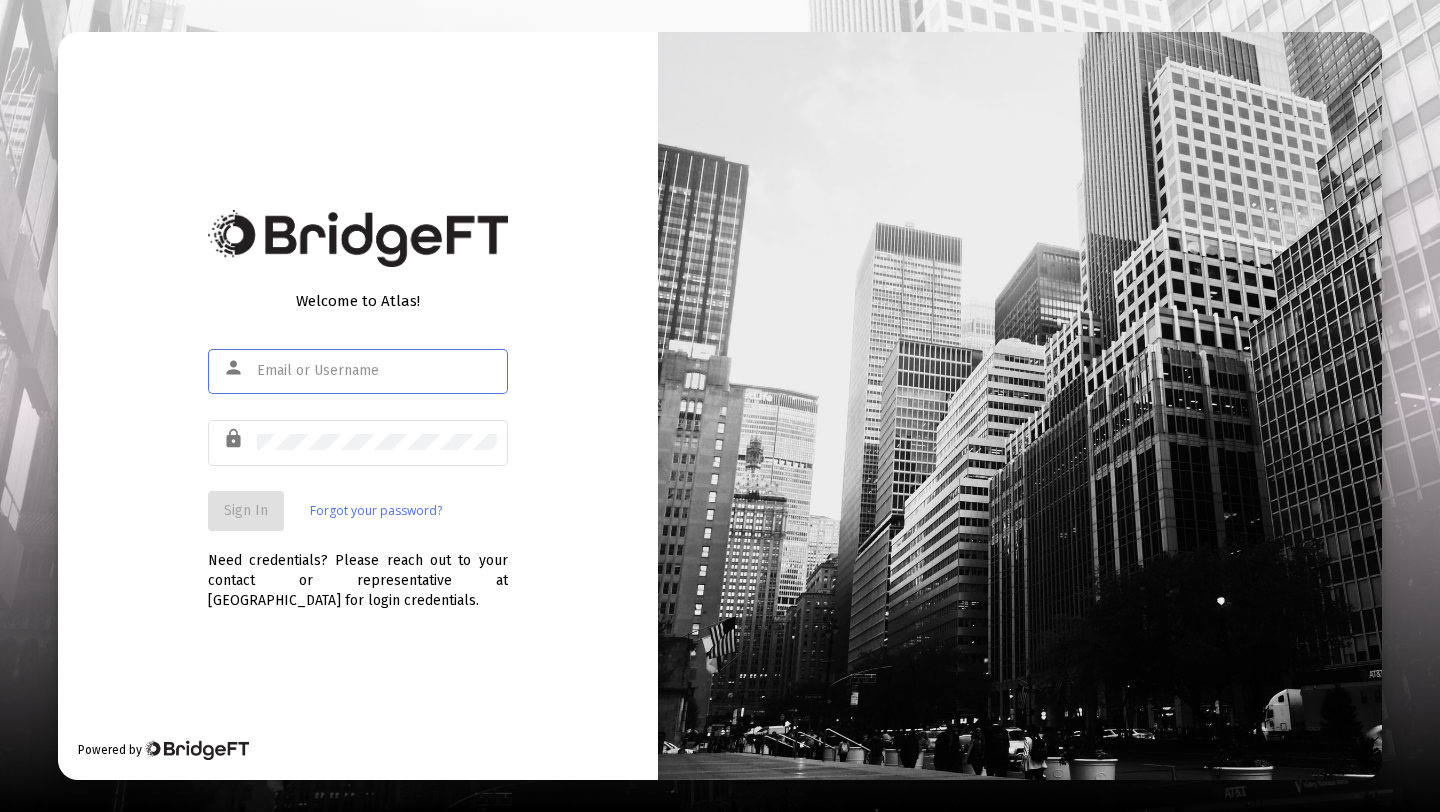 click at bounding box center (377, 371) 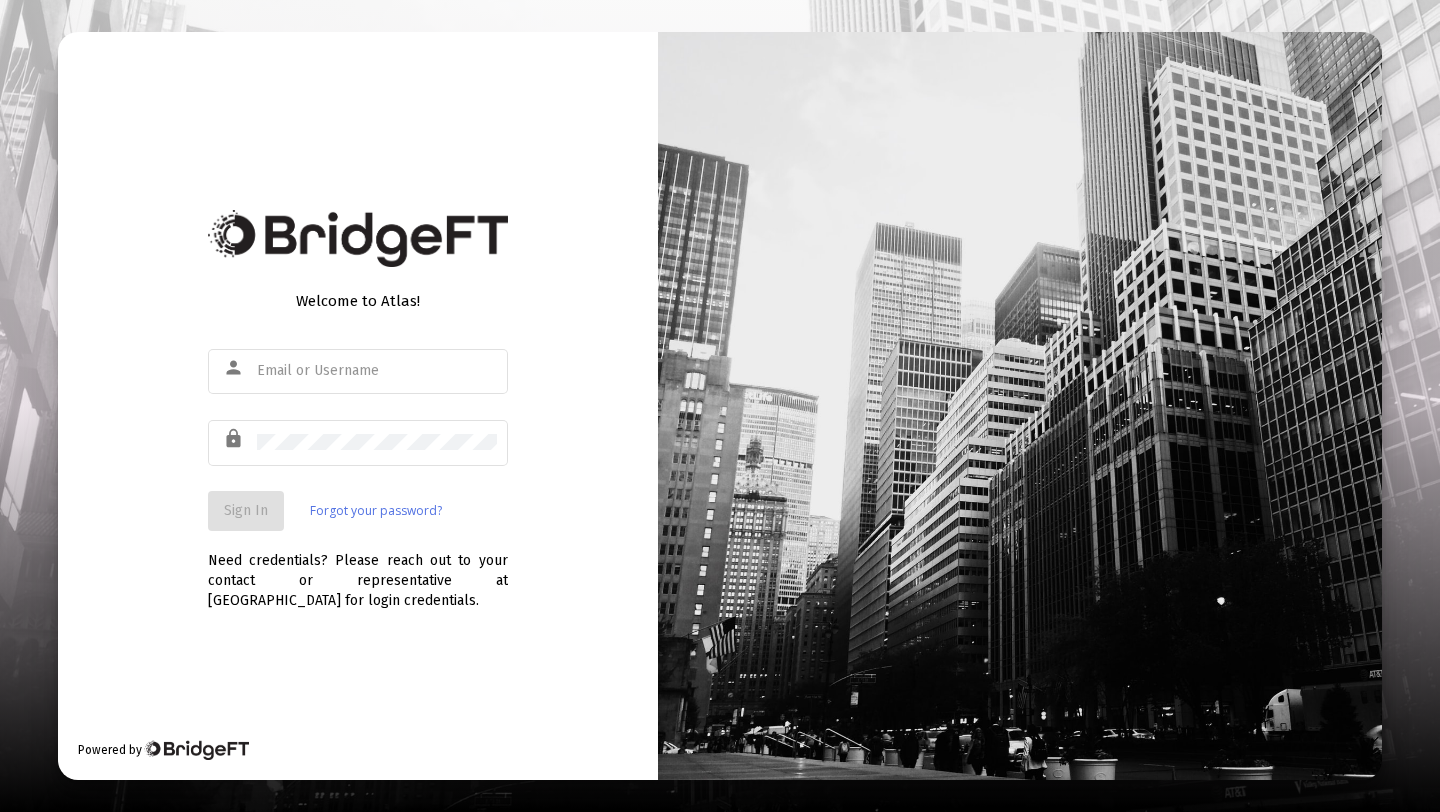 type on "danna@zoefin.com" 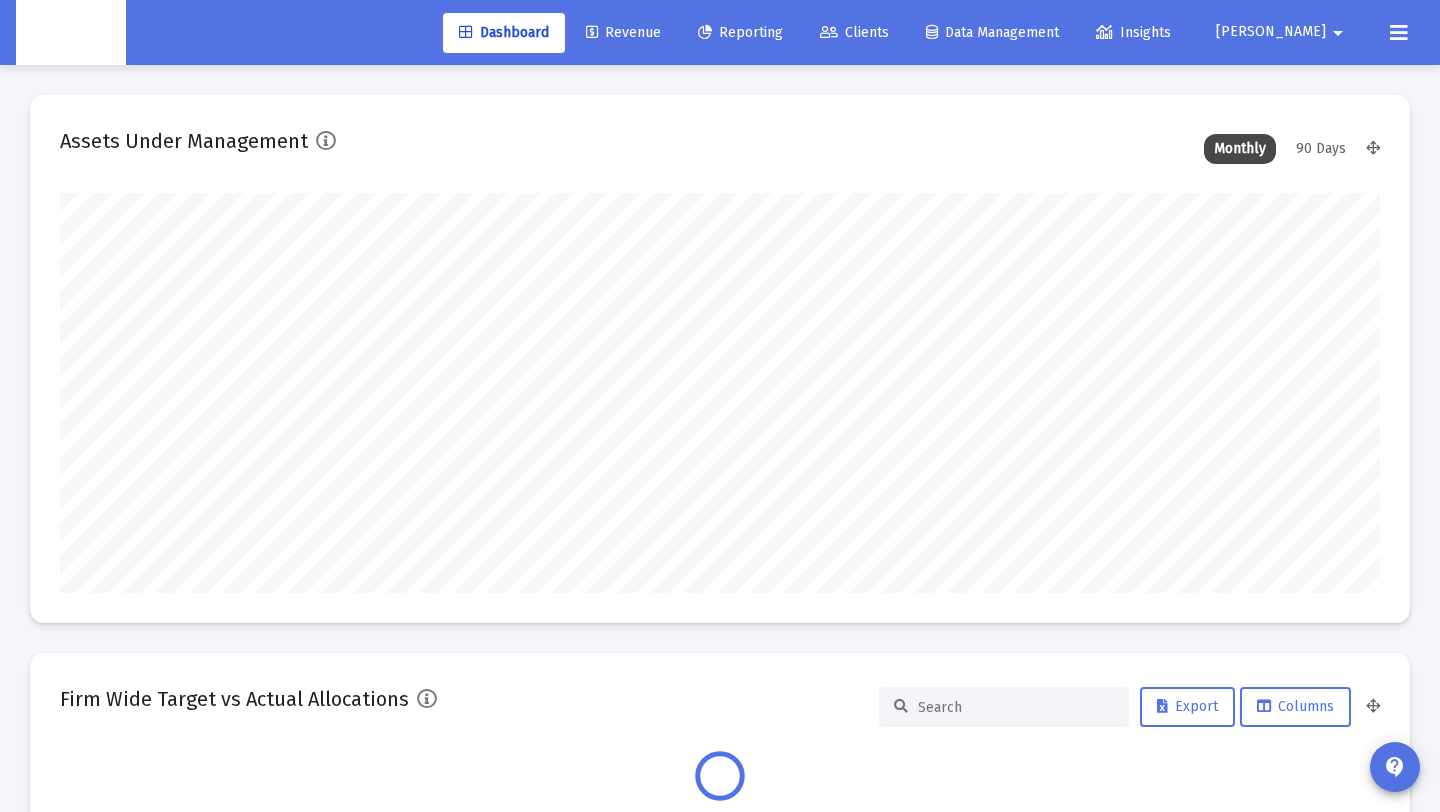 scroll, scrollTop: 999600, scrollLeft: 998680, axis: both 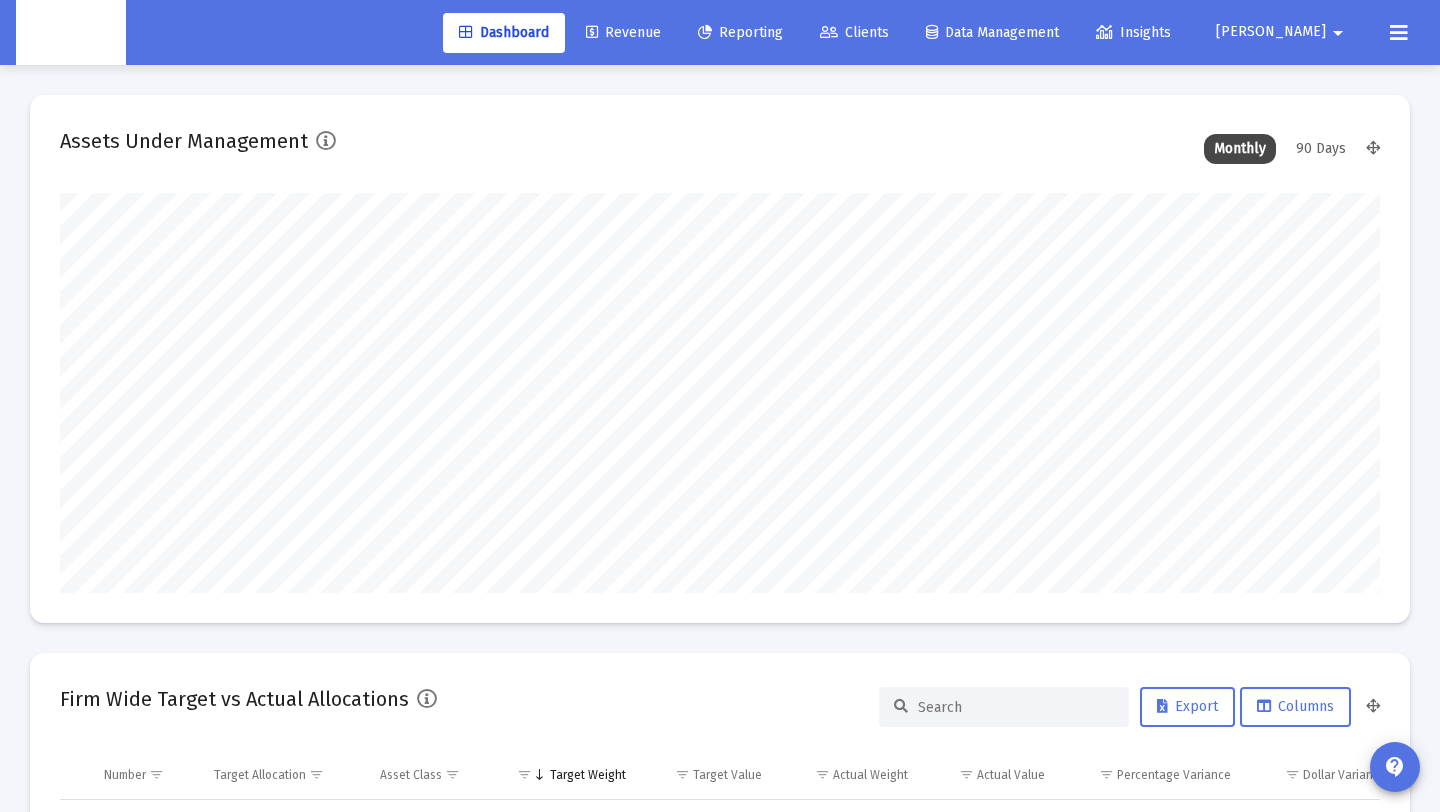 type on "2025-07-08" 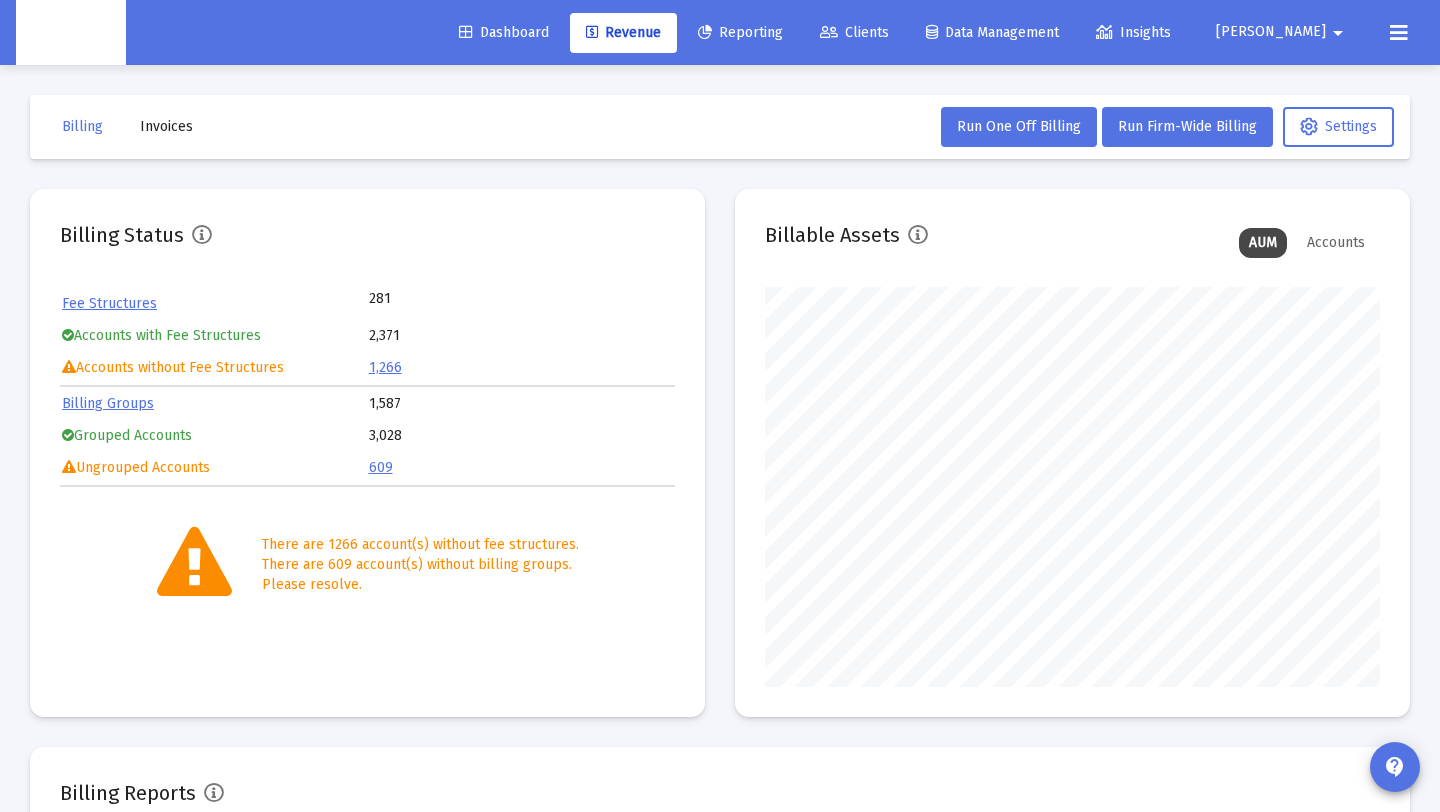 scroll, scrollTop: 999600, scrollLeft: 999385, axis: both 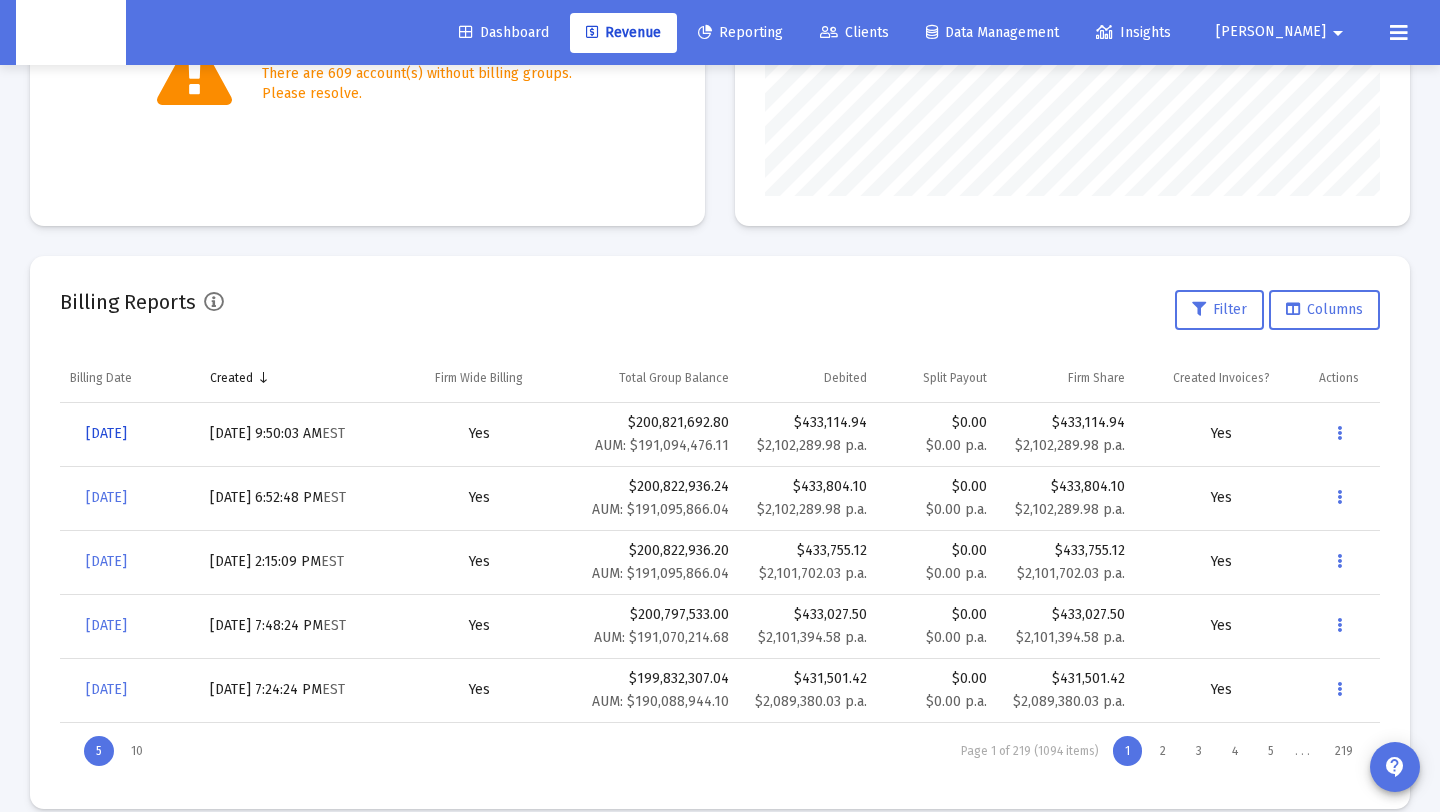 click on "[DATE]" at bounding box center [106, 433] 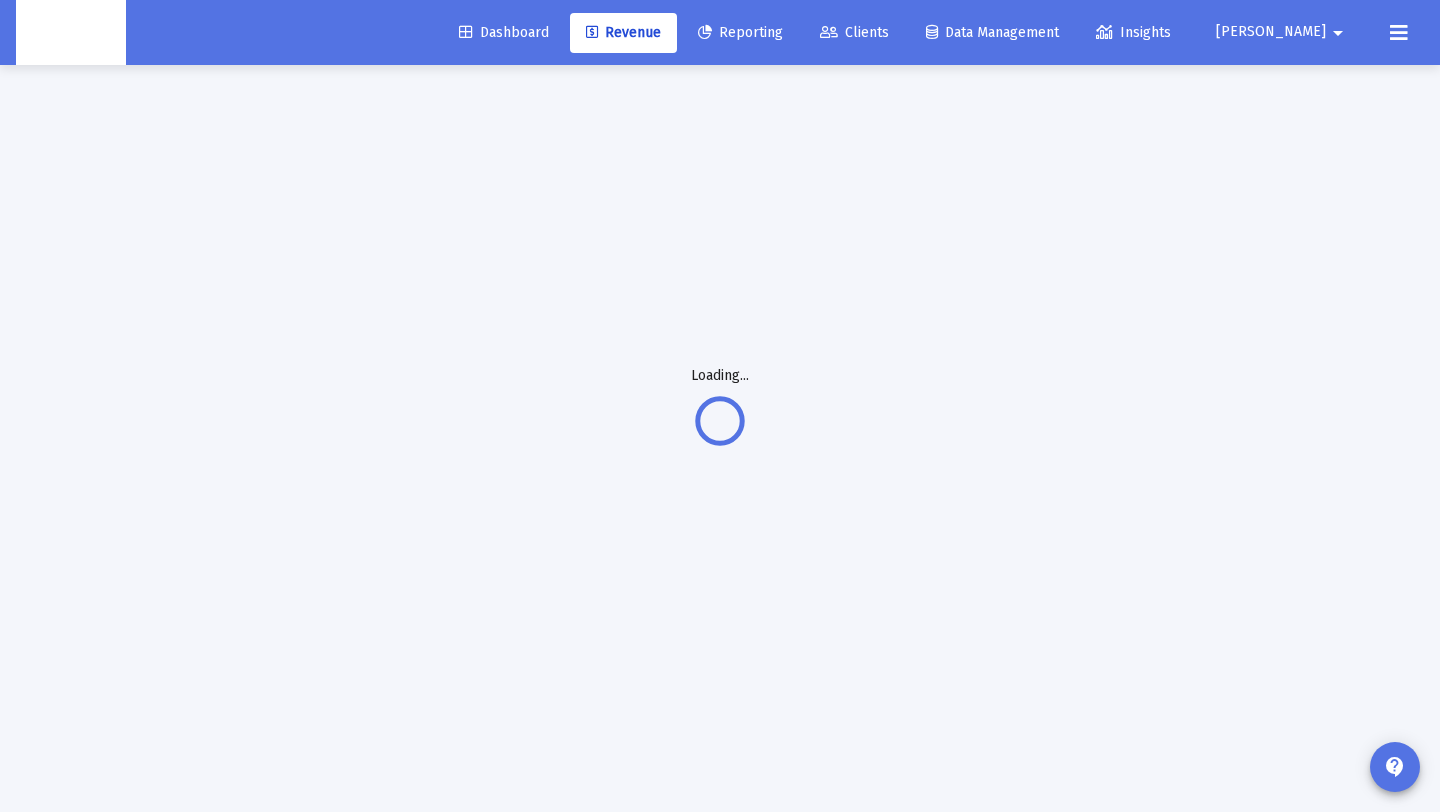 scroll, scrollTop: 65, scrollLeft: 0, axis: vertical 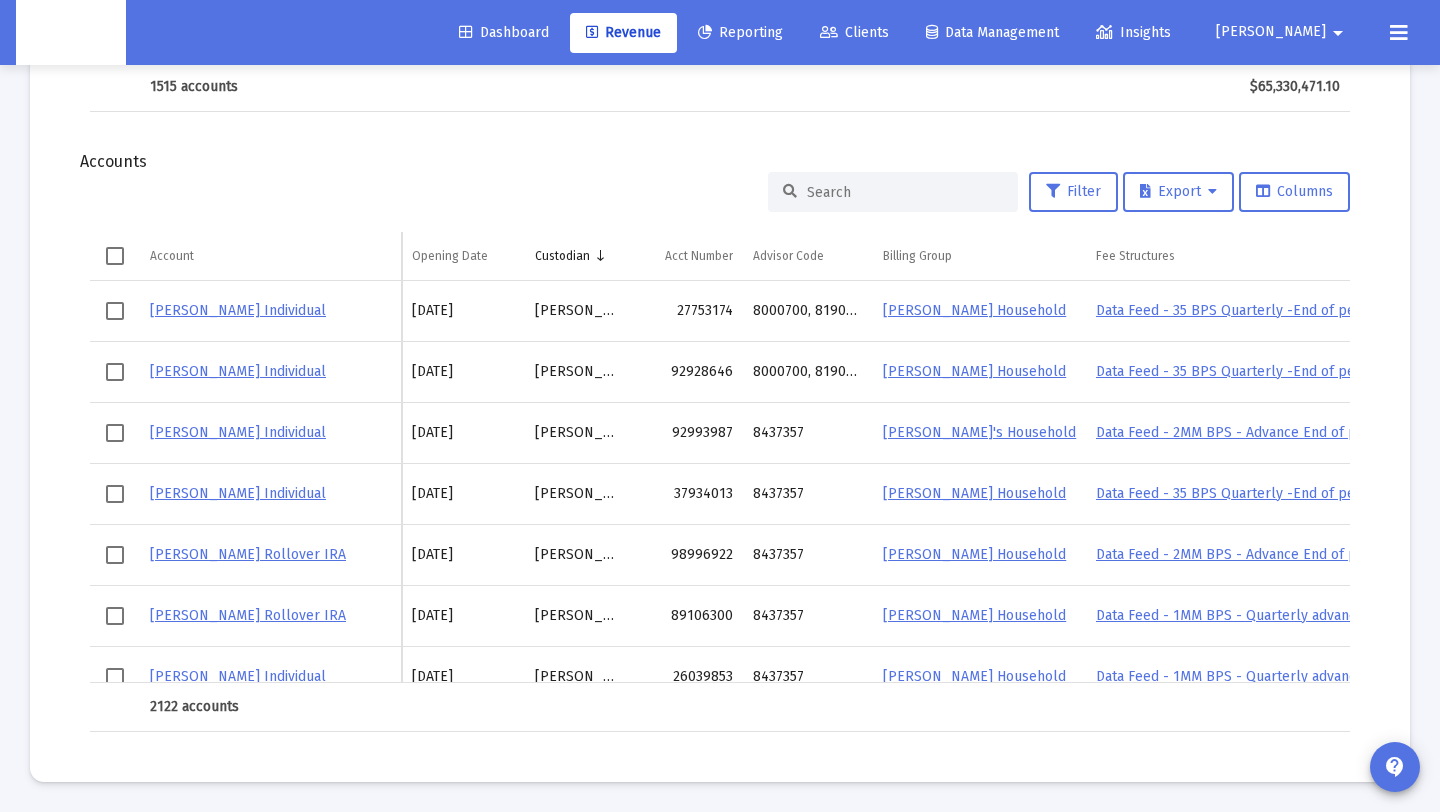 drag, startPoint x: 810, startPoint y: 200, endPoint x: 822, endPoint y: 194, distance: 13.416408 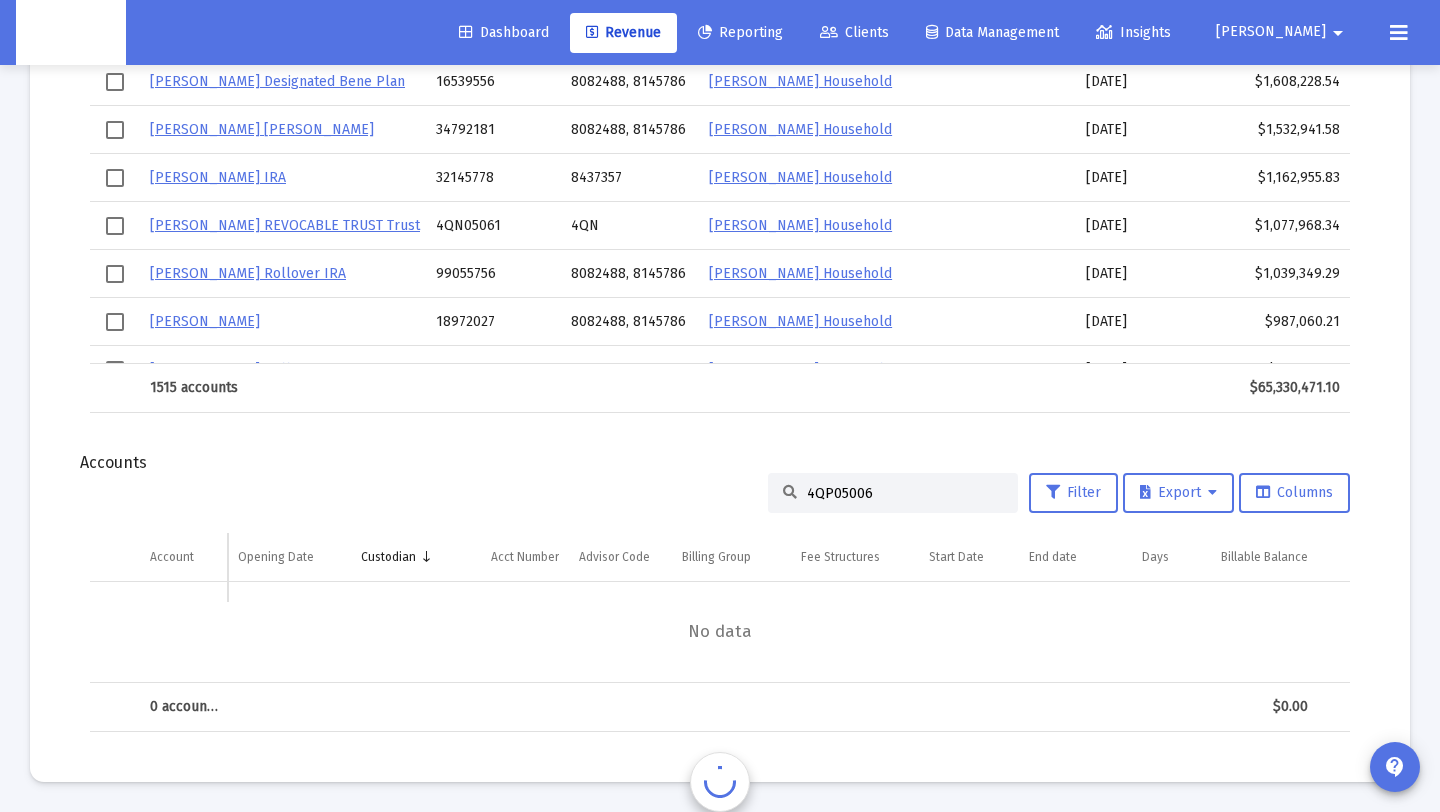 scroll, scrollTop: 2196, scrollLeft: 0, axis: vertical 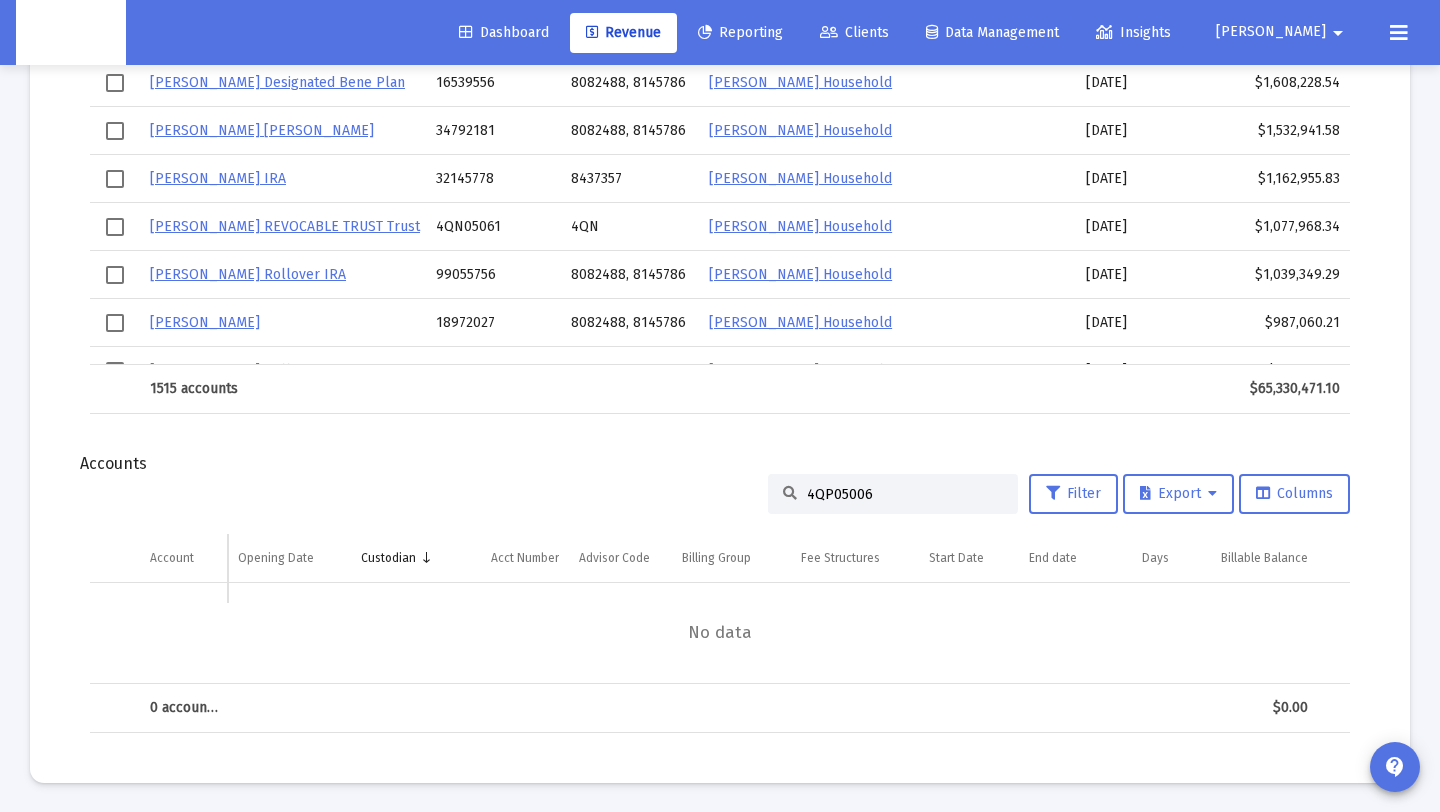 drag, startPoint x: 886, startPoint y: 483, endPoint x: 838, endPoint y: 484, distance: 48.010414 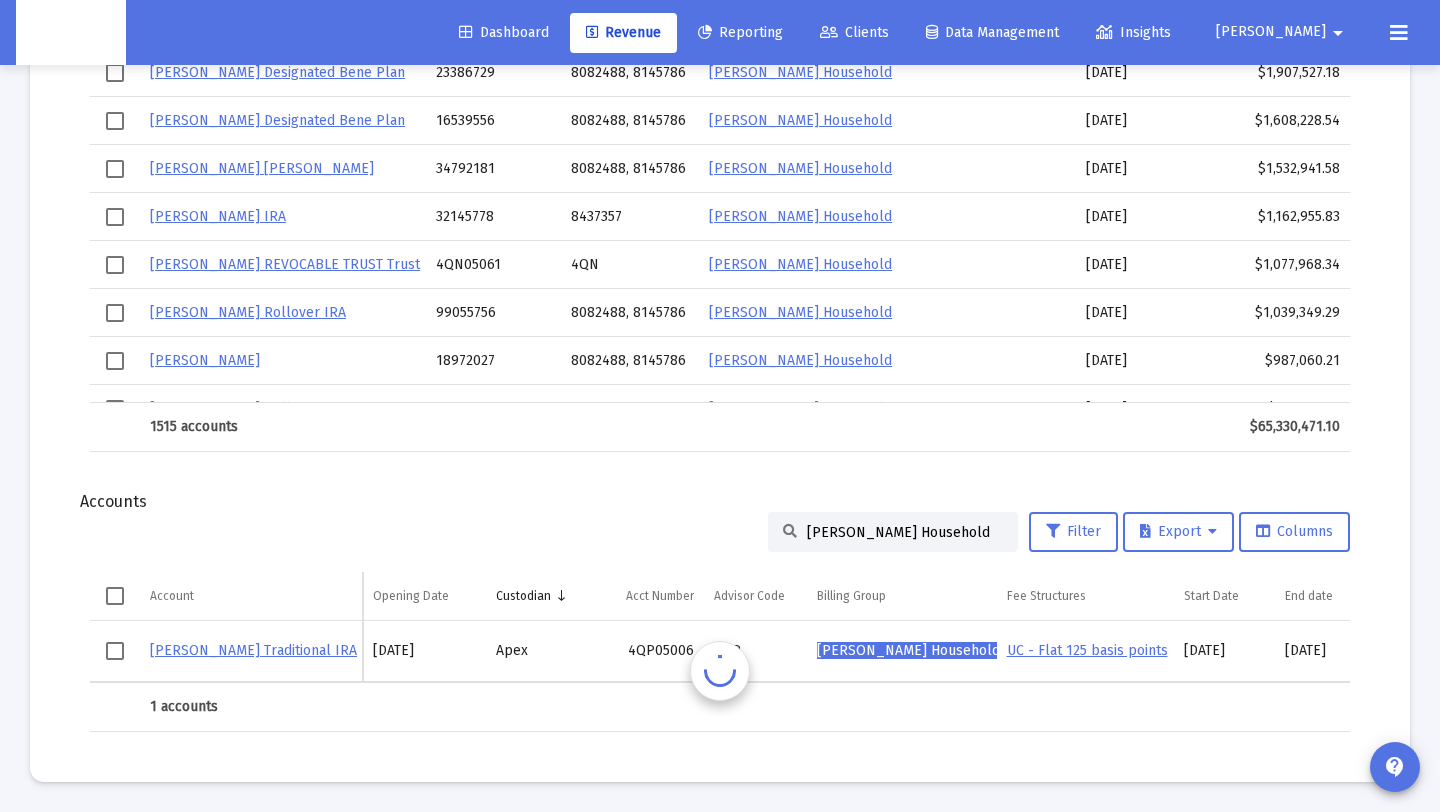 scroll, scrollTop: 2157, scrollLeft: 0, axis: vertical 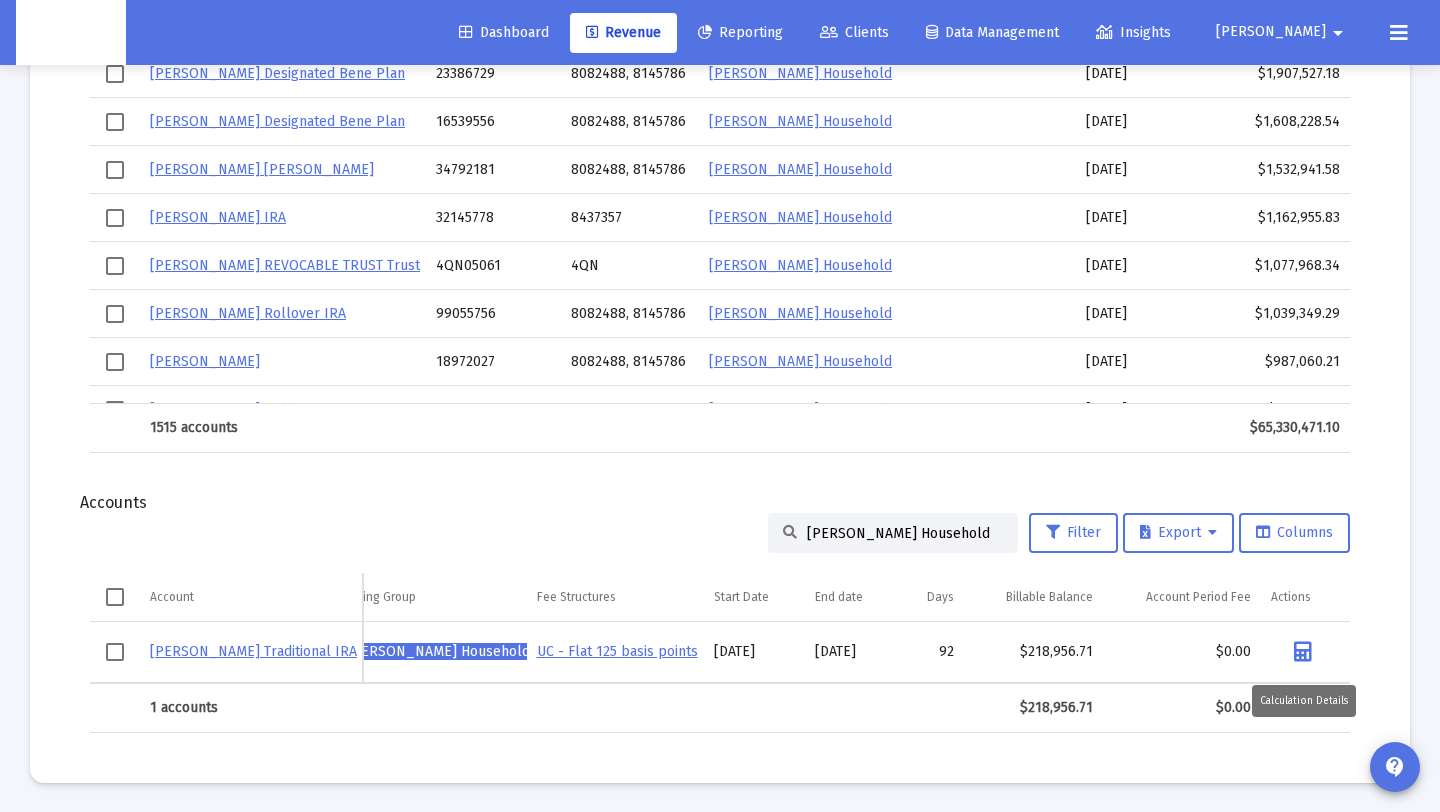 type on "Aurelio cortes's Household" 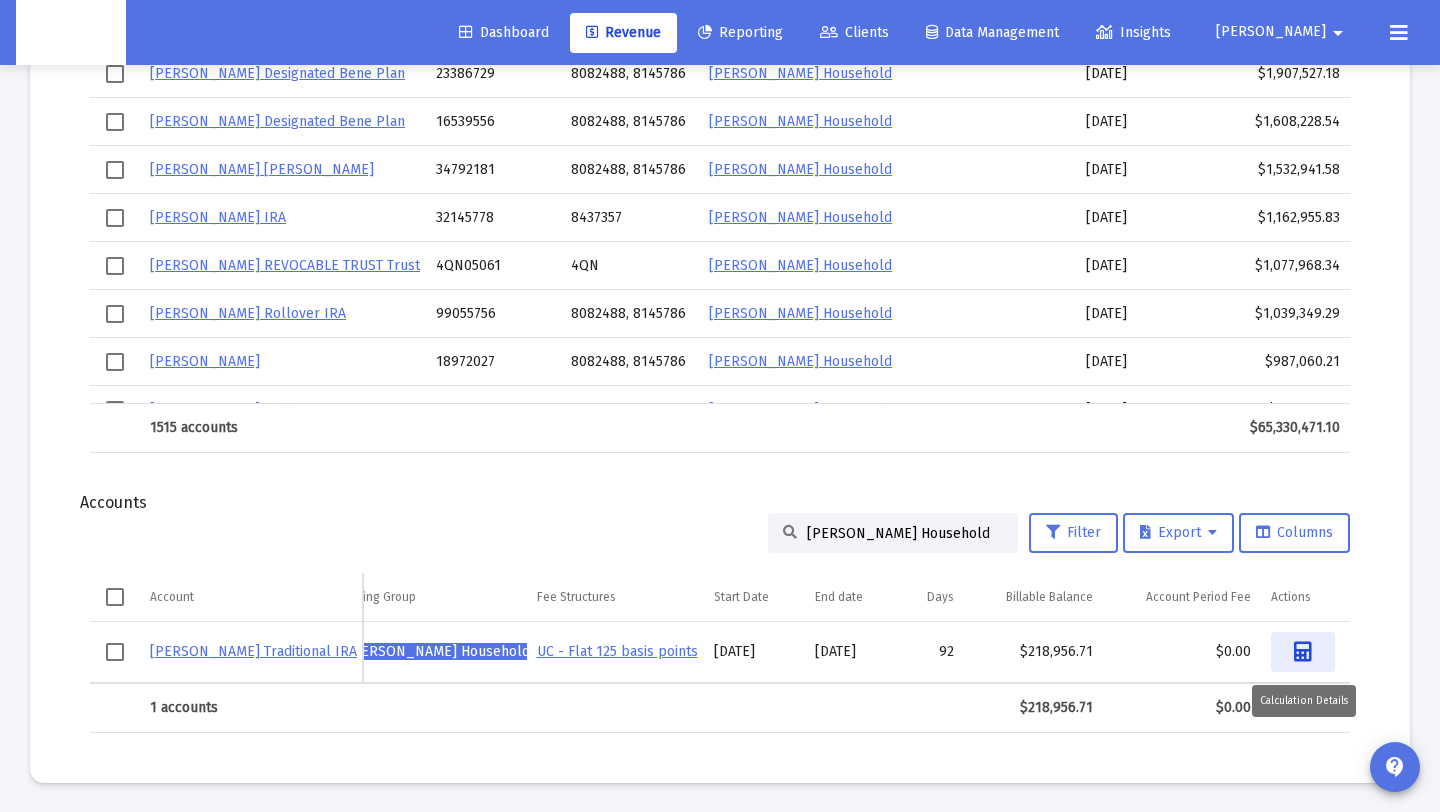 click at bounding box center [1303, 652] 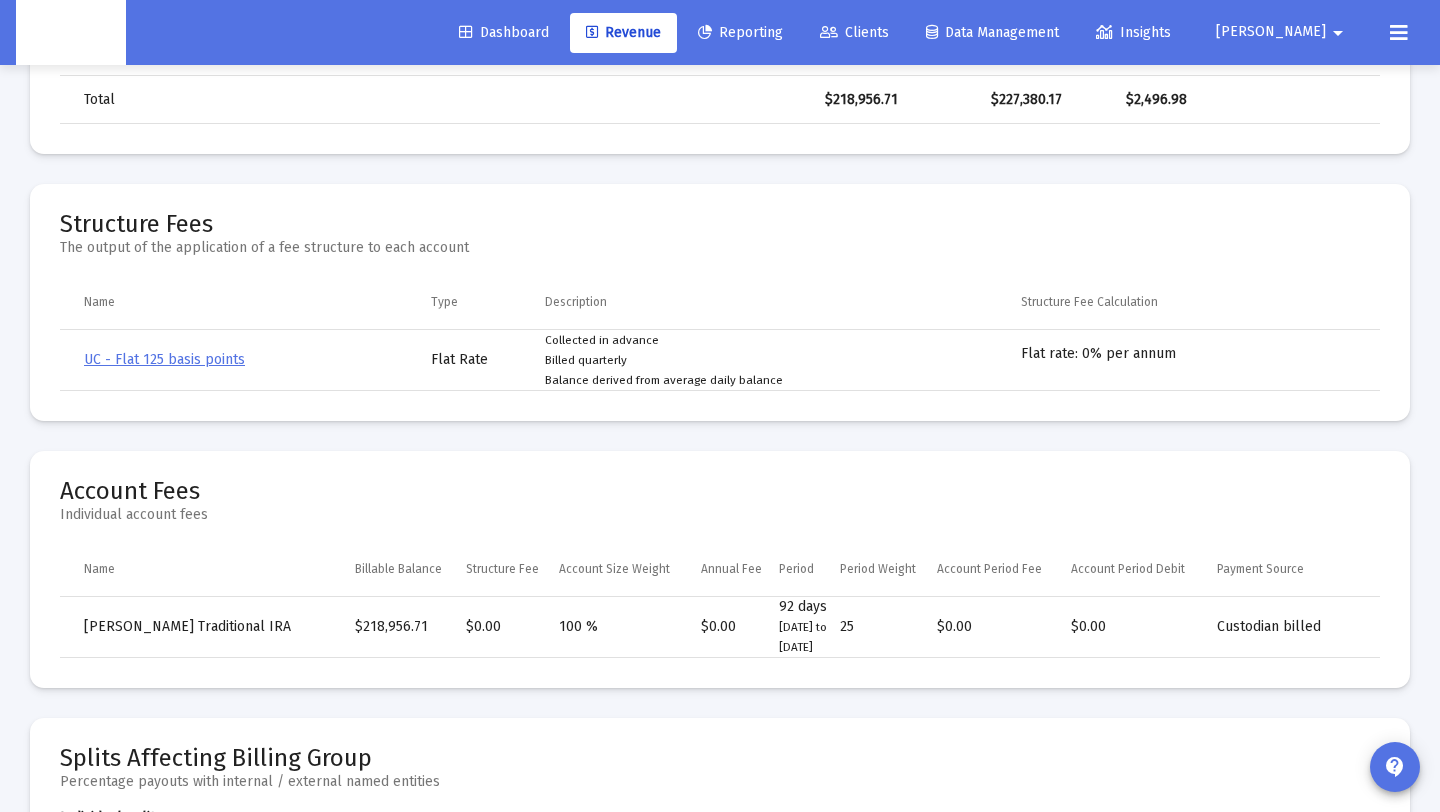 scroll, scrollTop: 719, scrollLeft: 0, axis: vertical 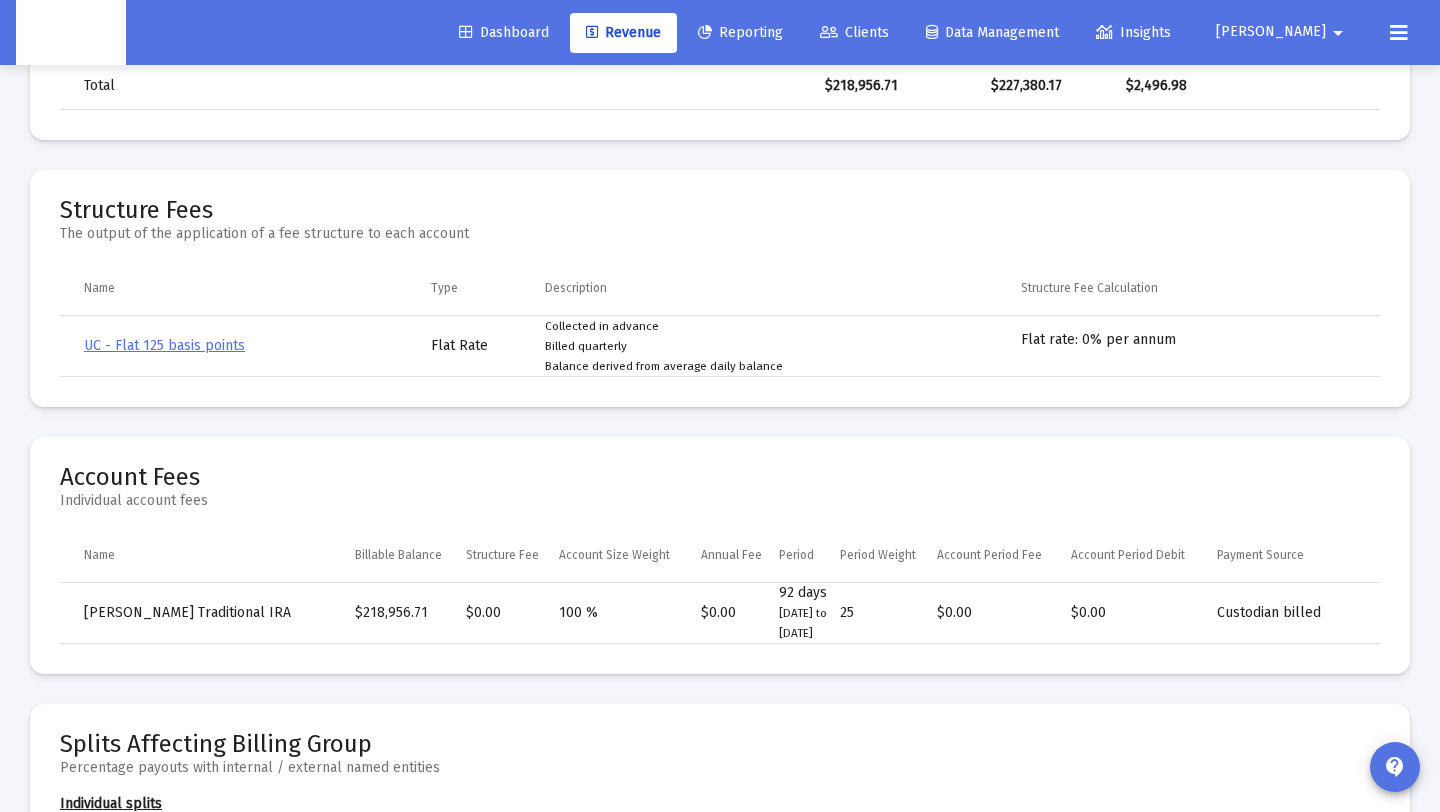 click on "[PERSON_NAME]" 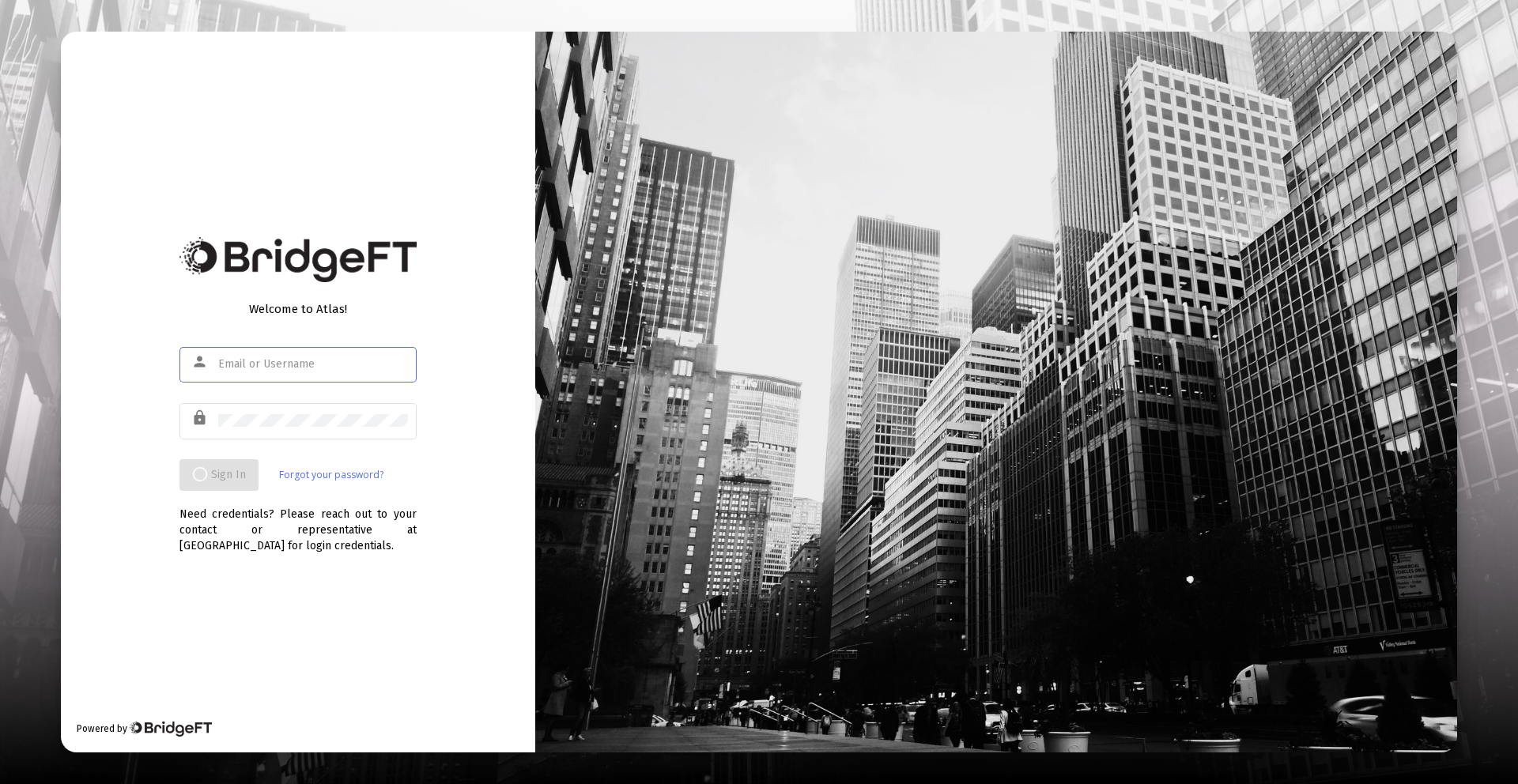 scroll, scrollTop: 0, scrollLeft: 0, axis: both 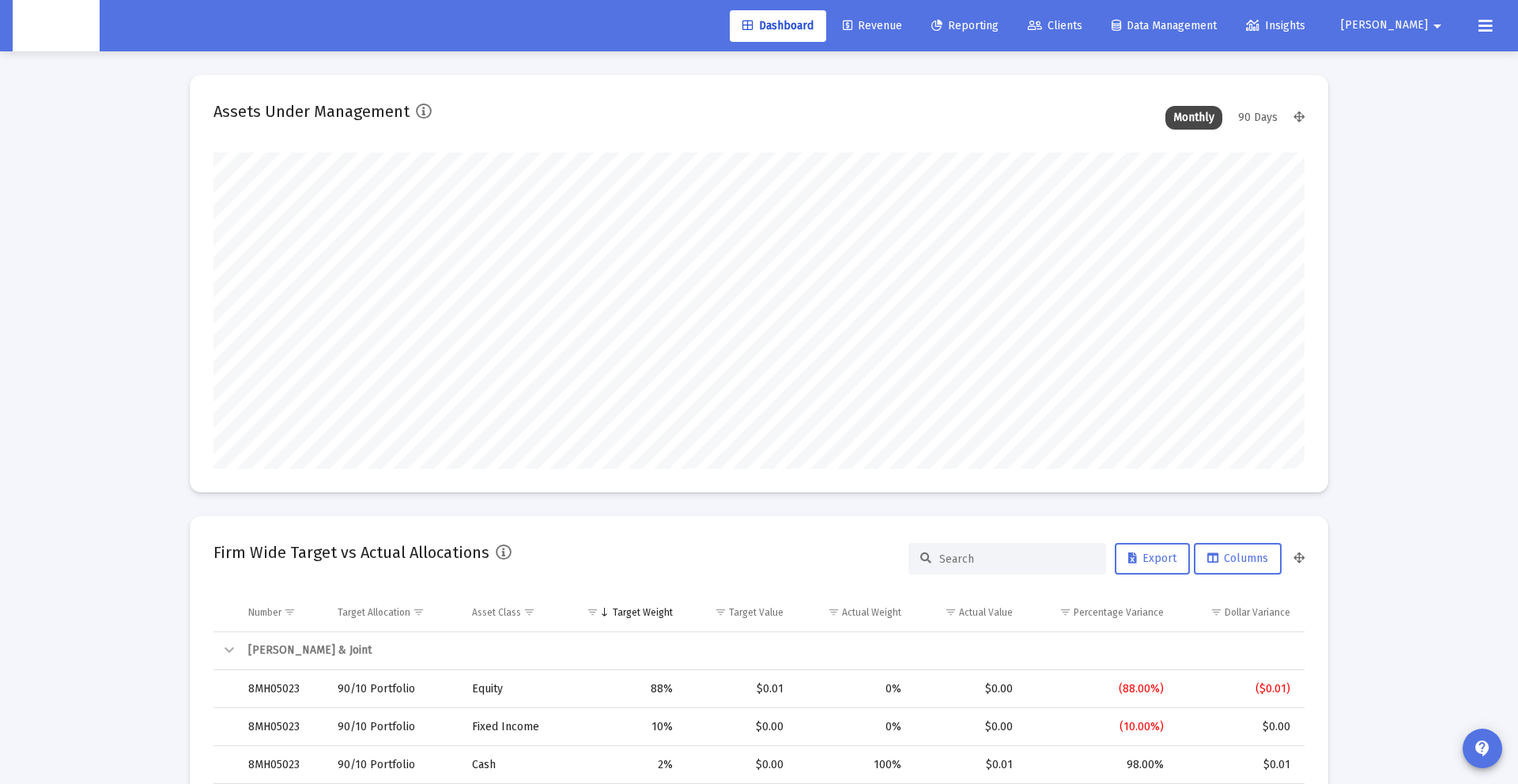 type on "2025-07-08" 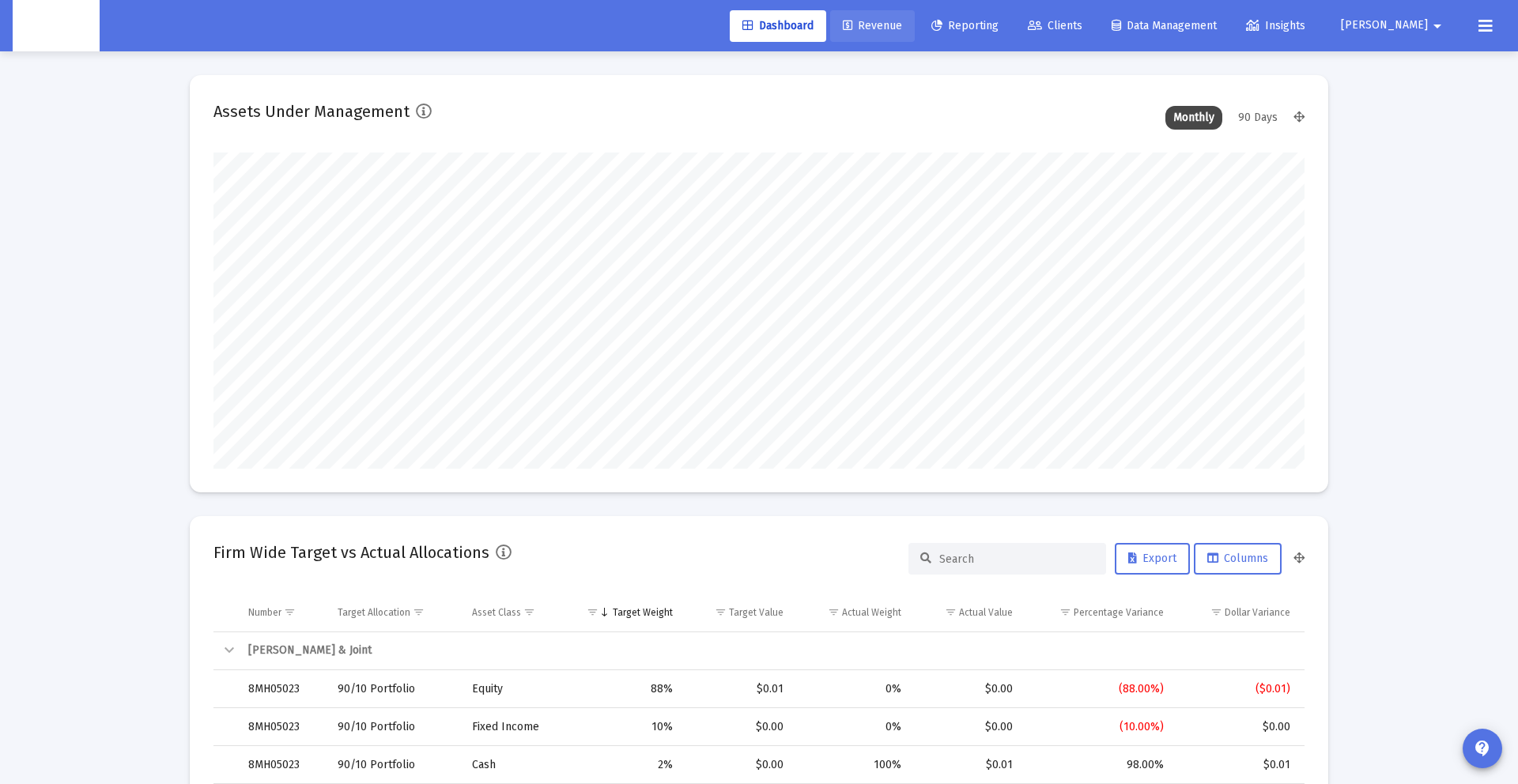 click on "Revenue" 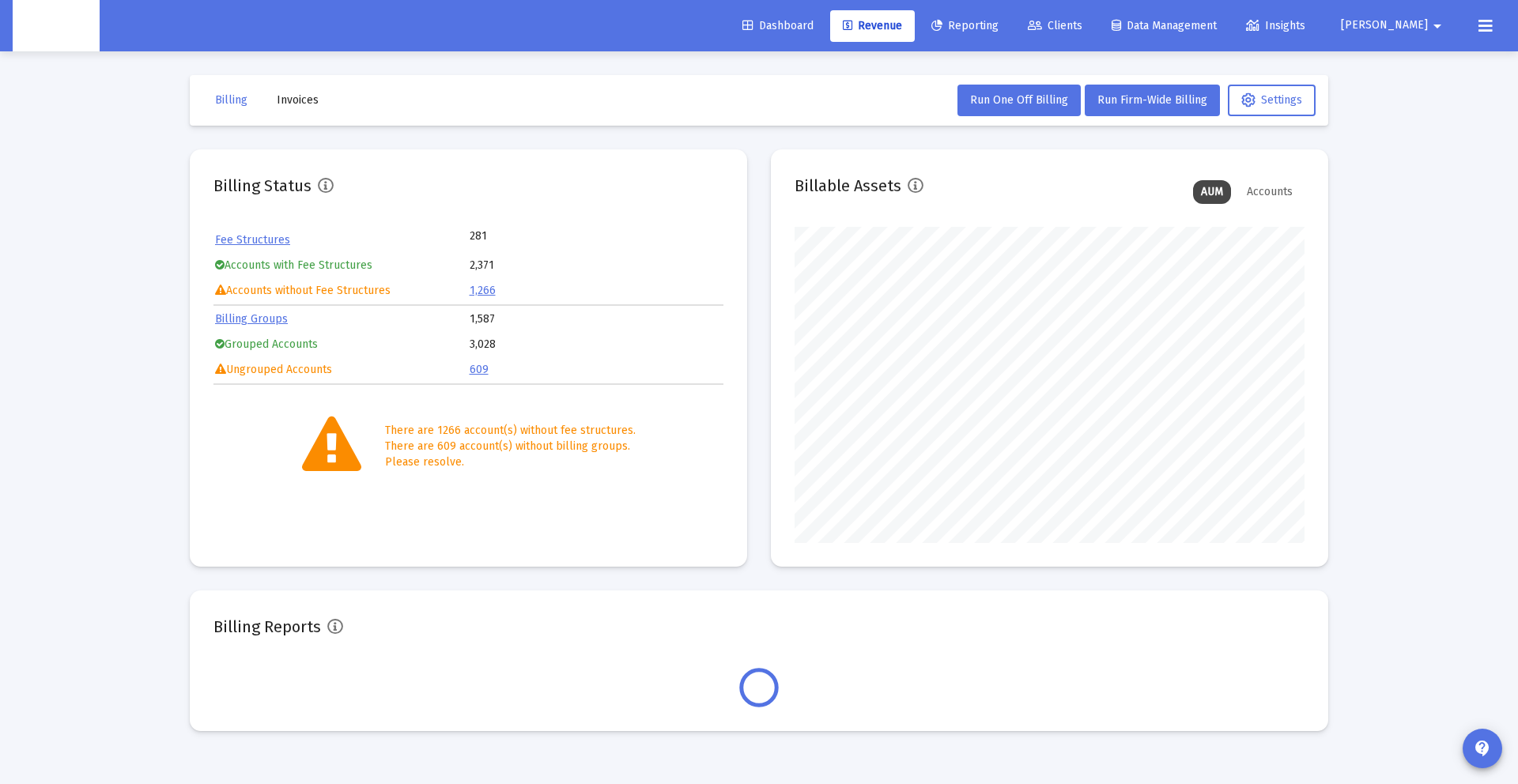 scroll, scrollTop: 790006, scrollLeft: 790115, axis: both 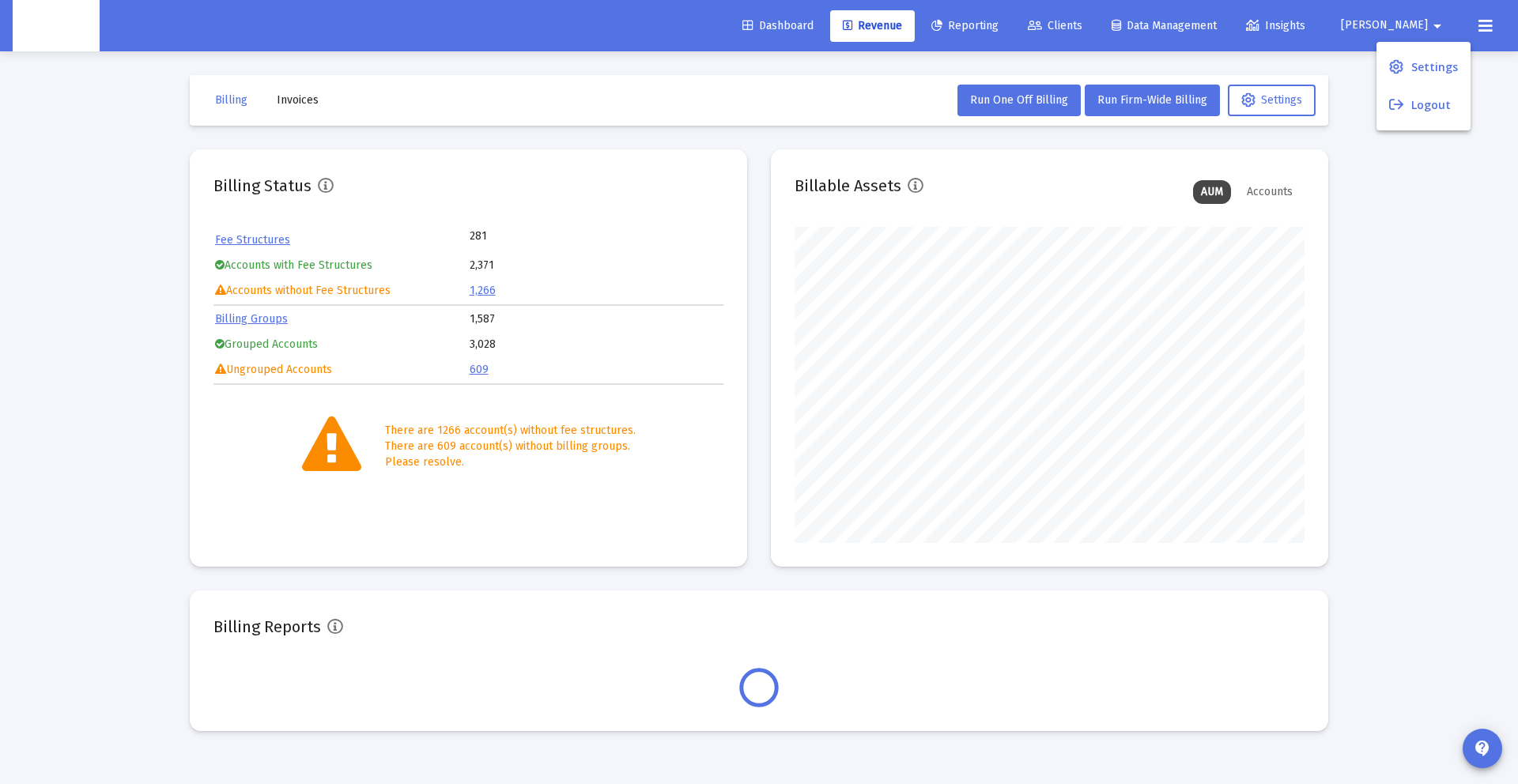 drag, startPoint x: 835, startPoint y: 70, endPoint x: 1115, endPoint y: 107, distance: 282.4341 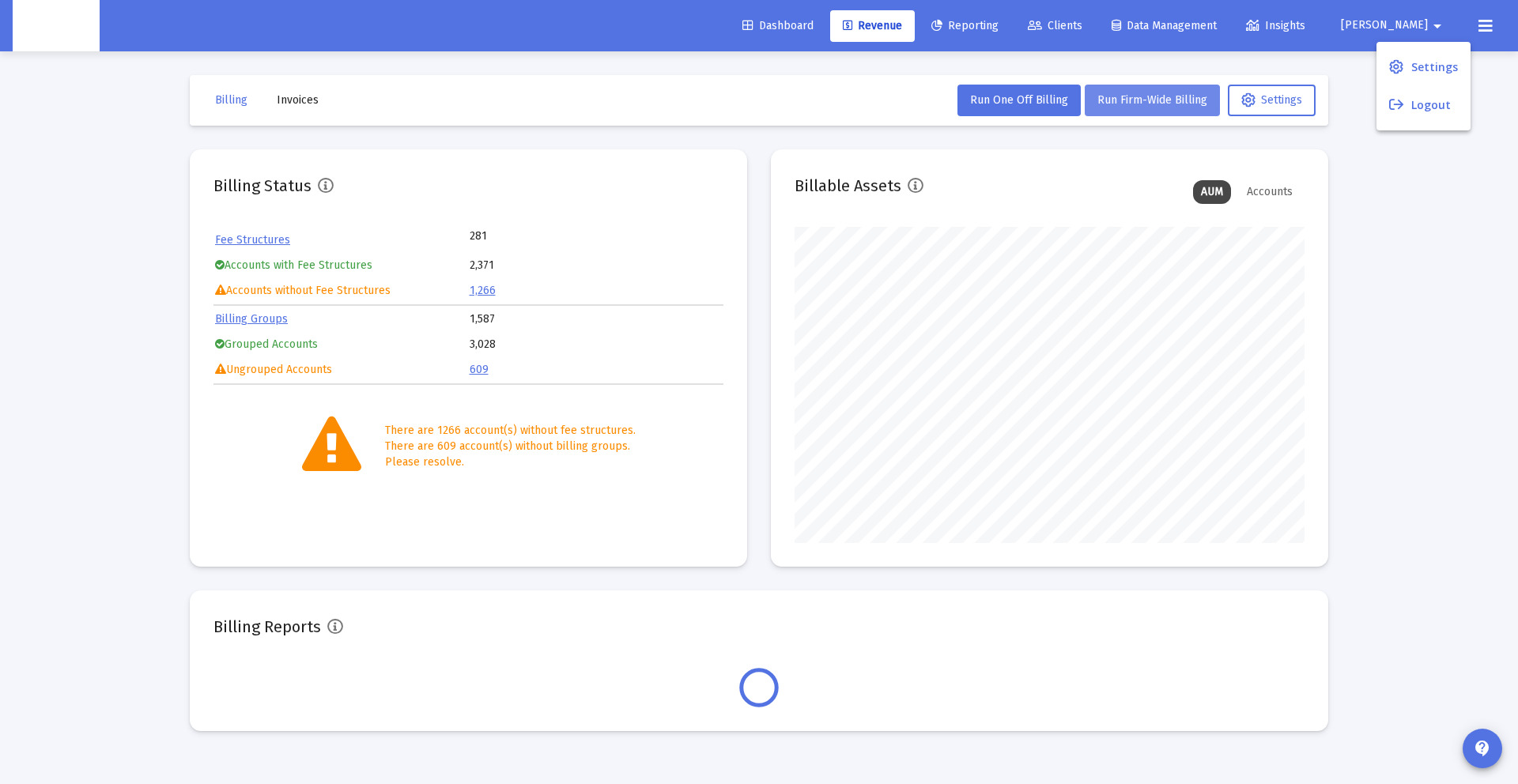 click at bounding box center (759, 392) 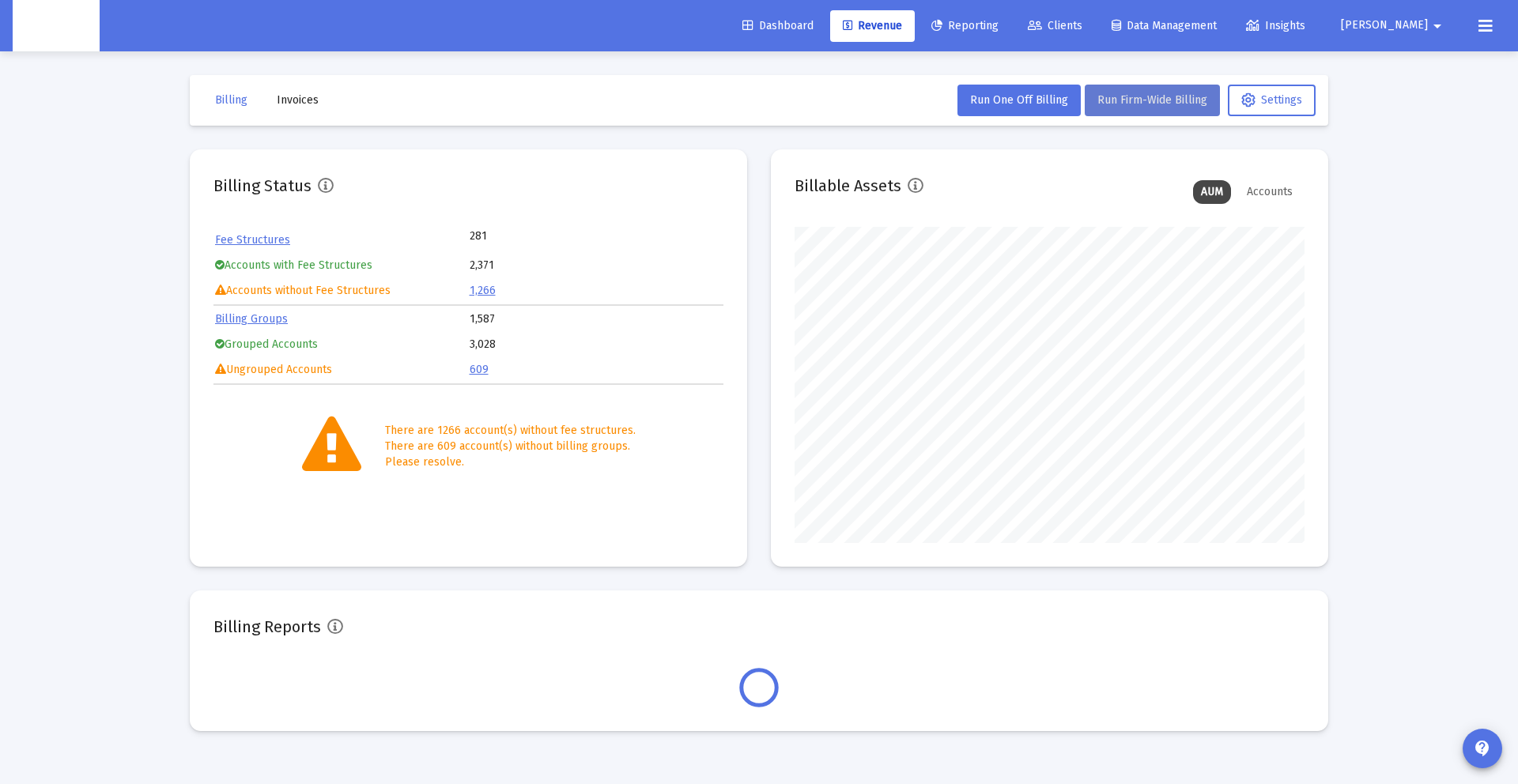 click on "Run Firm-Wide Billing" 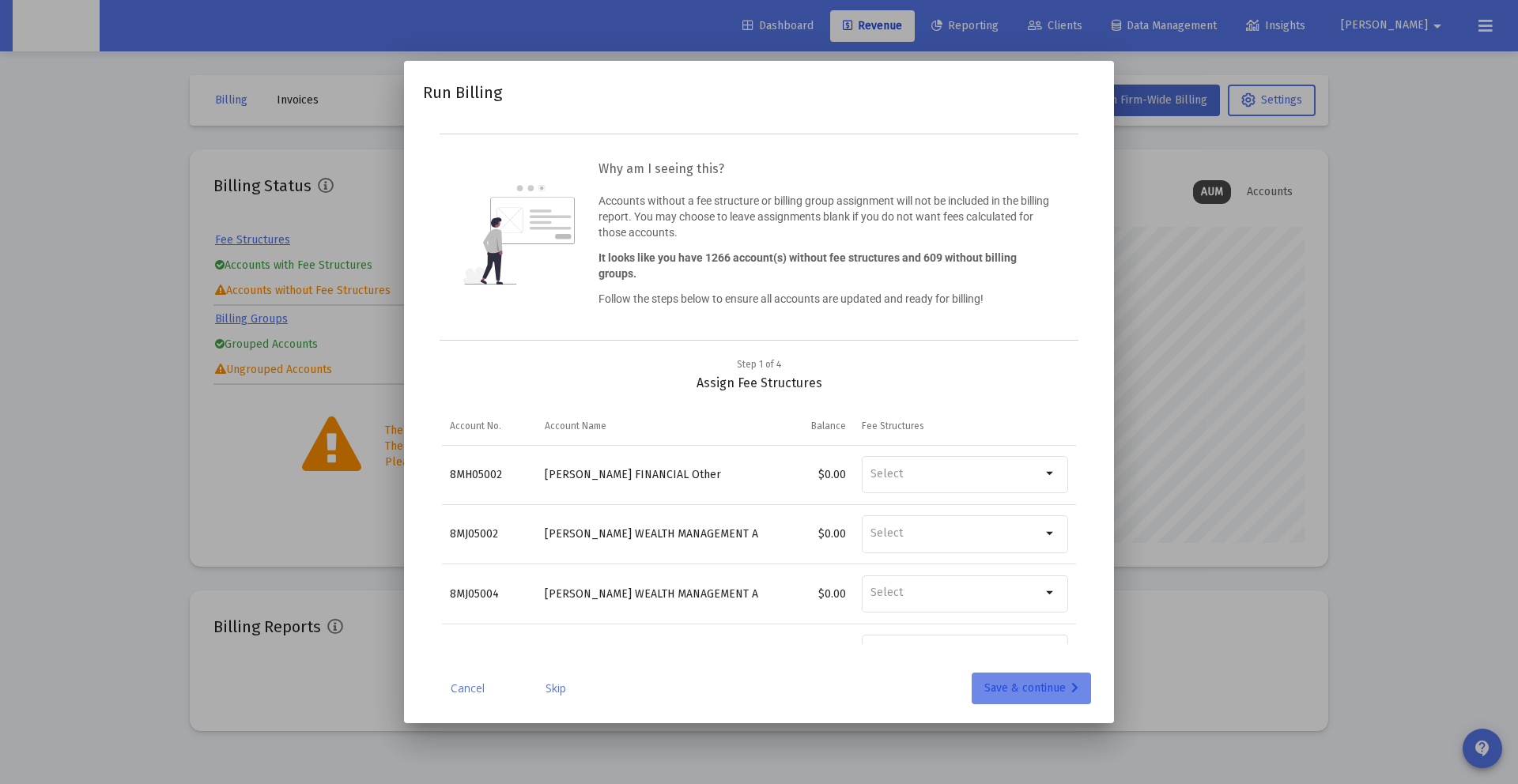 click on "Save & continue" at bounding box center [1031, 688] 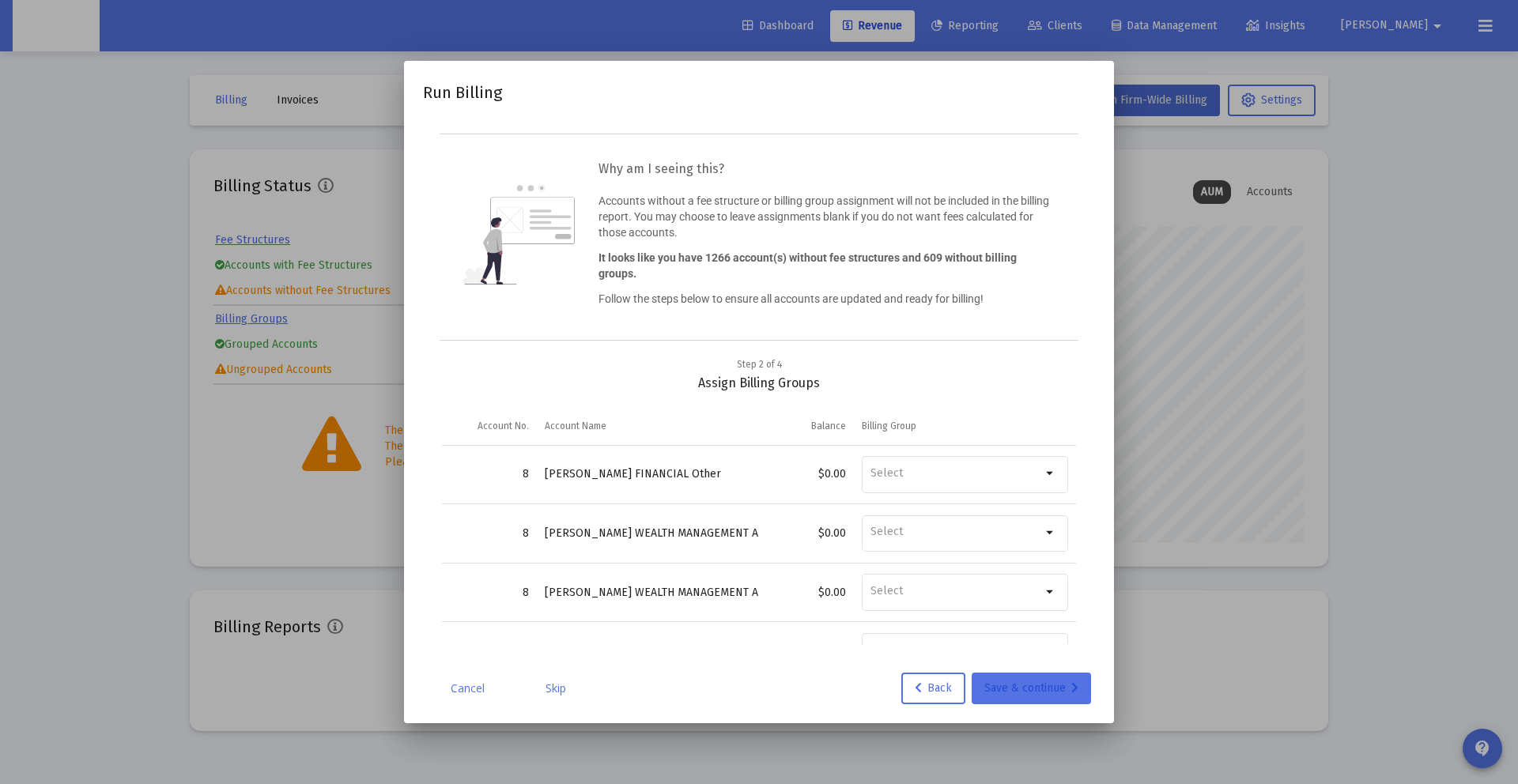 click on "Save & continue" at bounding box center (1031, 688) 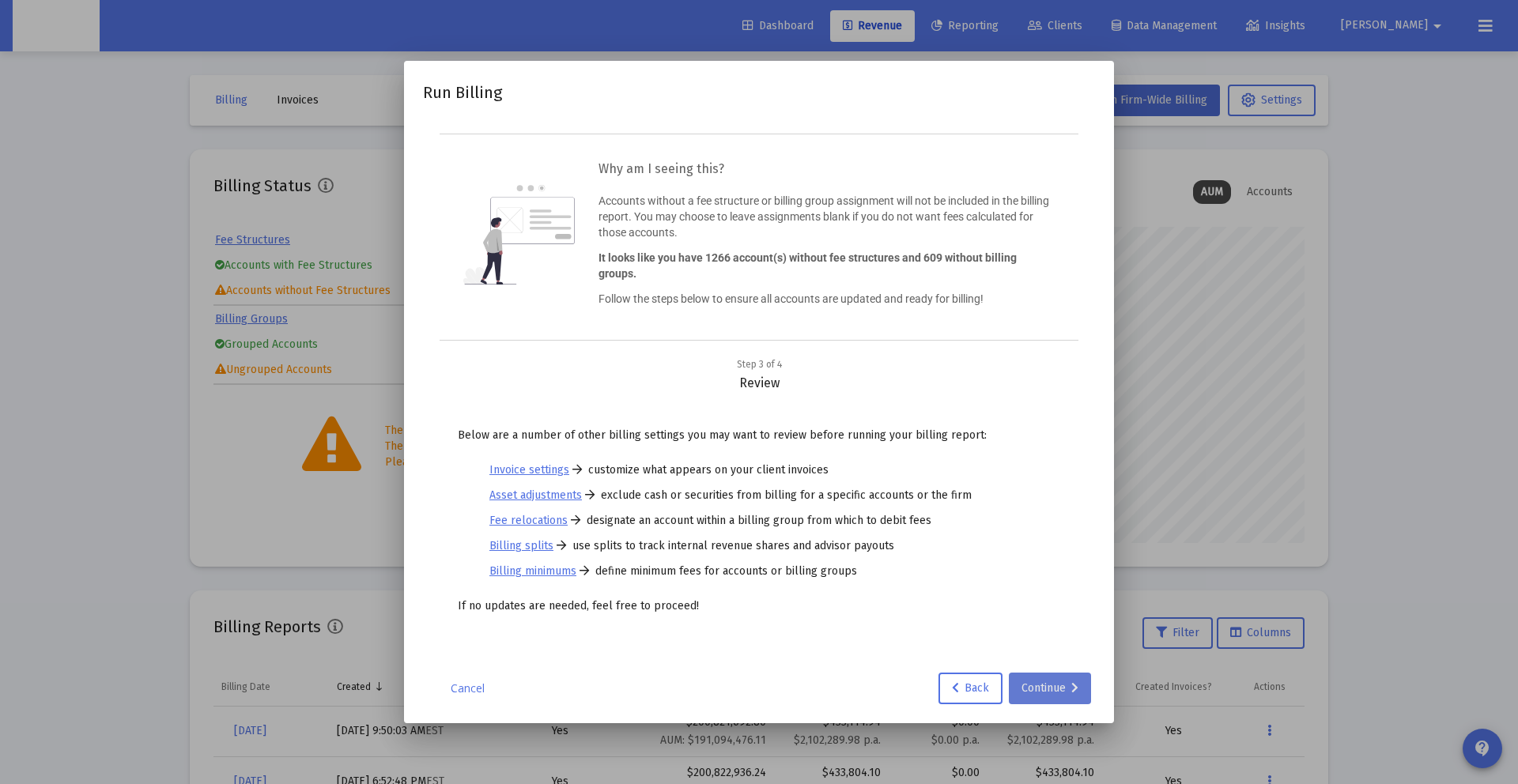 click on "Continue" at bounding box center [1050, 688] 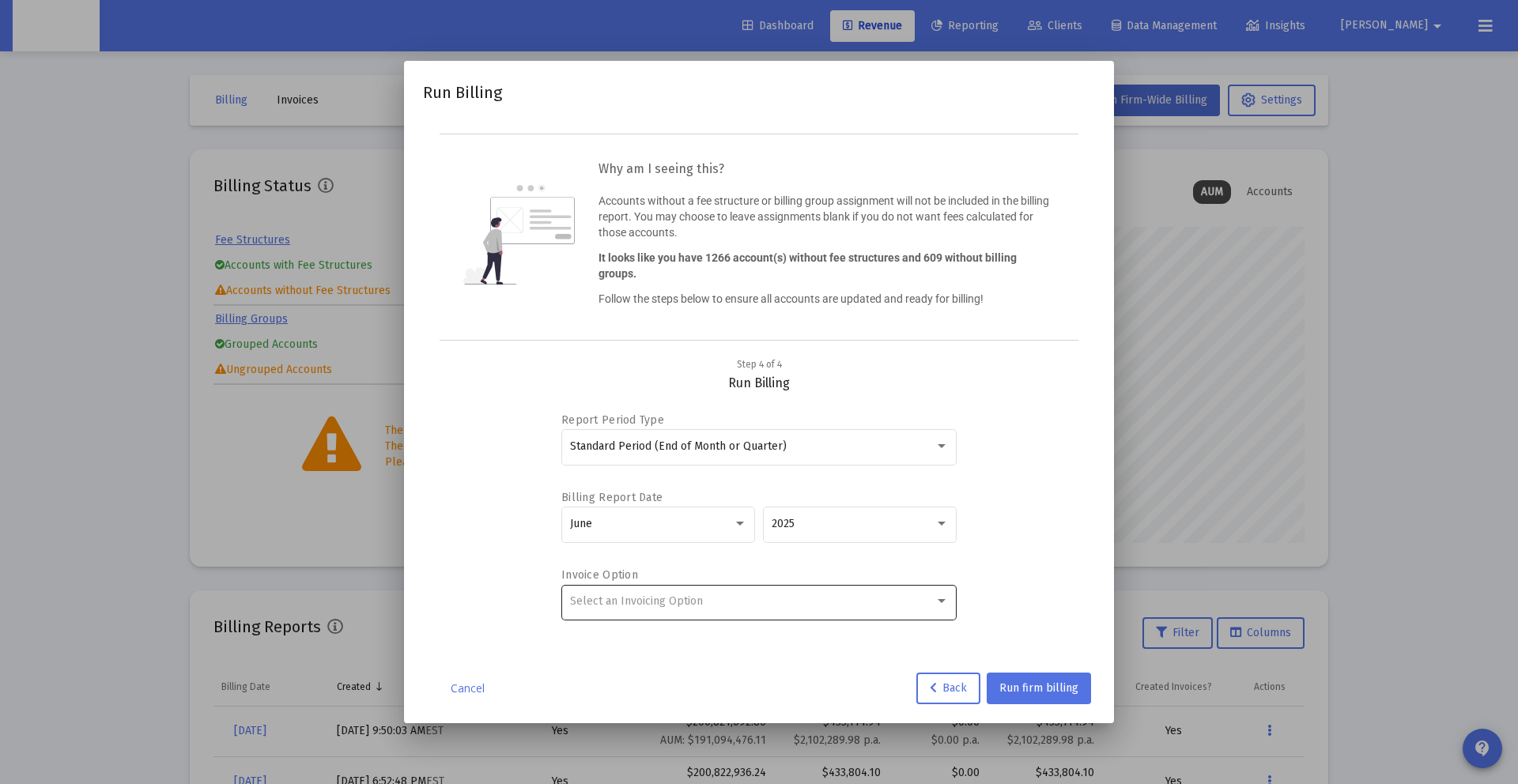 click on "Select an Invoicing Option" at bounding box center (759, 601) 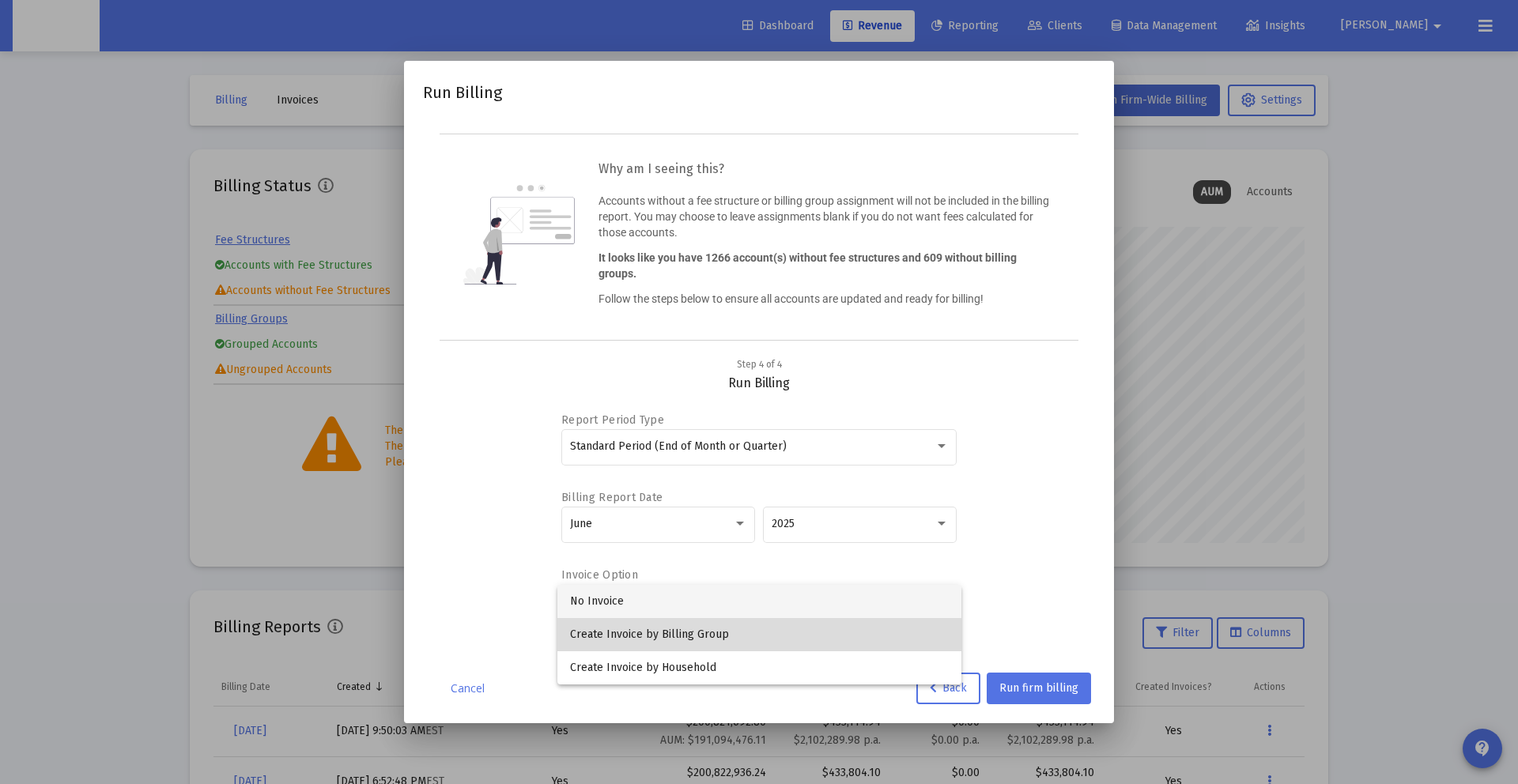click on "Create Invoice by Billing Group" at bounding box center [759, 635] 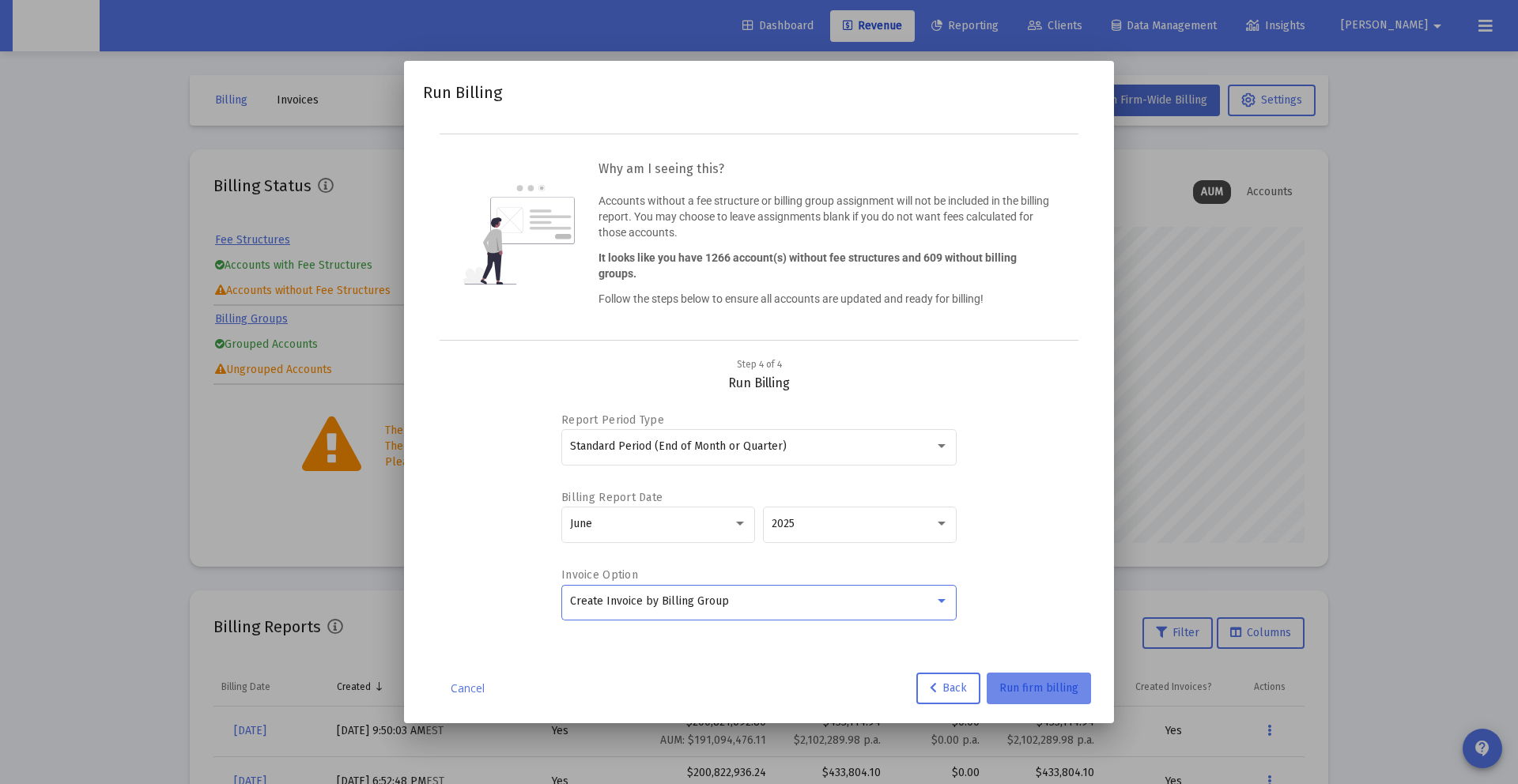click on "Run firm billing" at bounding box center (1039, 688) 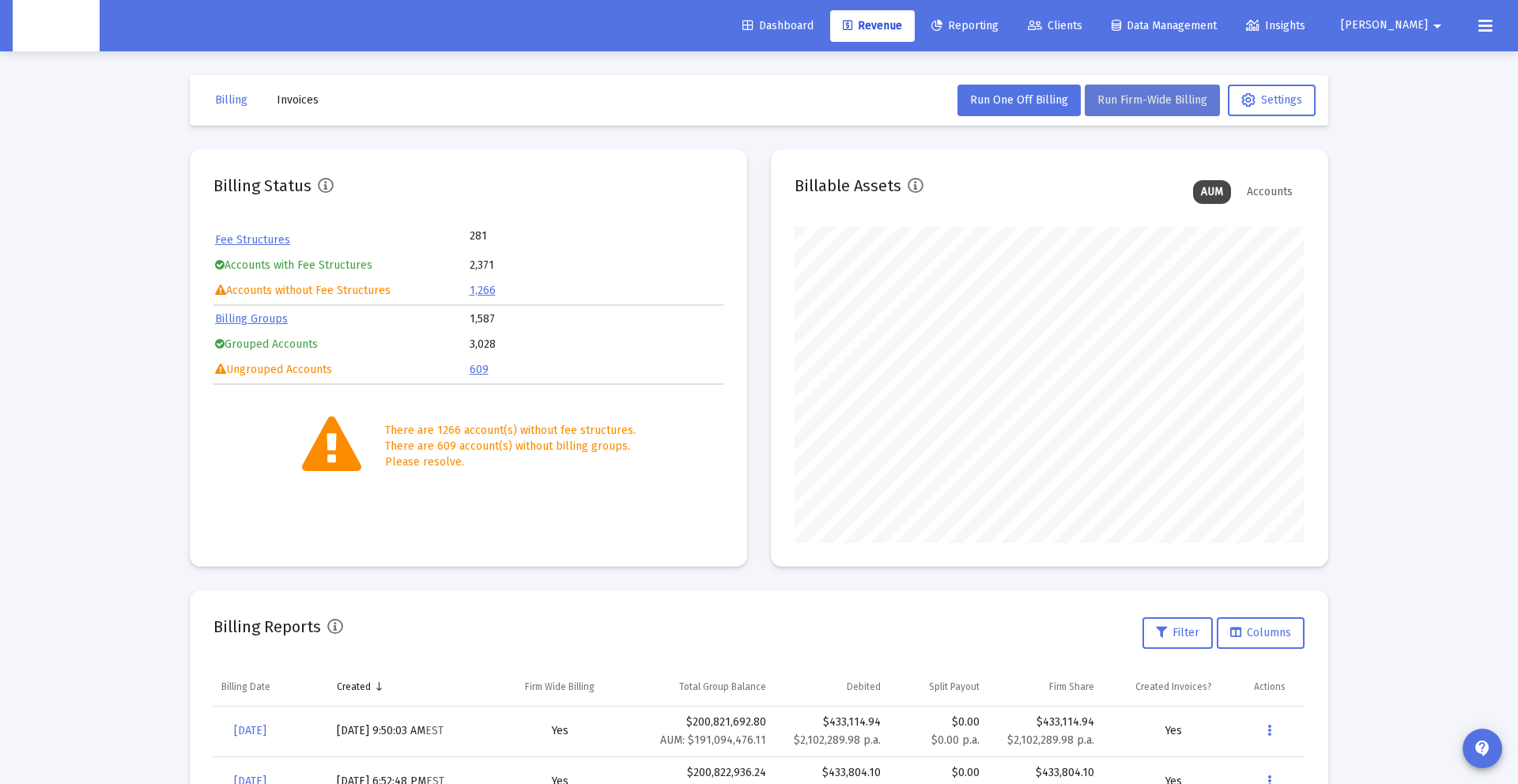 scroll, scrollTop: 29, scrollLeft: 0, axis: vertical 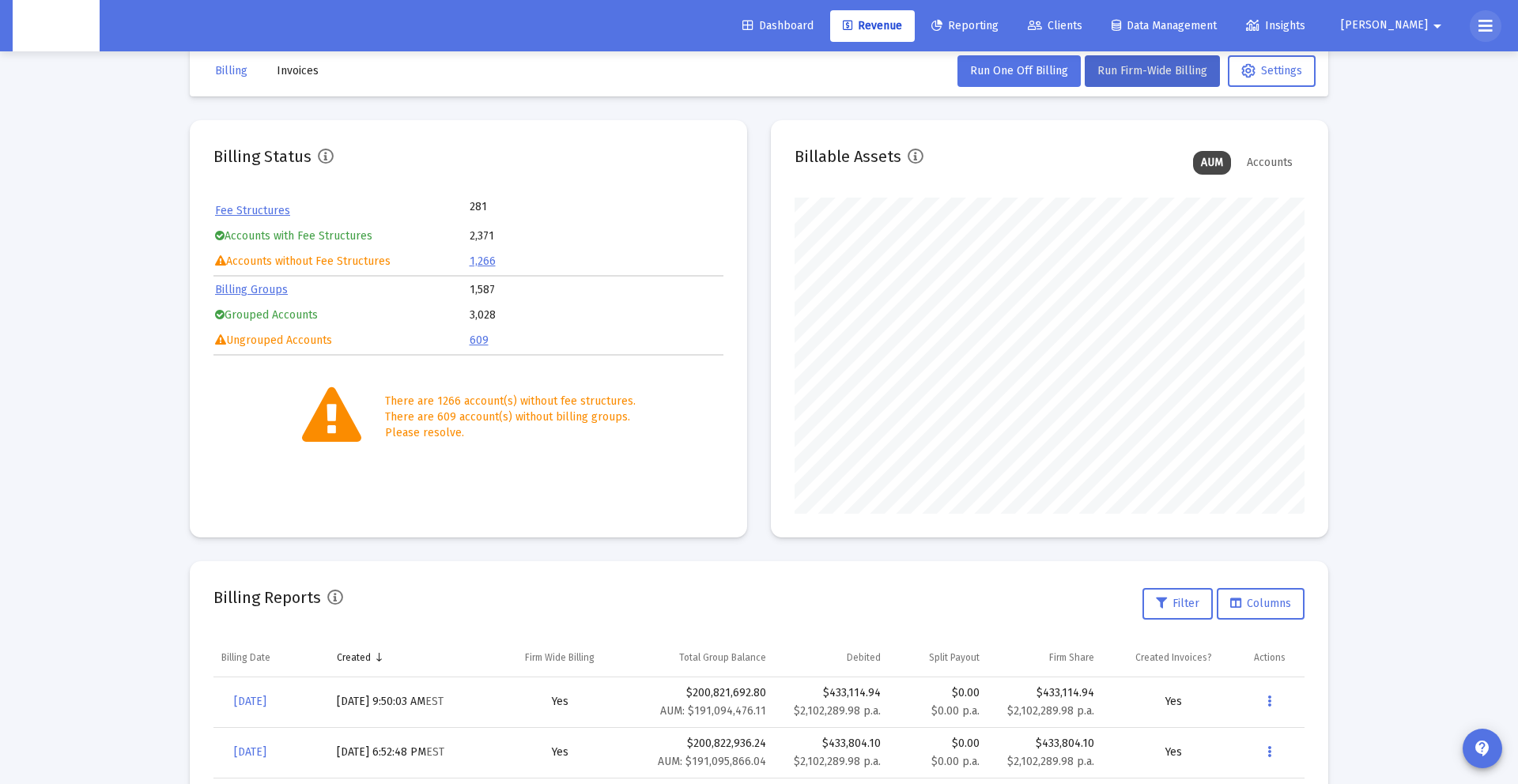 click 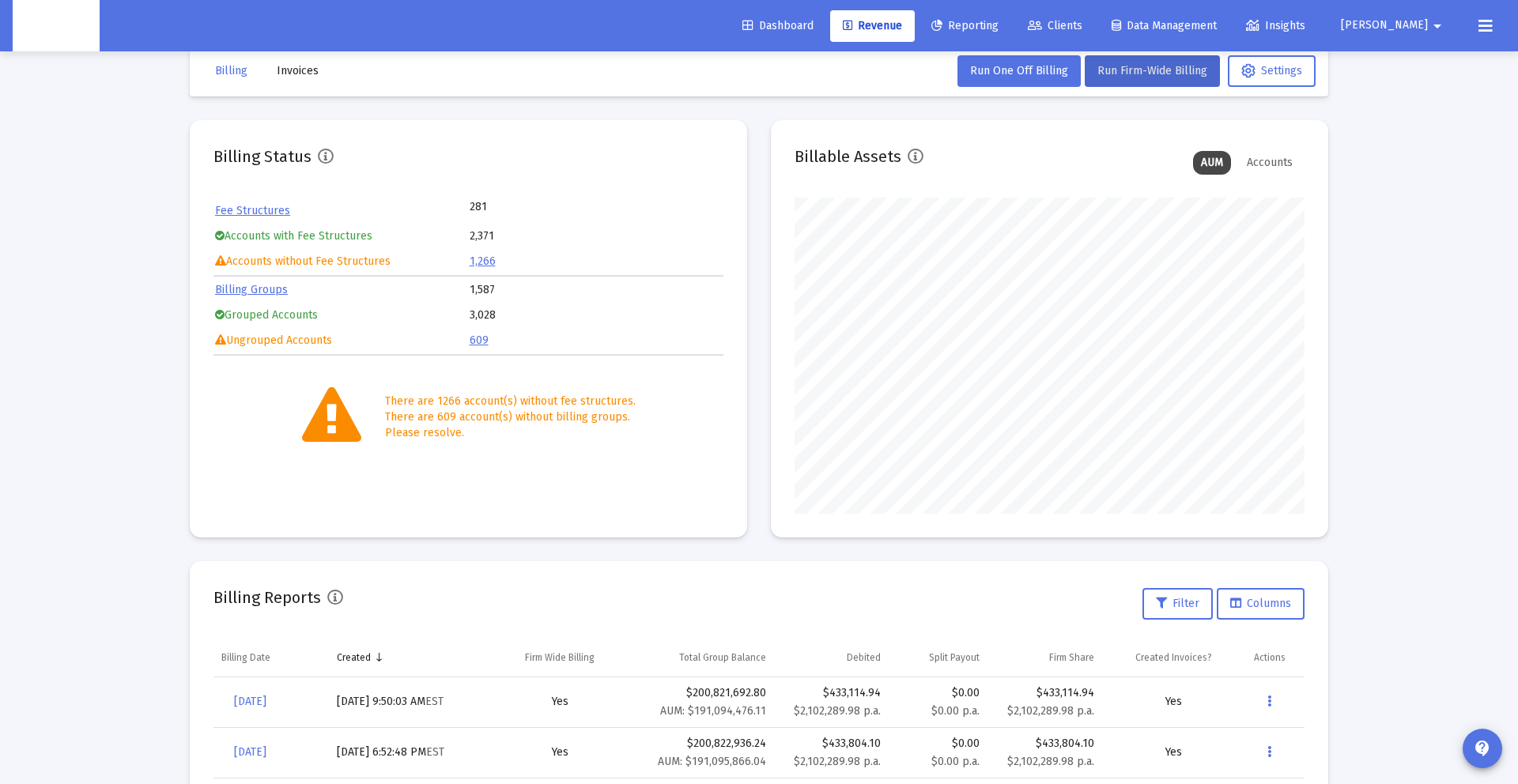 scroll, scrollTop: 30, scrollLeft: 0, axis: vertical 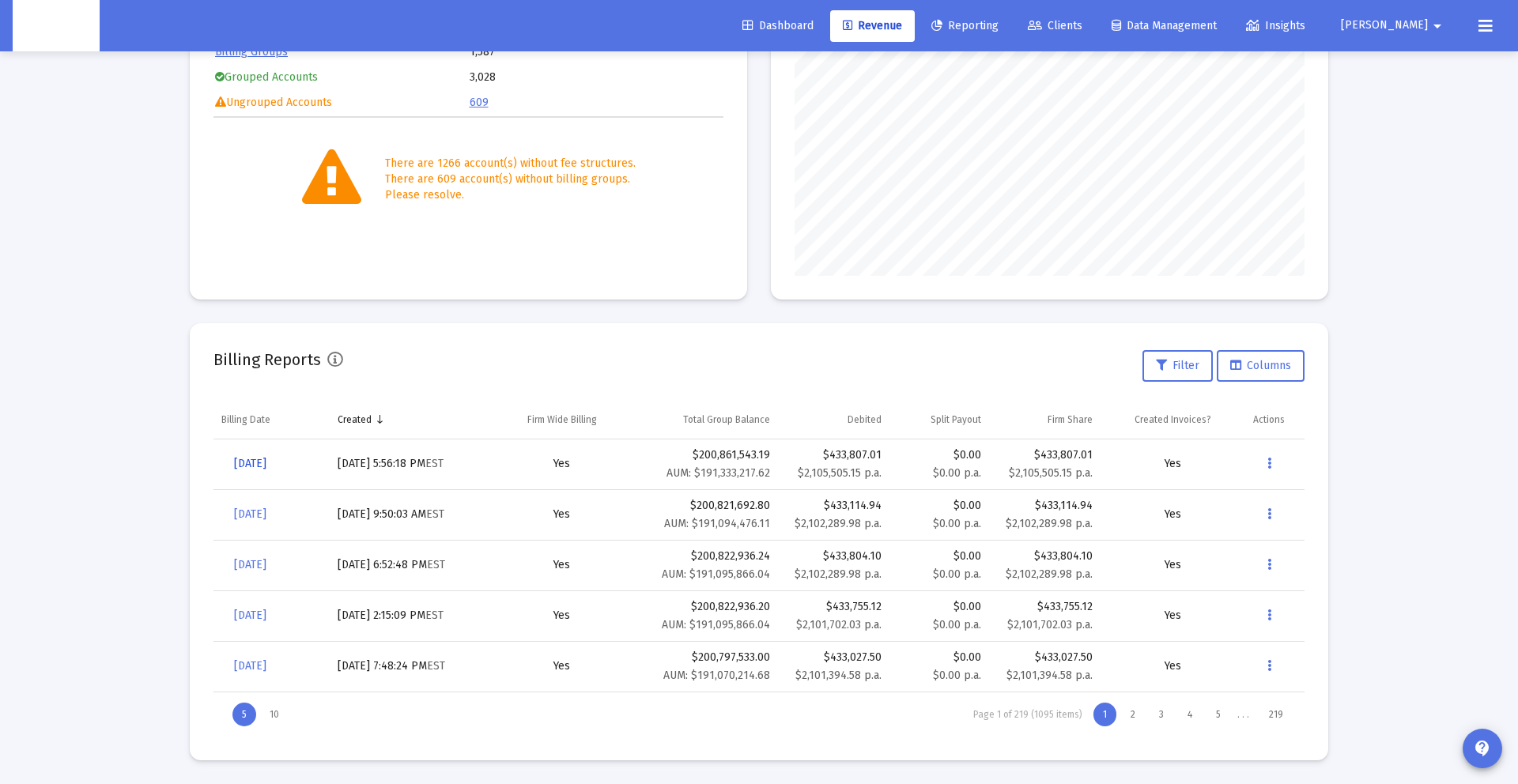 click on "[DATE]" at bounding box center (250, 463) 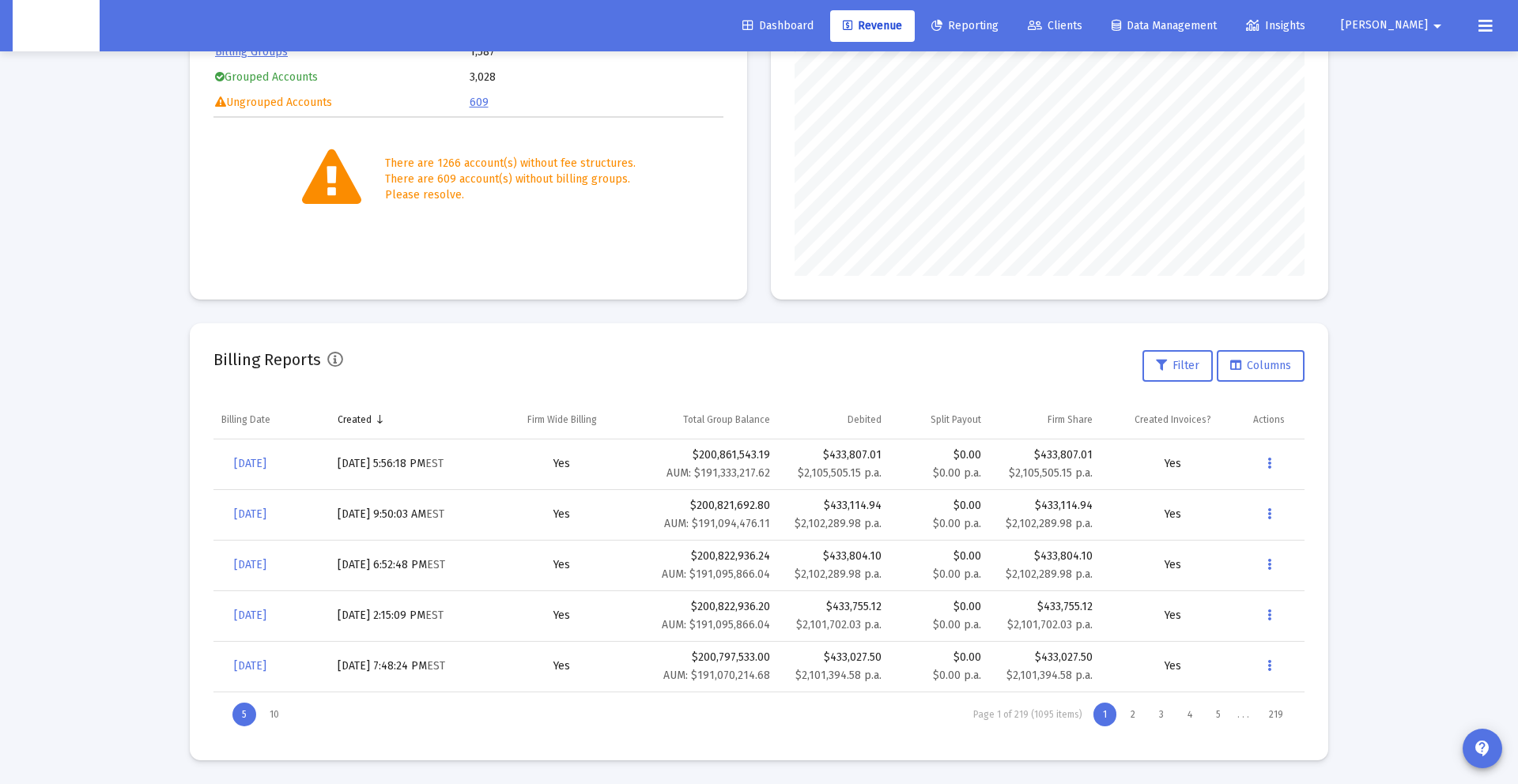 scroll, scrollTop: 51, scrollLeft: 0, axis: vertical 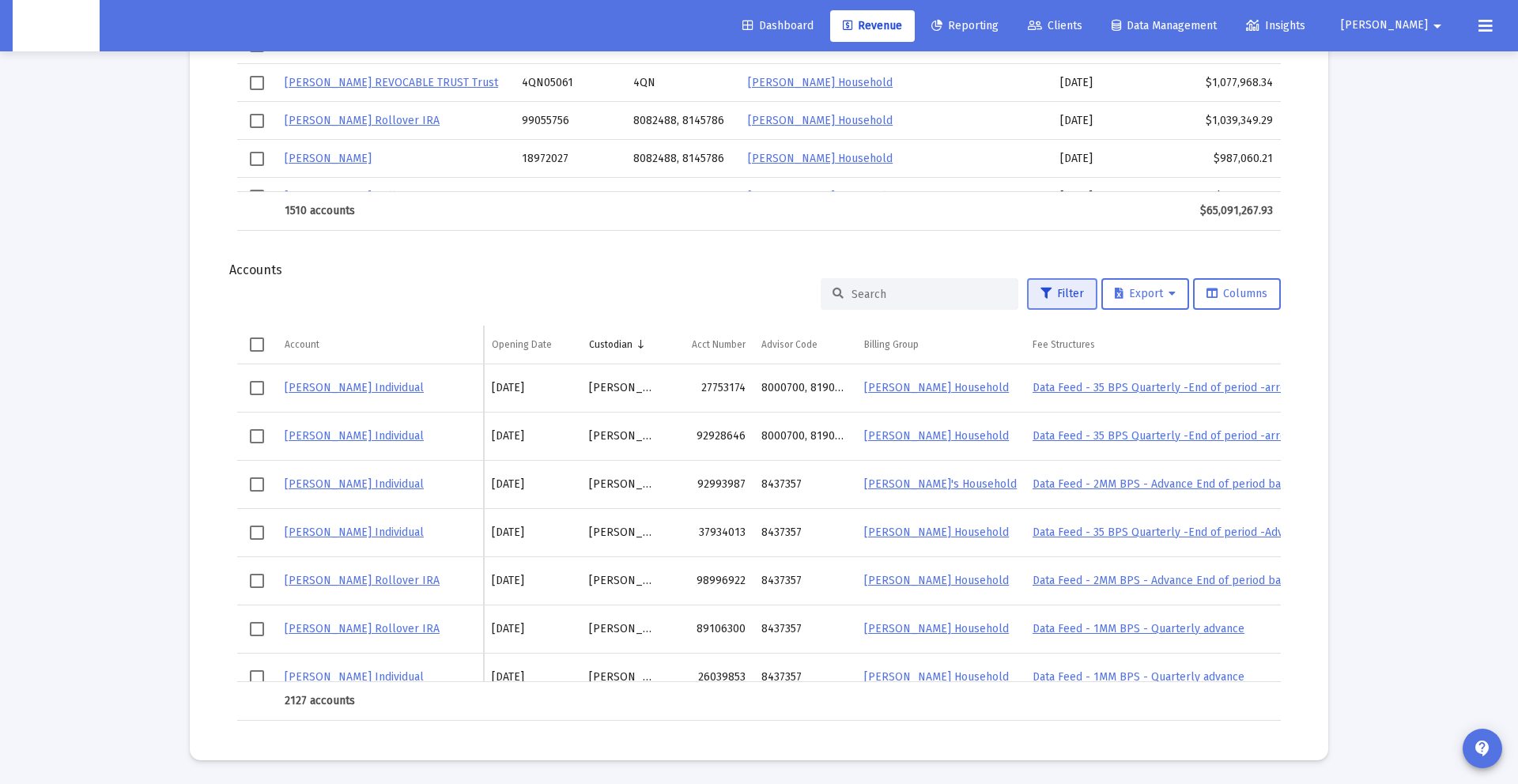 click 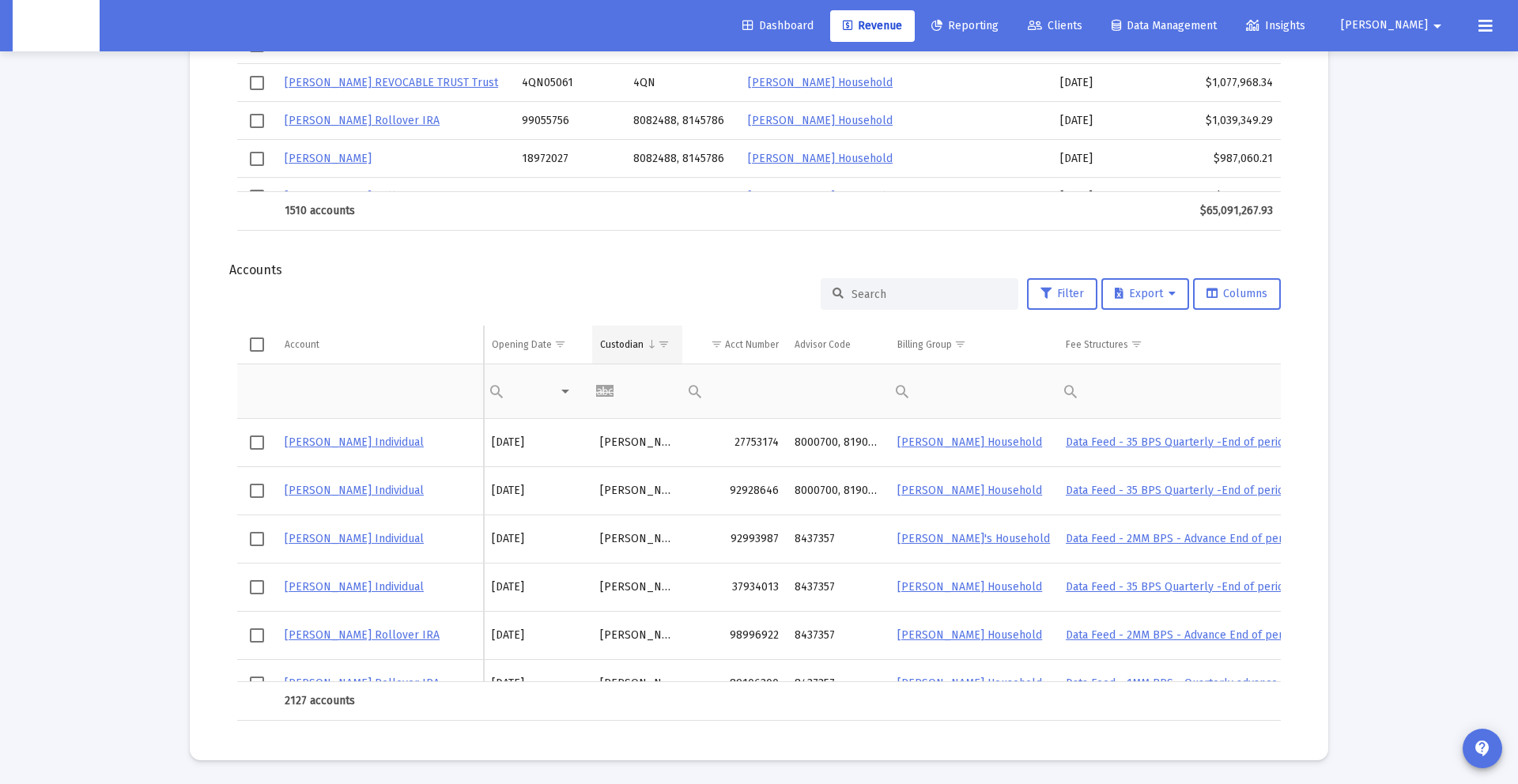 click at bounding box center [663, 344] 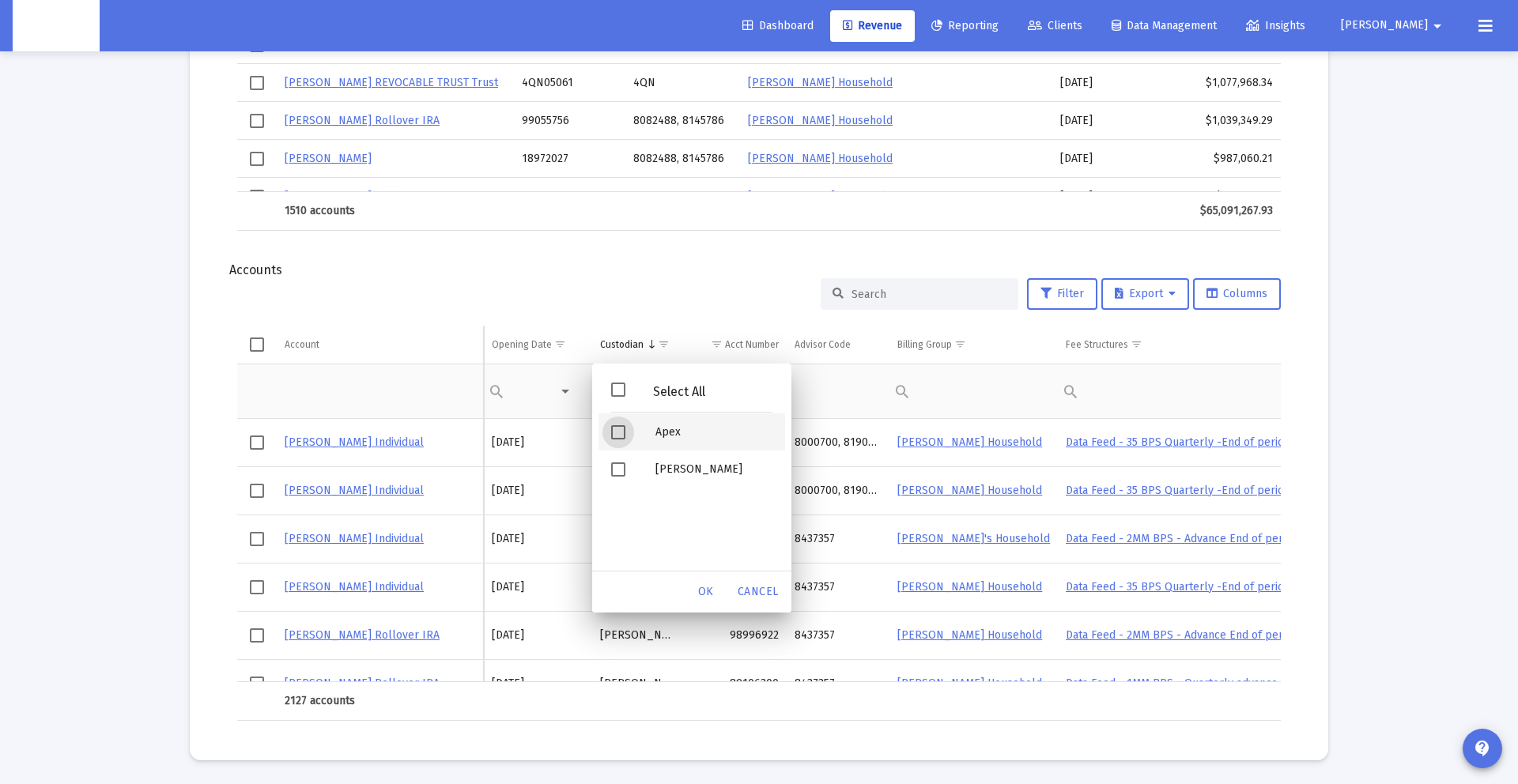 click on "Apex" at bounding box center [714, 432] 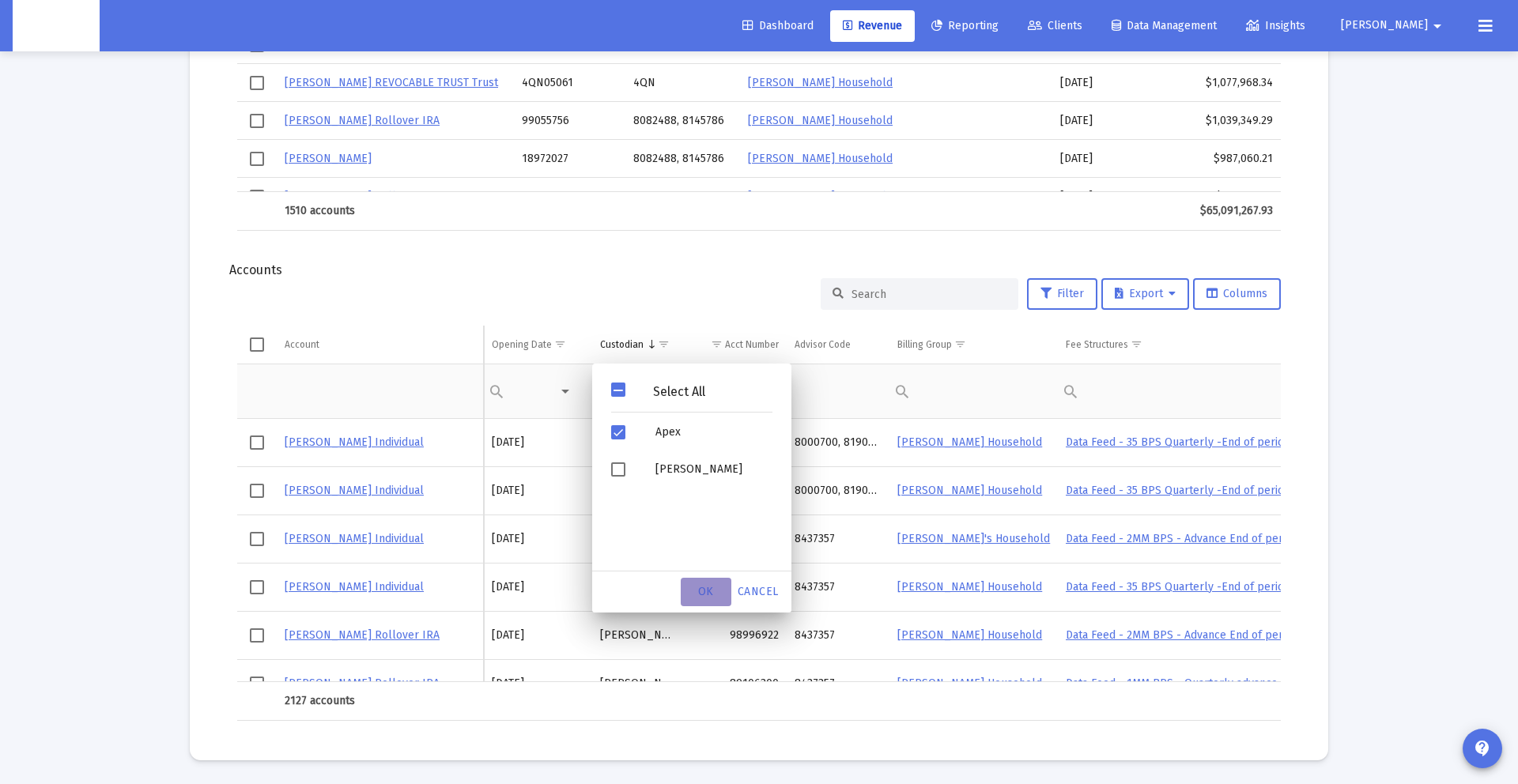click on "OK" at bounding box center [706, 591] 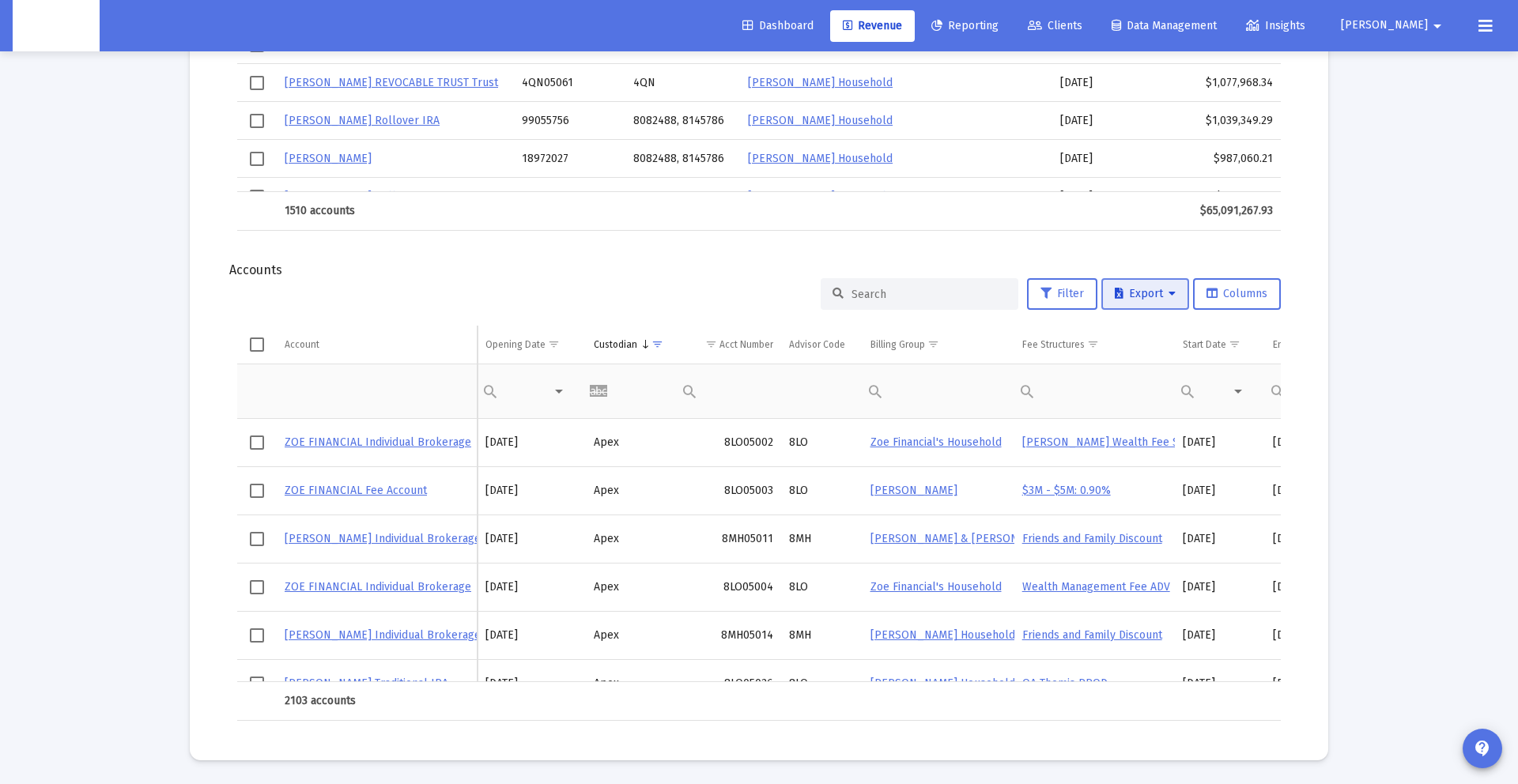click on "Export" 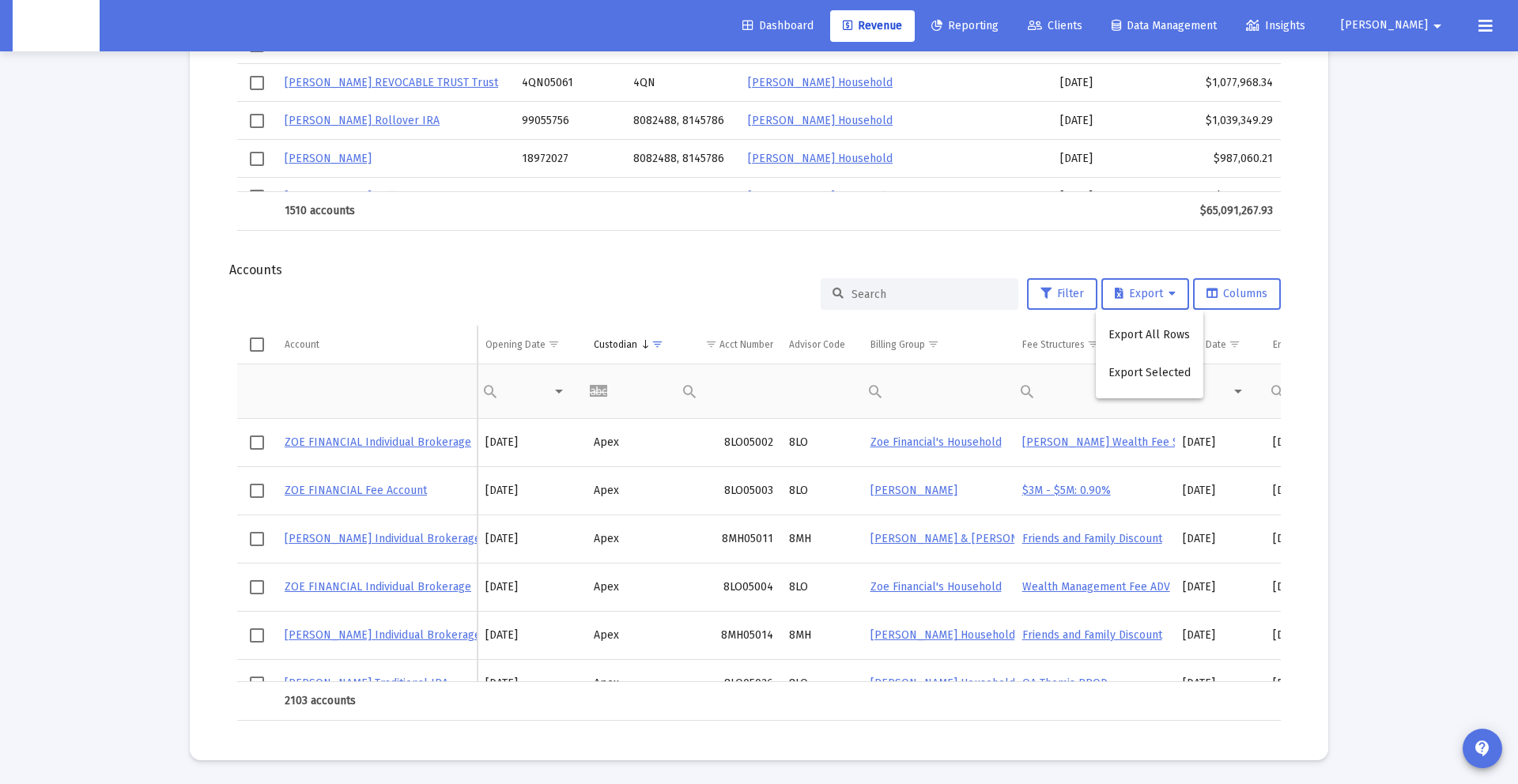 drag, startPoint x: 271, startPoint y: 345, endPoint x: 258, endPoint y: 345, distance: 13 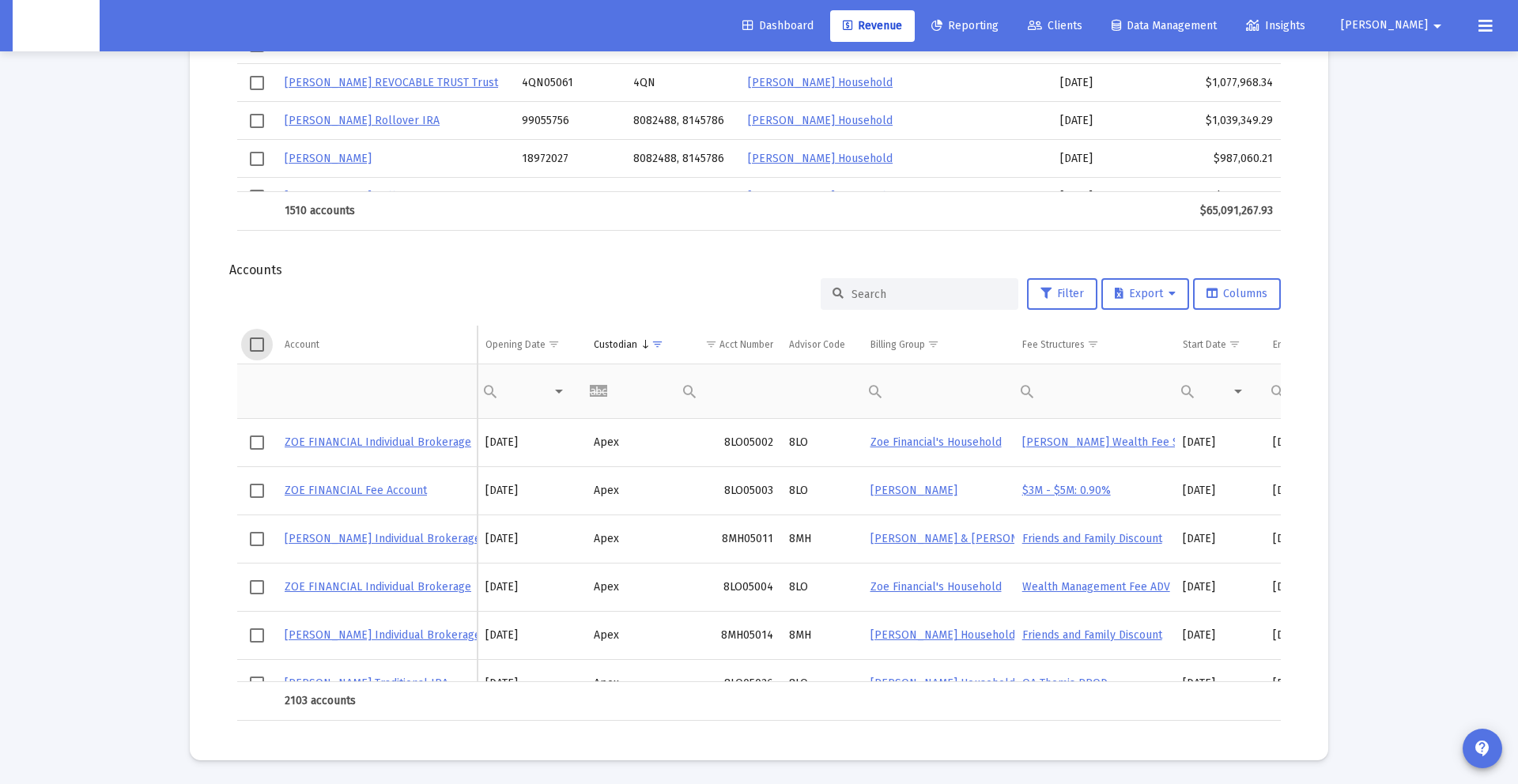 click at bounding box center [257, 345] 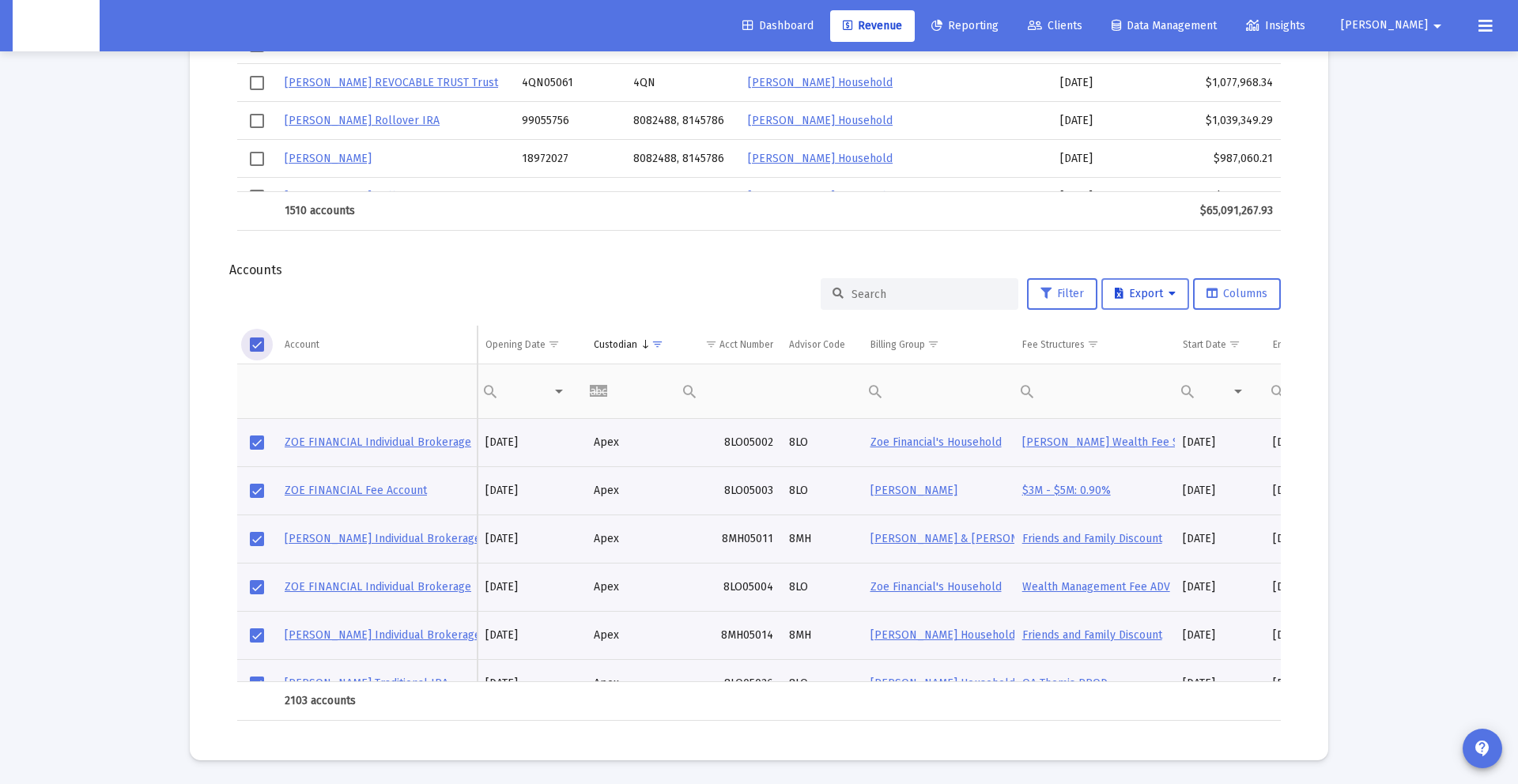 click on "Export" 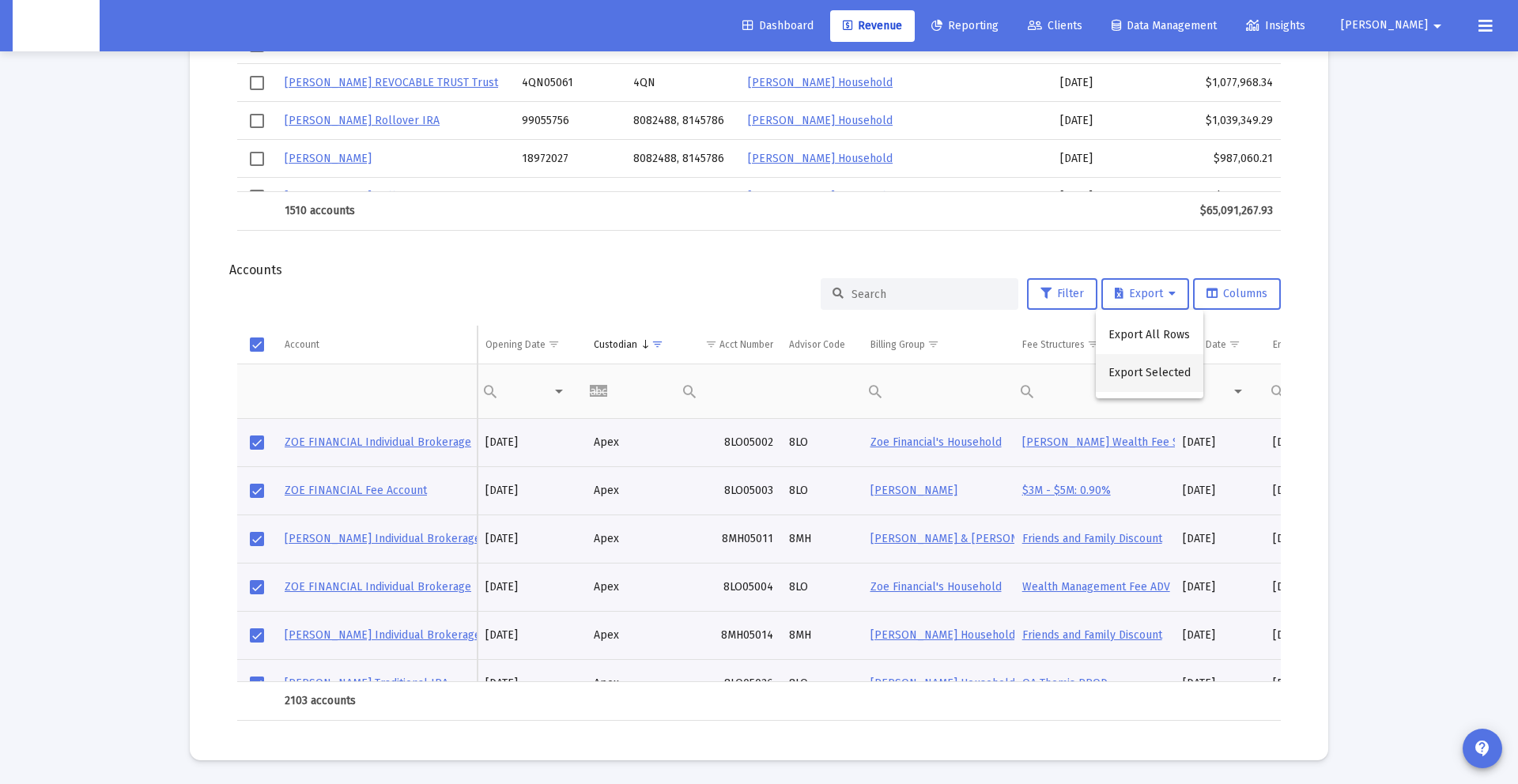 click on "Export Selected" at bounding box center [1150, 373] 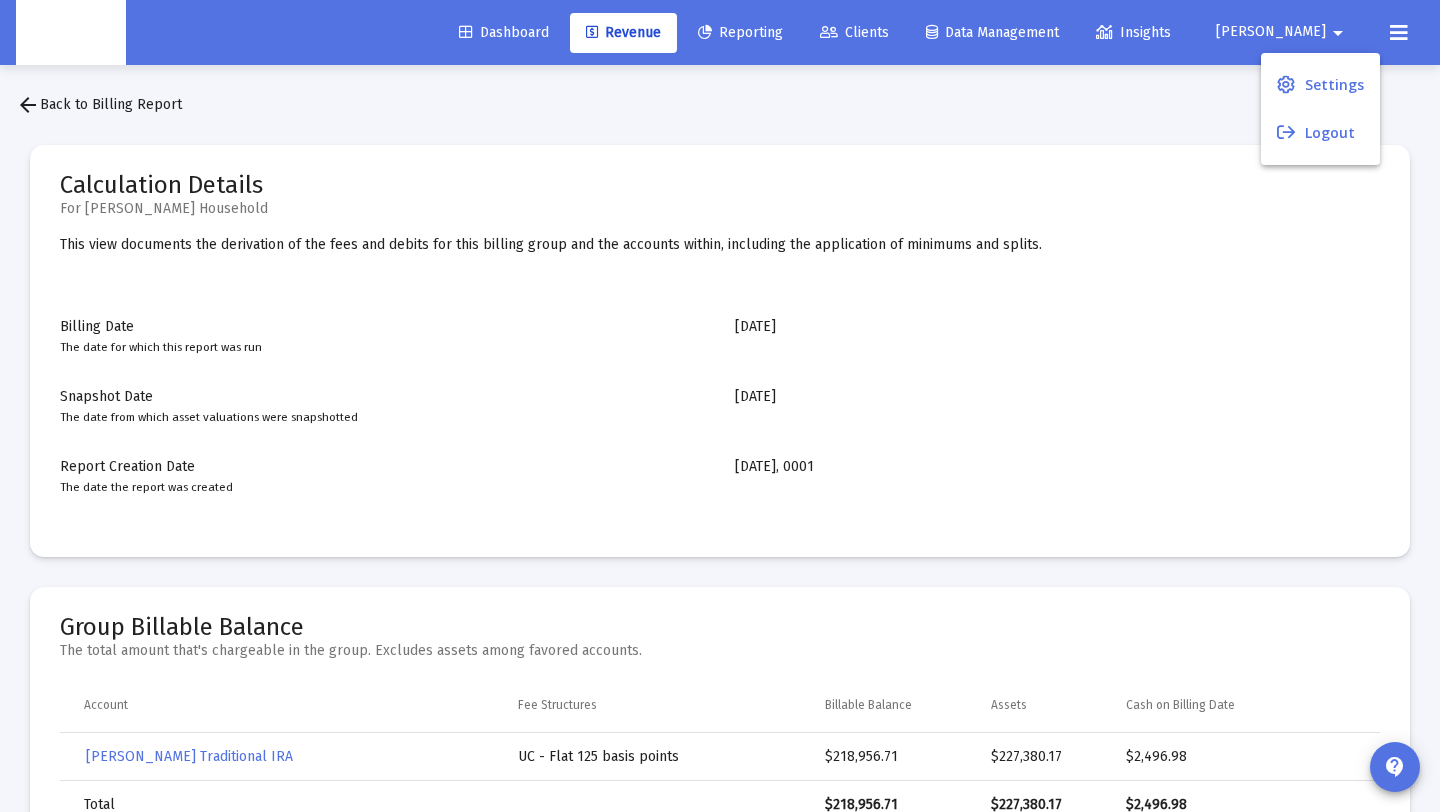 scroll, scrollTop: 719, scrollLeft: 0, axis: vertical 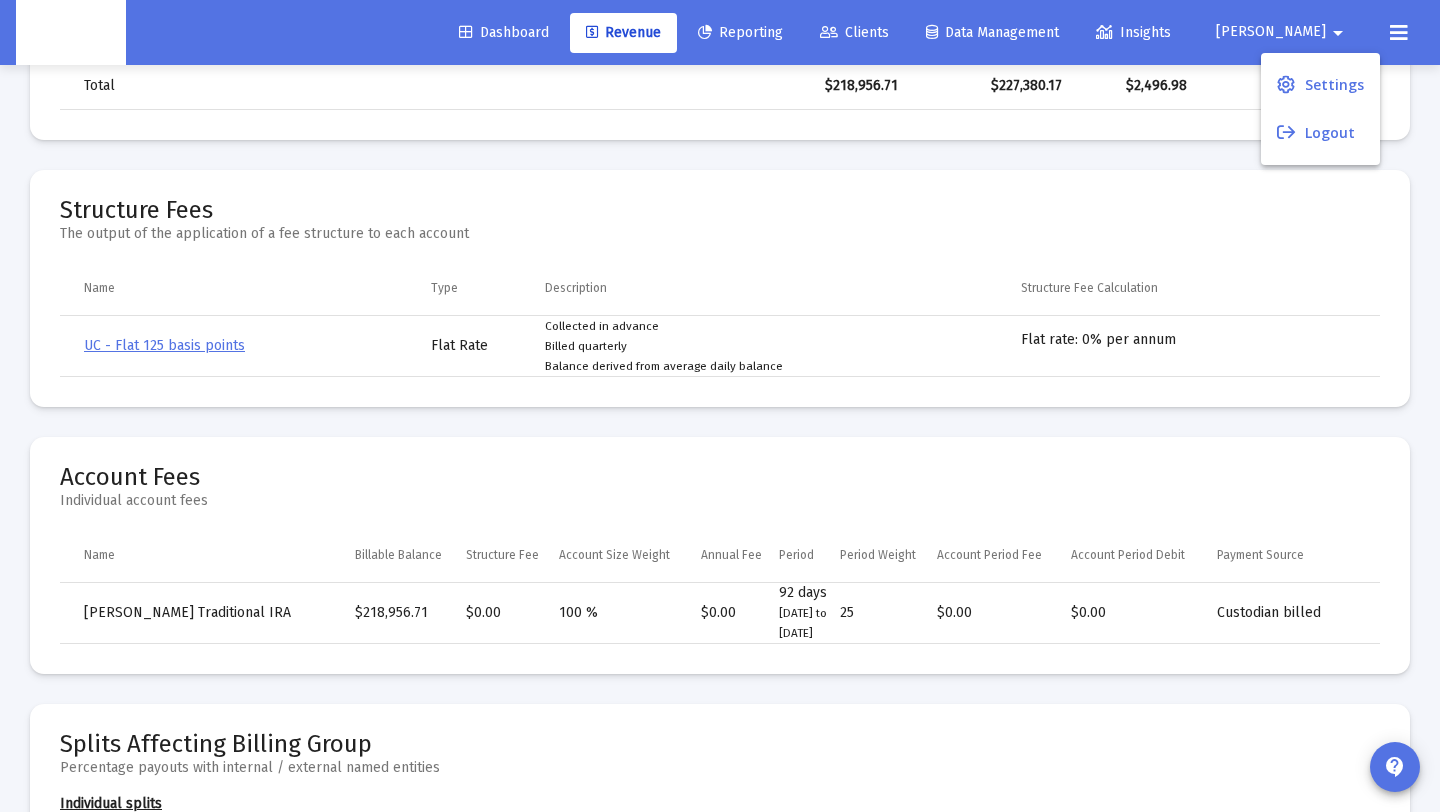 click at bounding box center (720, 406) 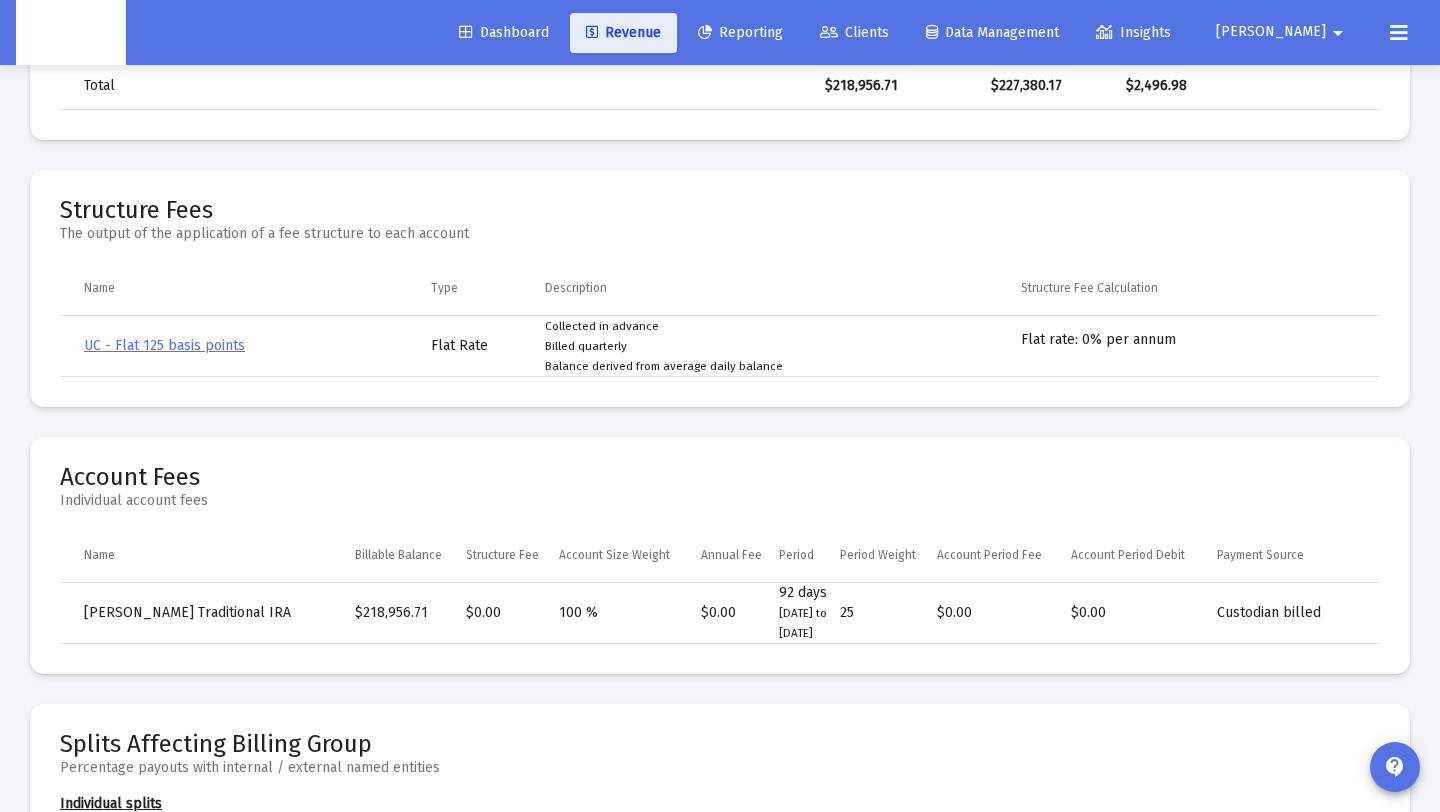 click 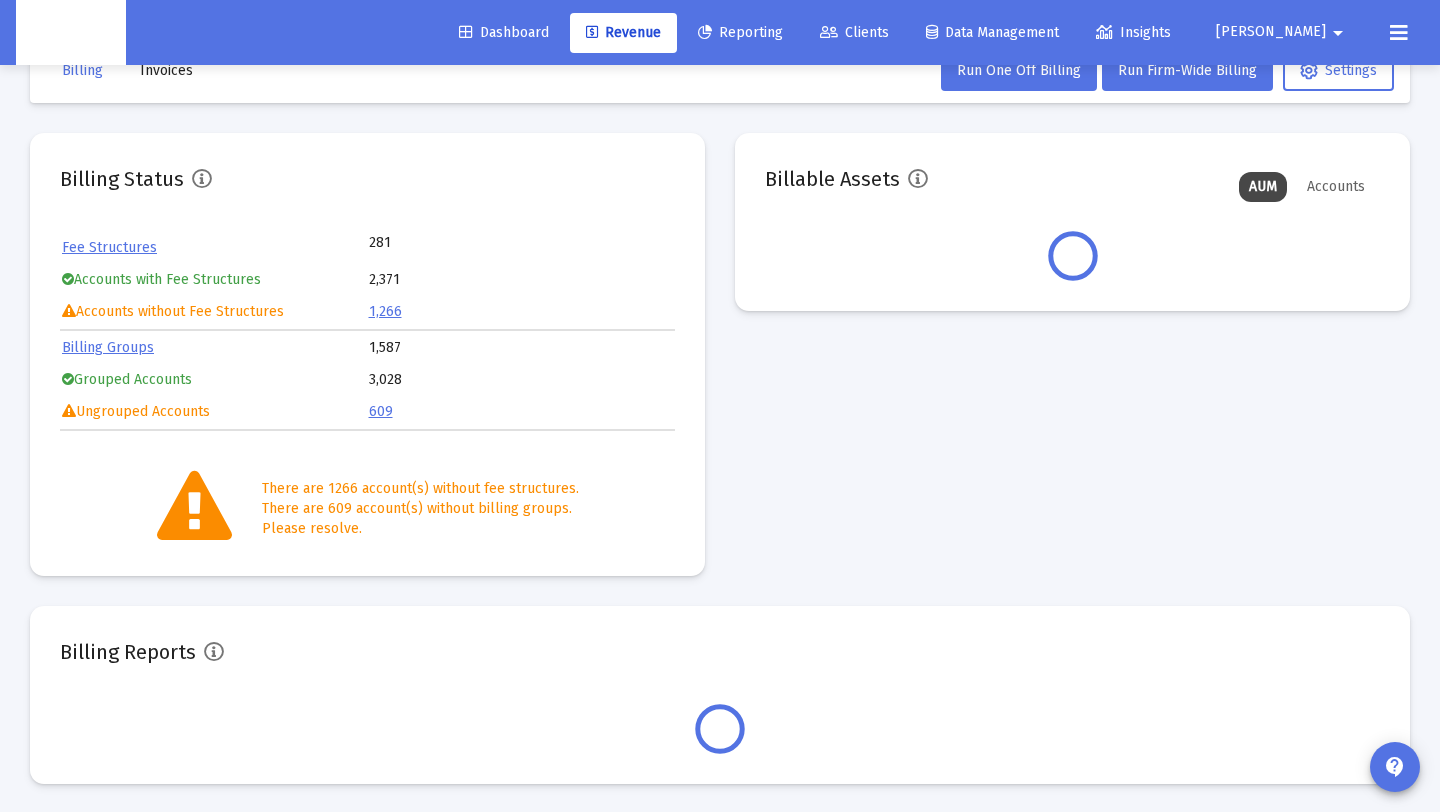 scroll, scrollTop: 143, scrollLeft: 0, axis: vertical 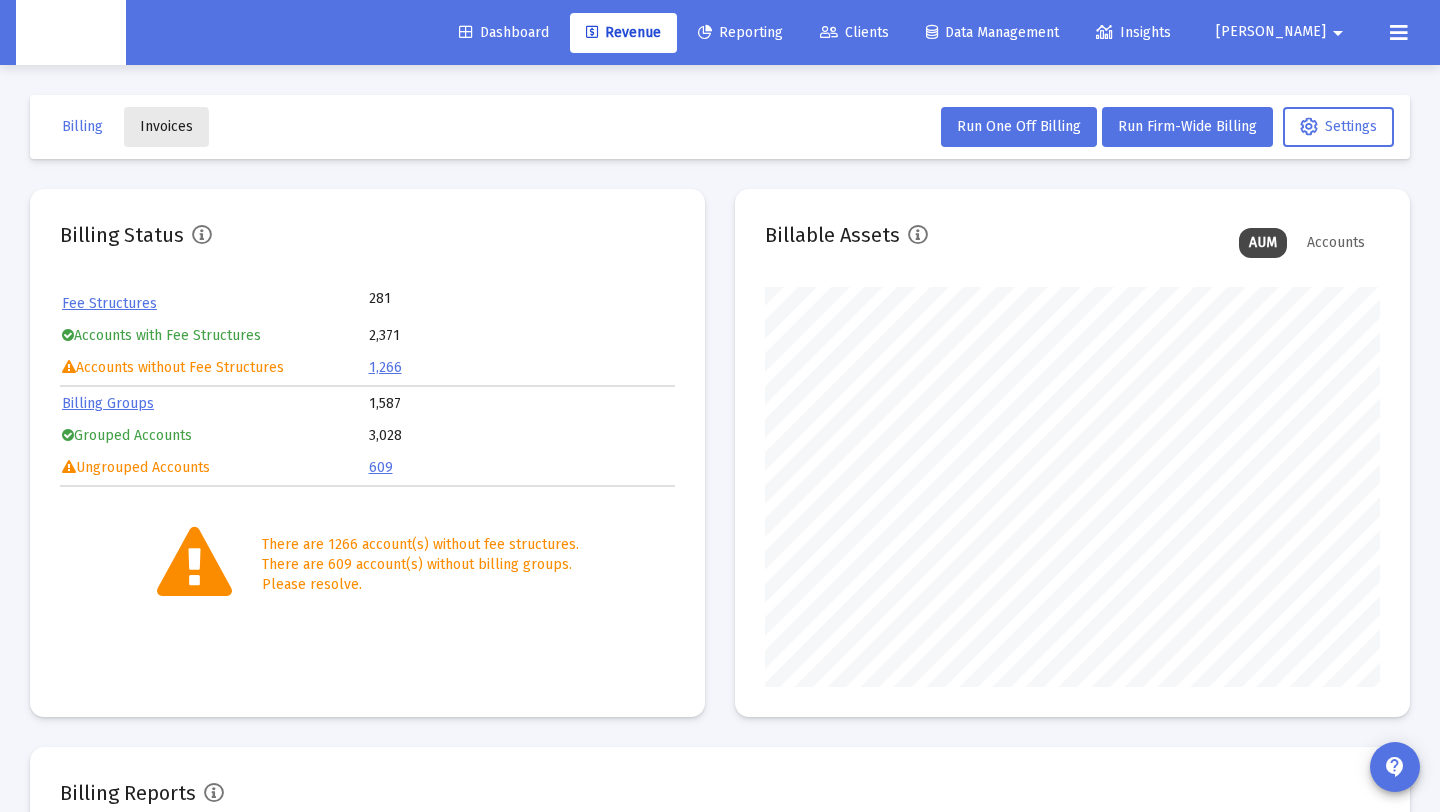 click on "Invoices" 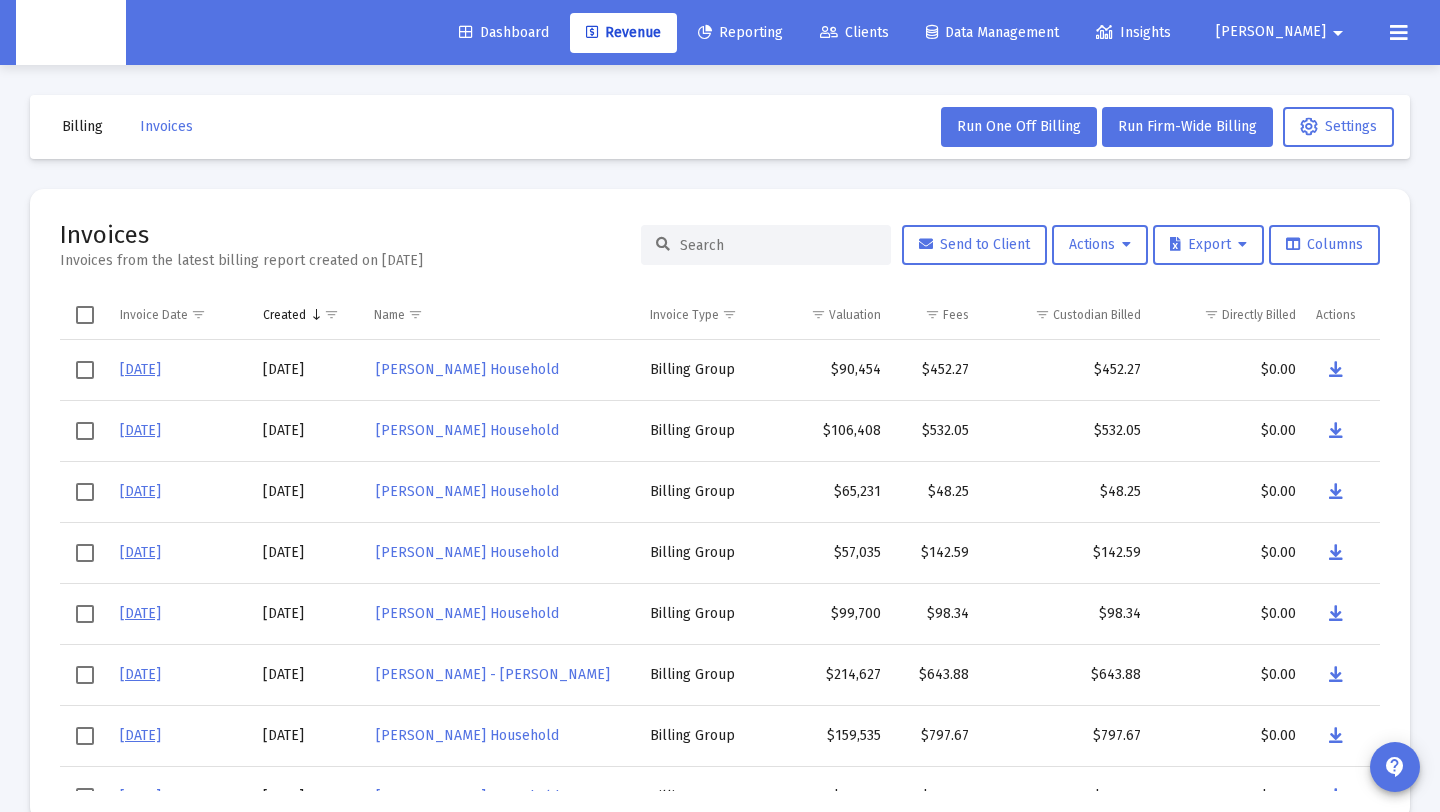 click 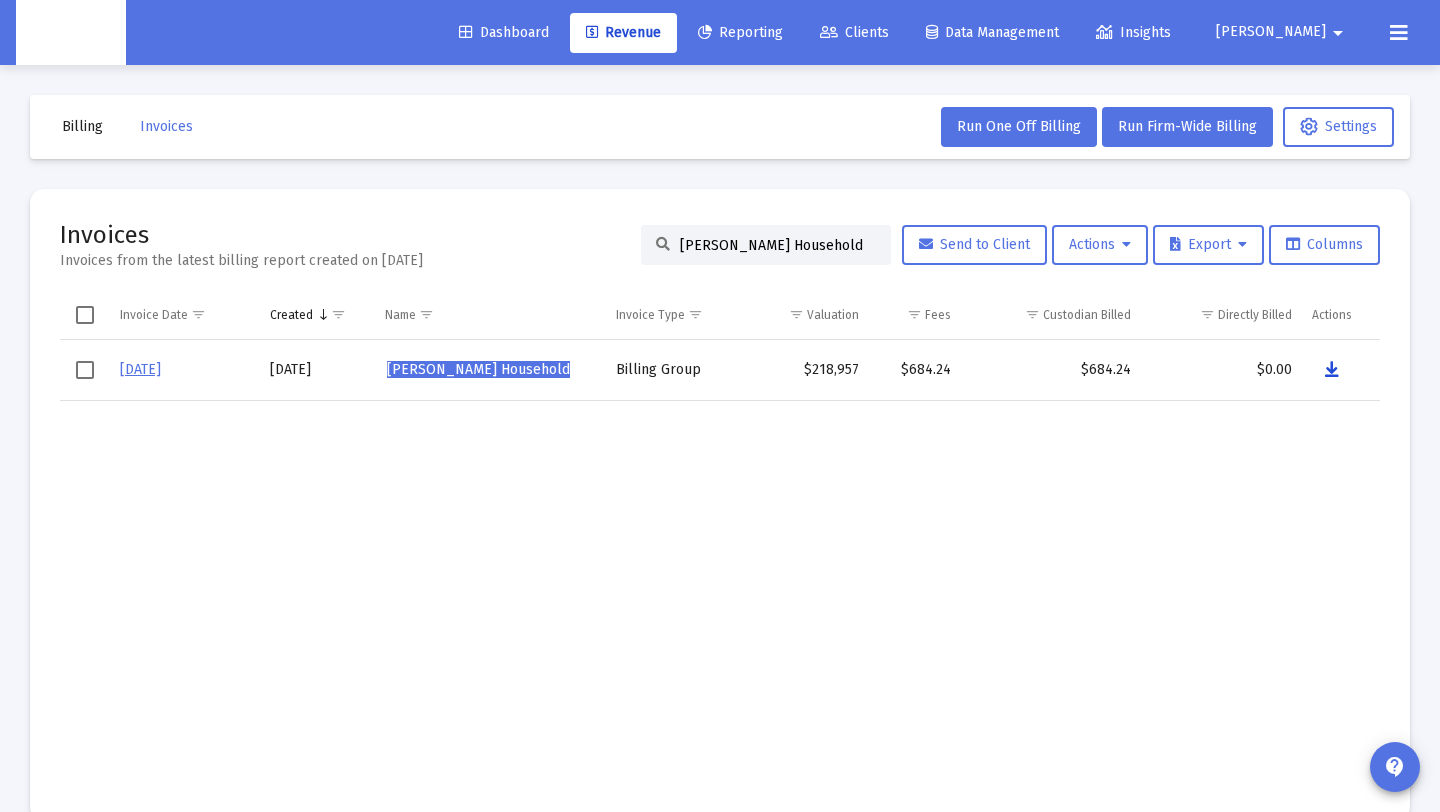 click at bounding box center (1332, 370) 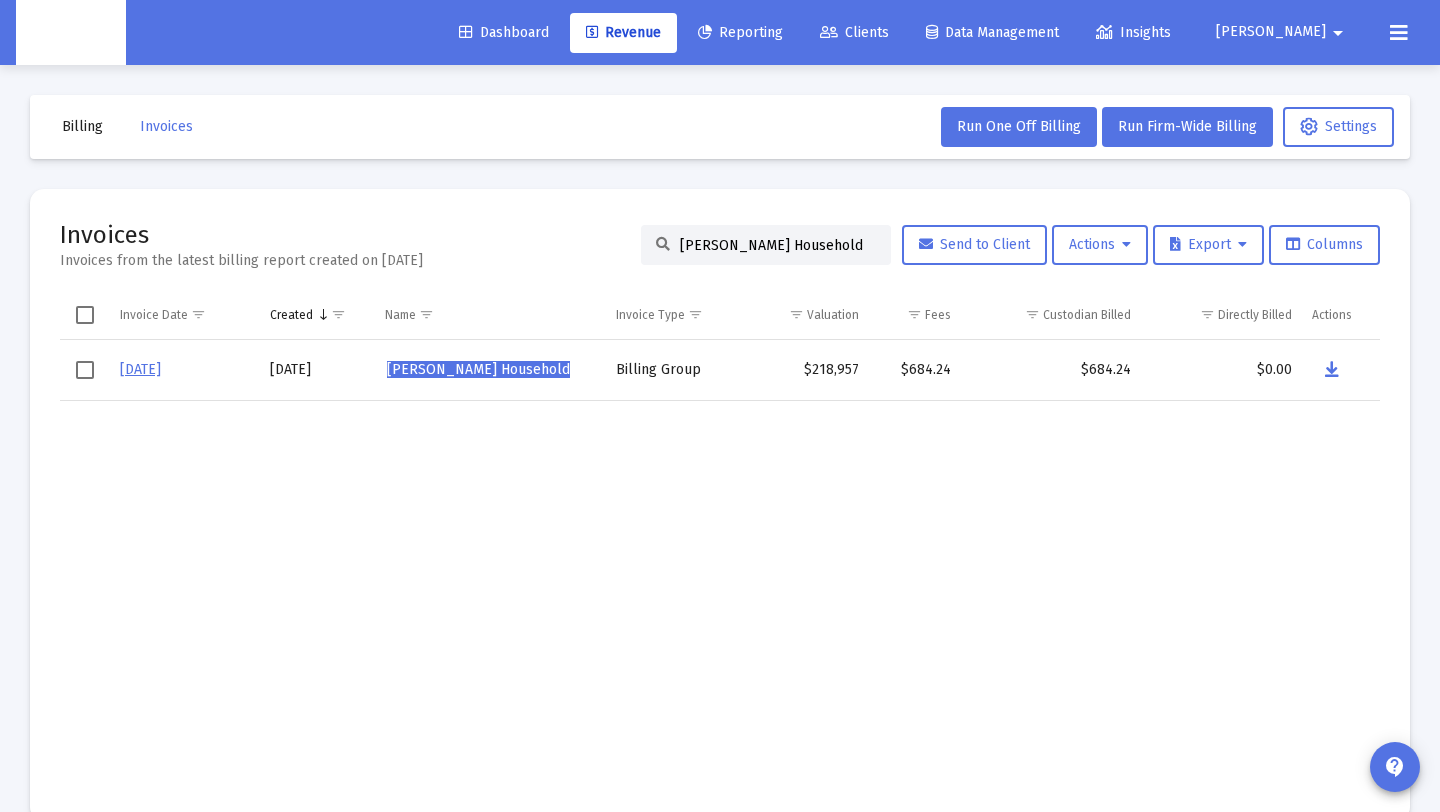 drag, startPoint x: 843, startPoint y: 240, endPoint x: 508, endPoint y: 246, distance: 335.05374 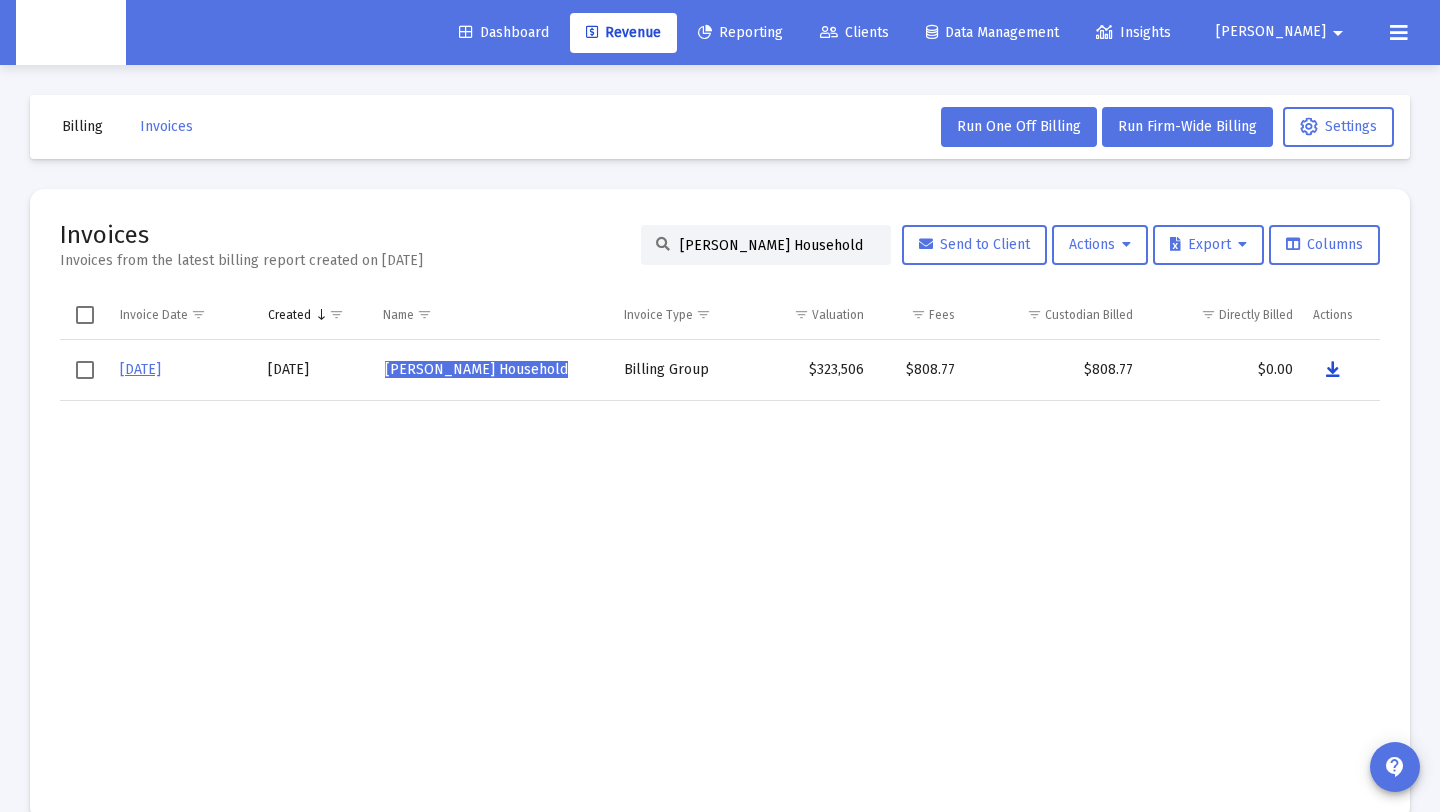drag, startPoint x: 1327, startPoint y: 366, endPoint x: 1332, endPoint y: 381, distance: 15.811388 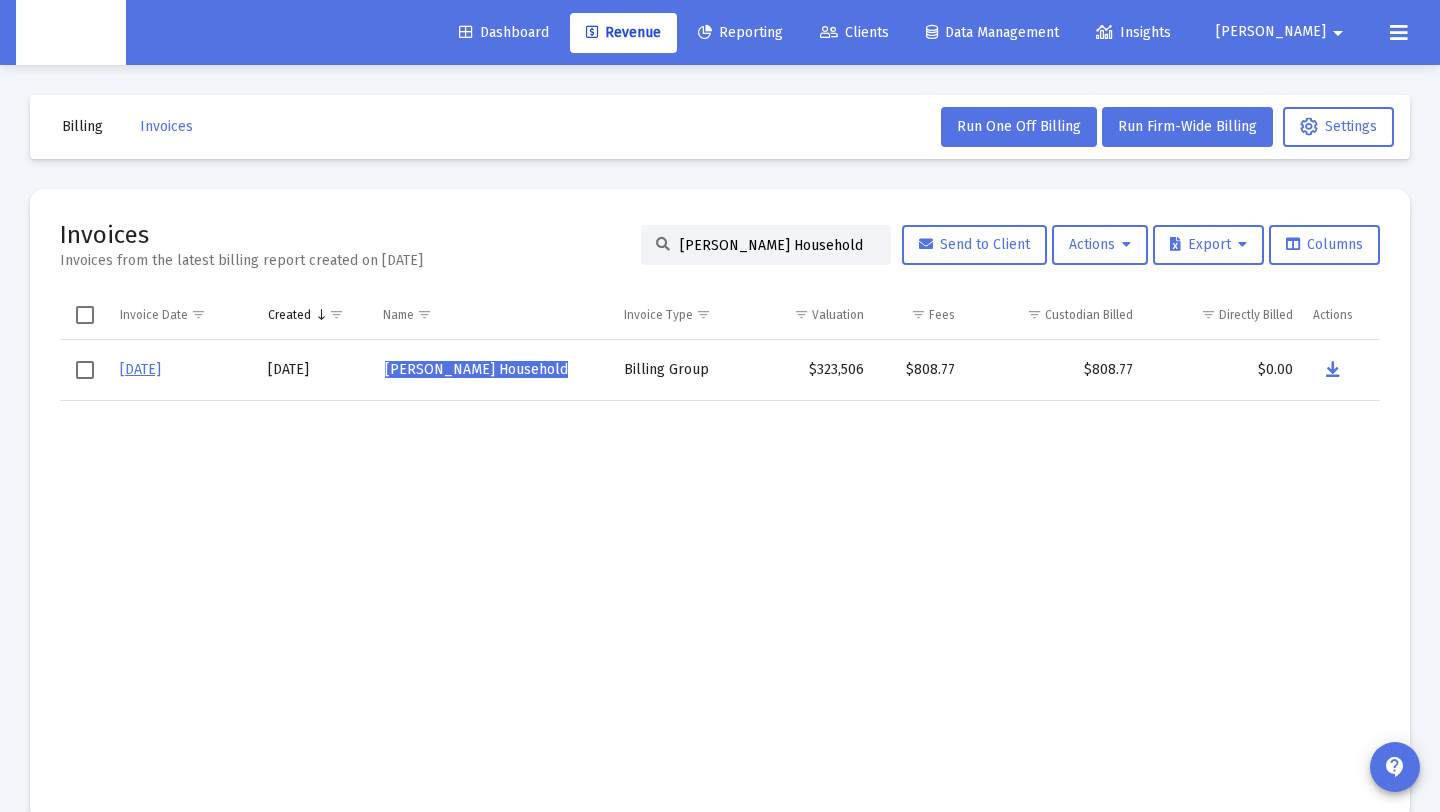 drag, startPoint x: 850, startPoint y: 240, endPoint x: 516, endPoint y: 272, distance: 335.52942 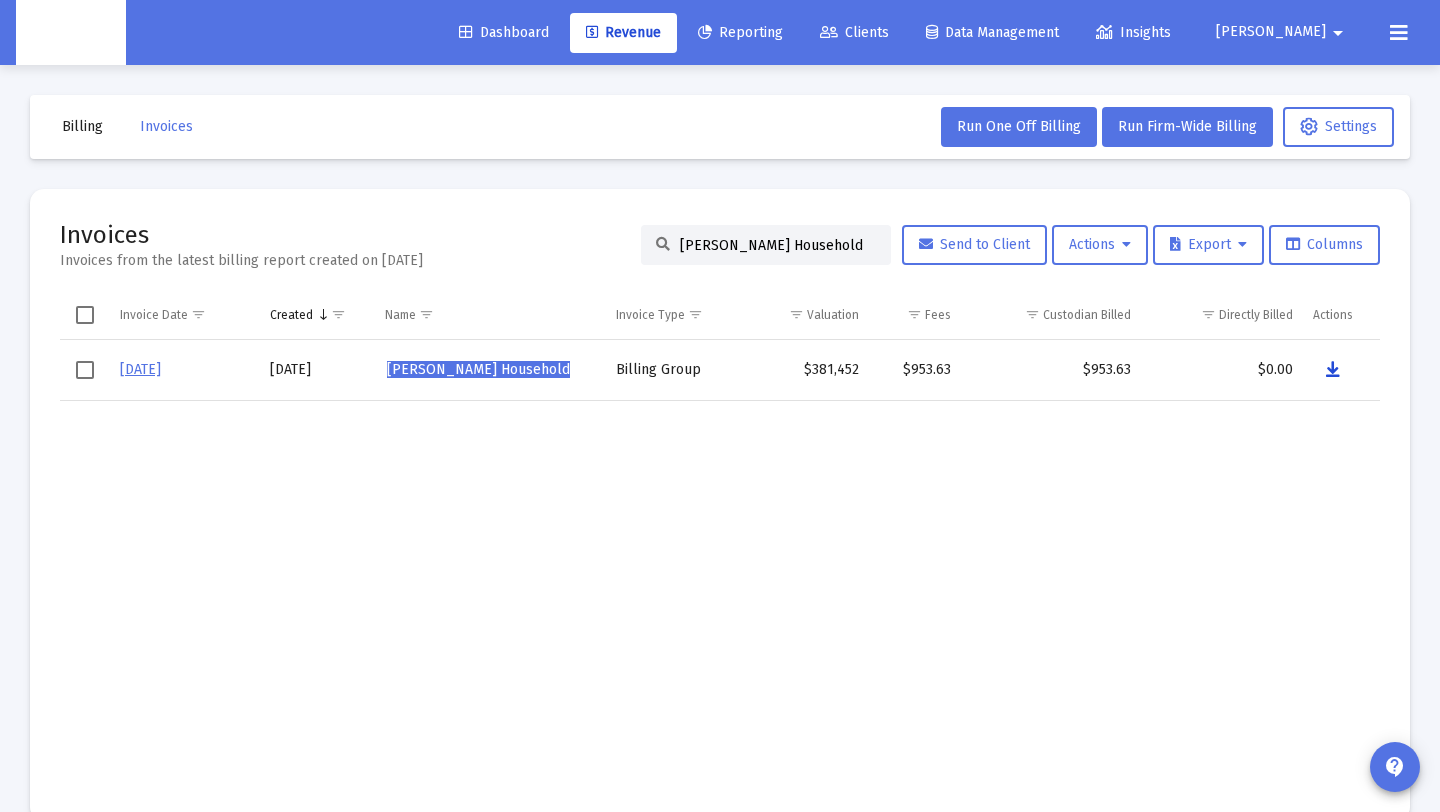 click at bounding box center (1333, 370) 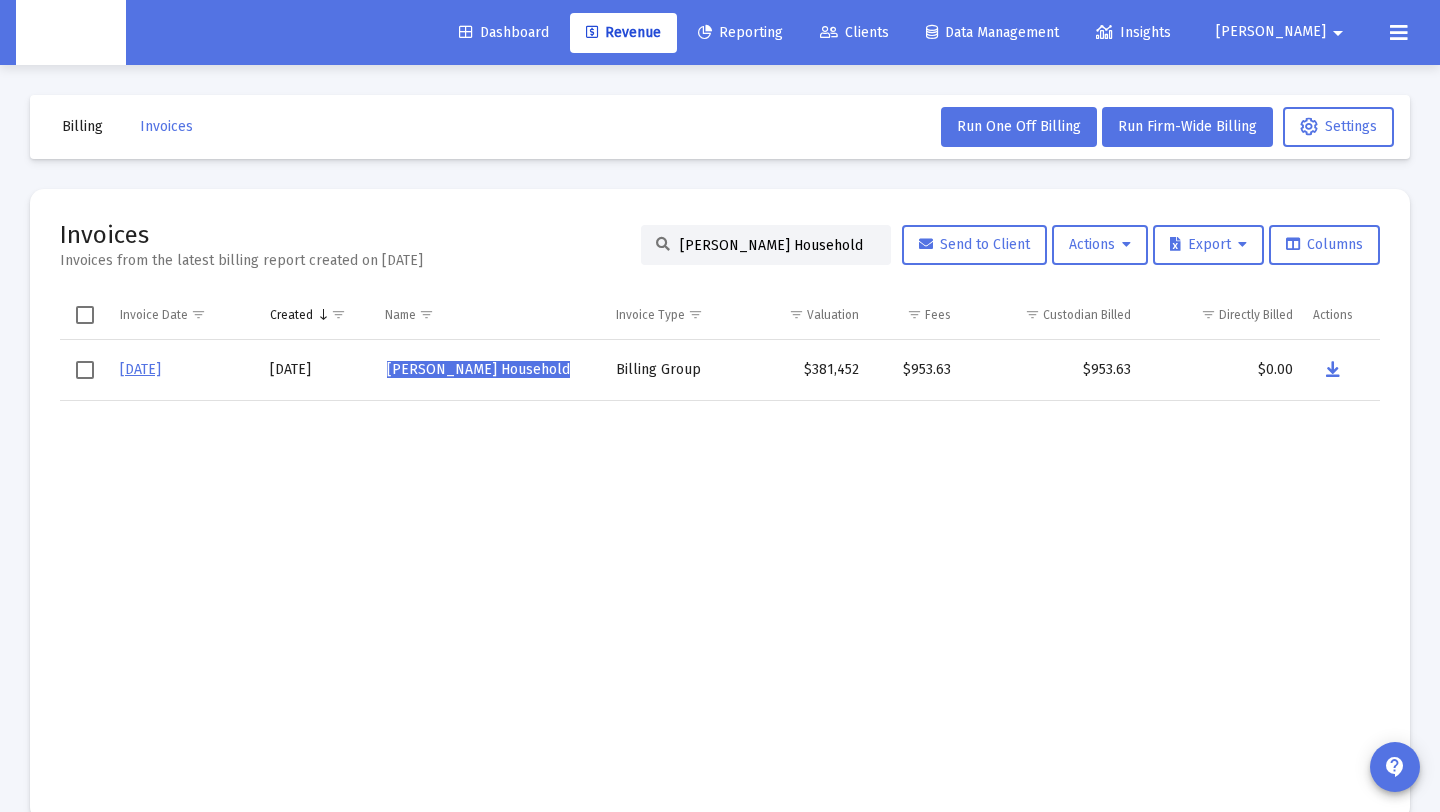 drag, startPoint x: 852, startPoint y: 243, endPoint x: 549, endPoint y: 262, distance: 303.59512 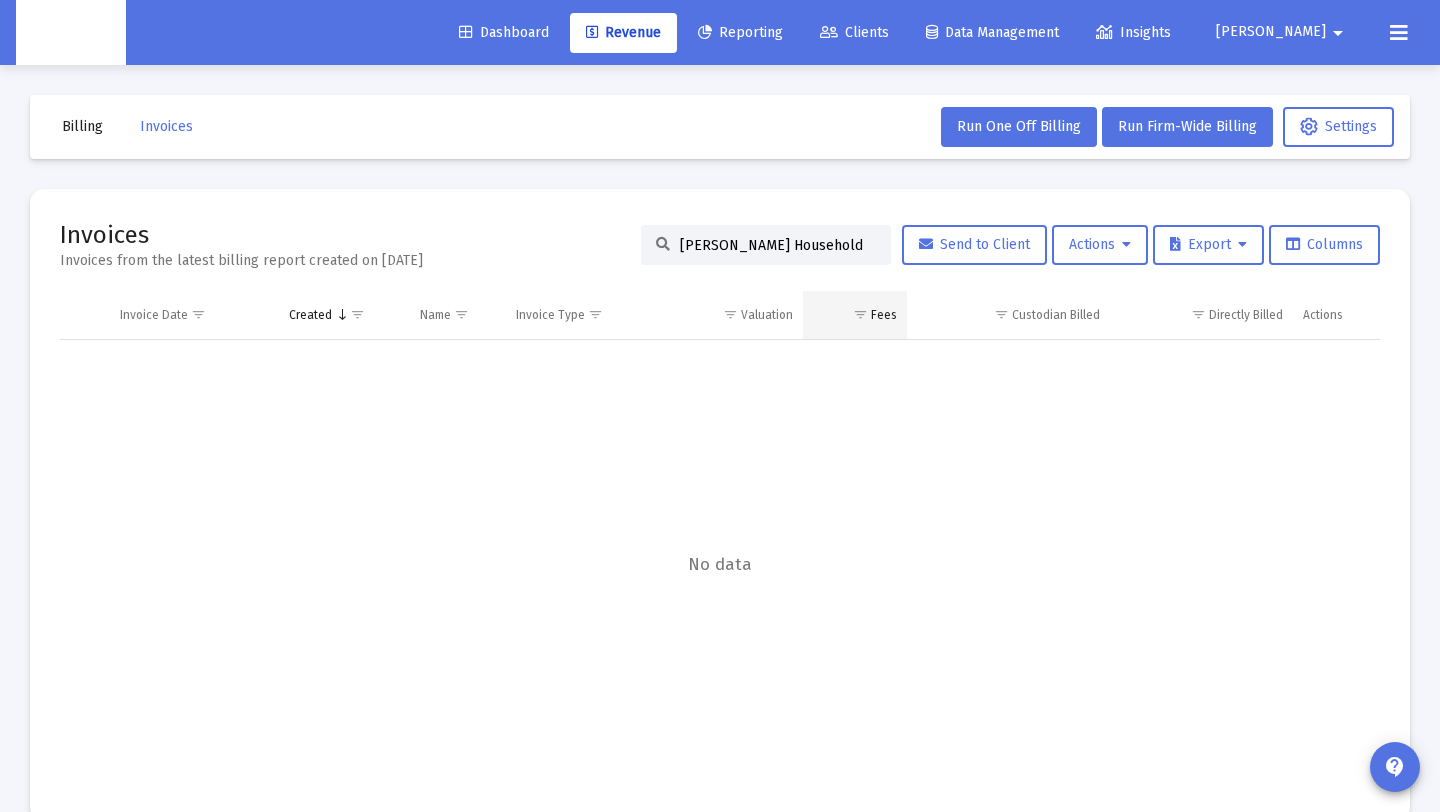 scroll, scrollTop: 0, scrollLeft: 0, axis: both 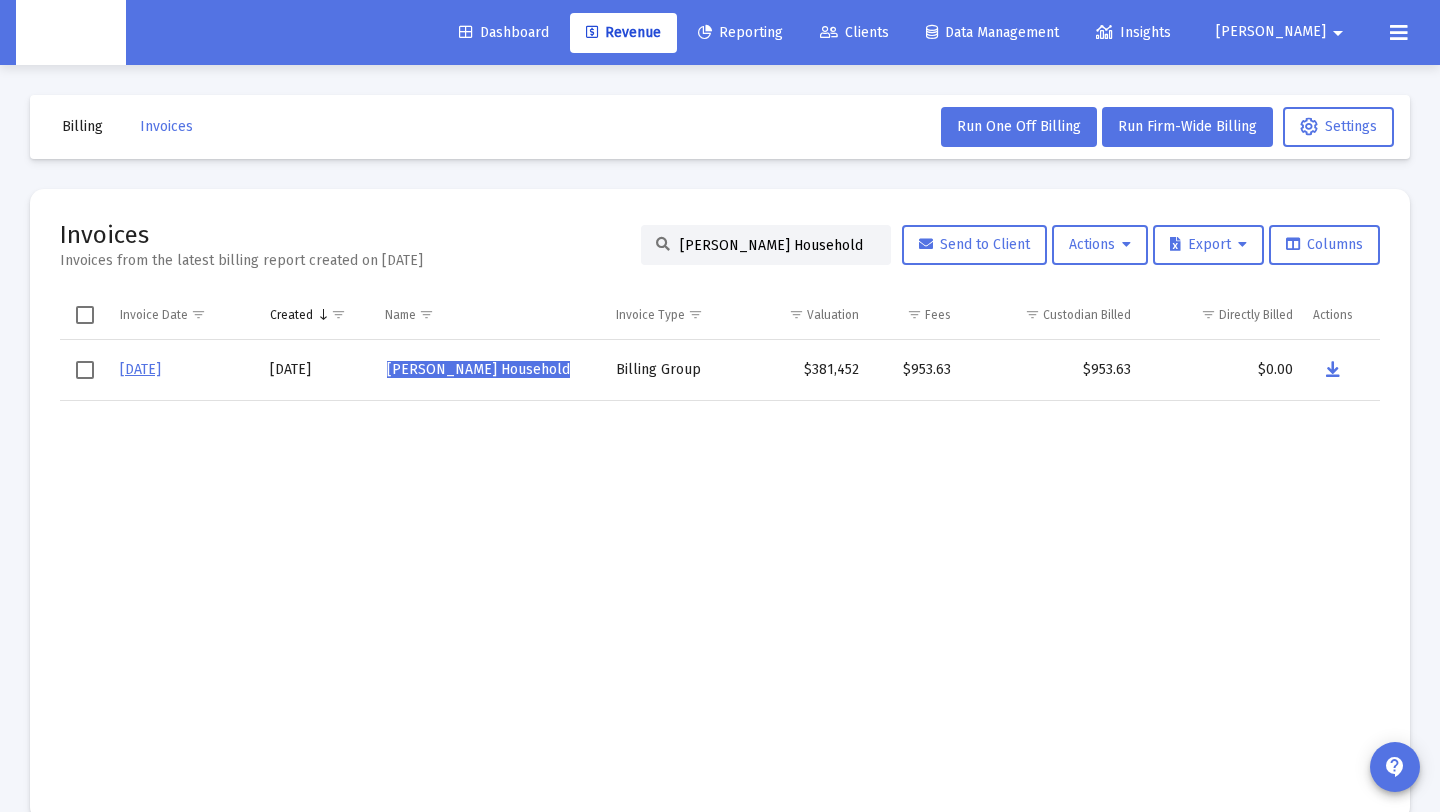 drag, startPoint x: 847, startPoint y: 245, endPoint x: 565, endPoint y: 265, distance: 282.70834 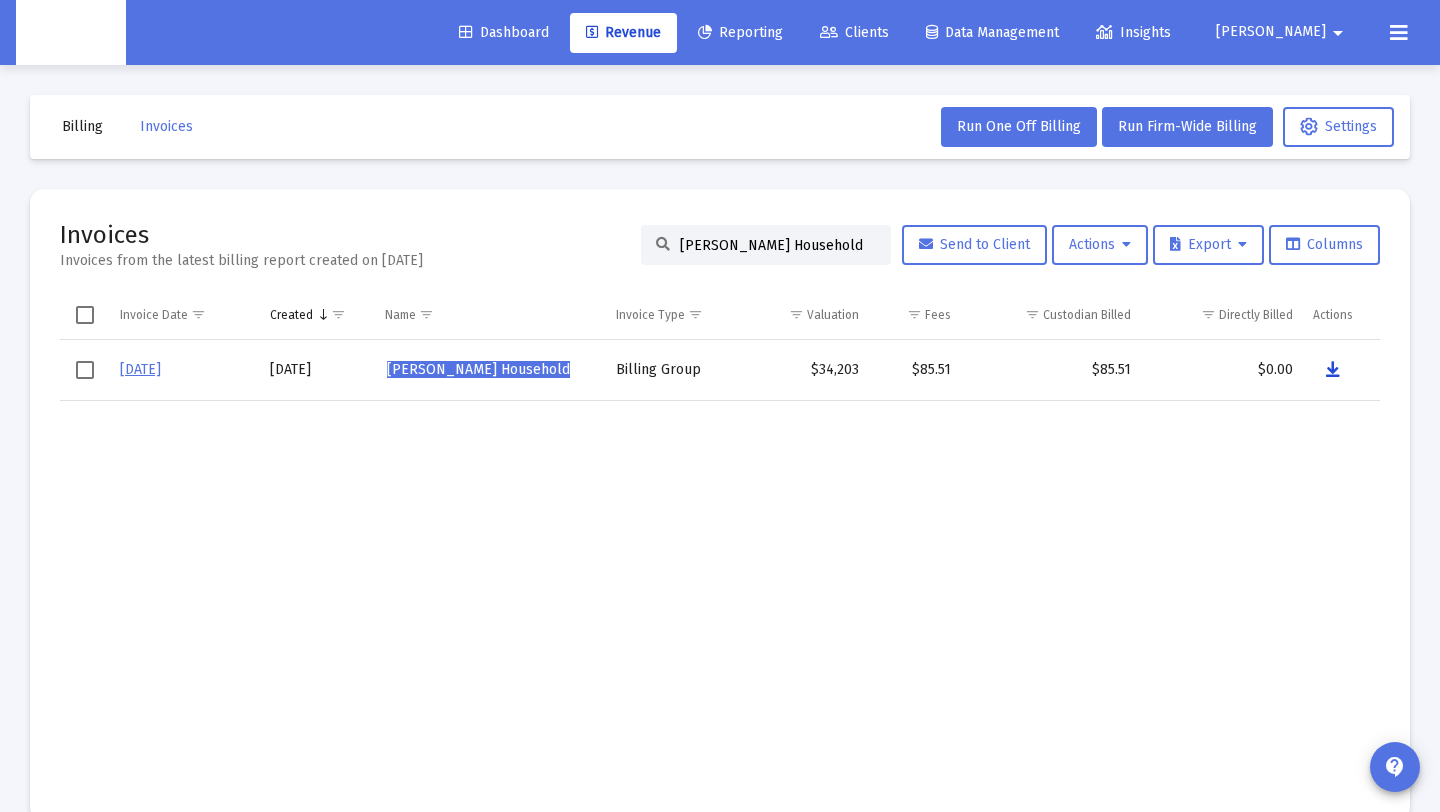 click at bounding box center [1333, 370] 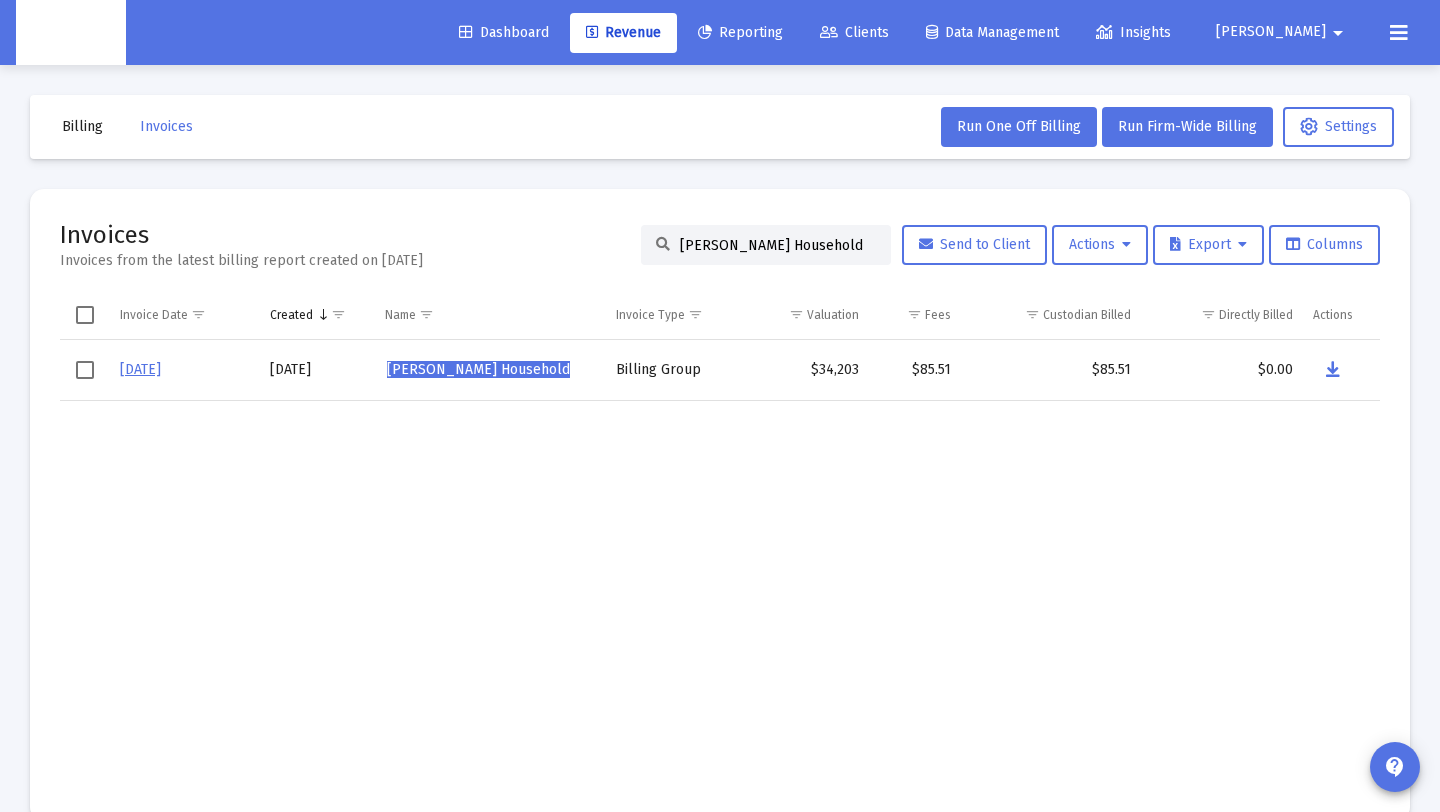 click on "Carol Johnson's Household" 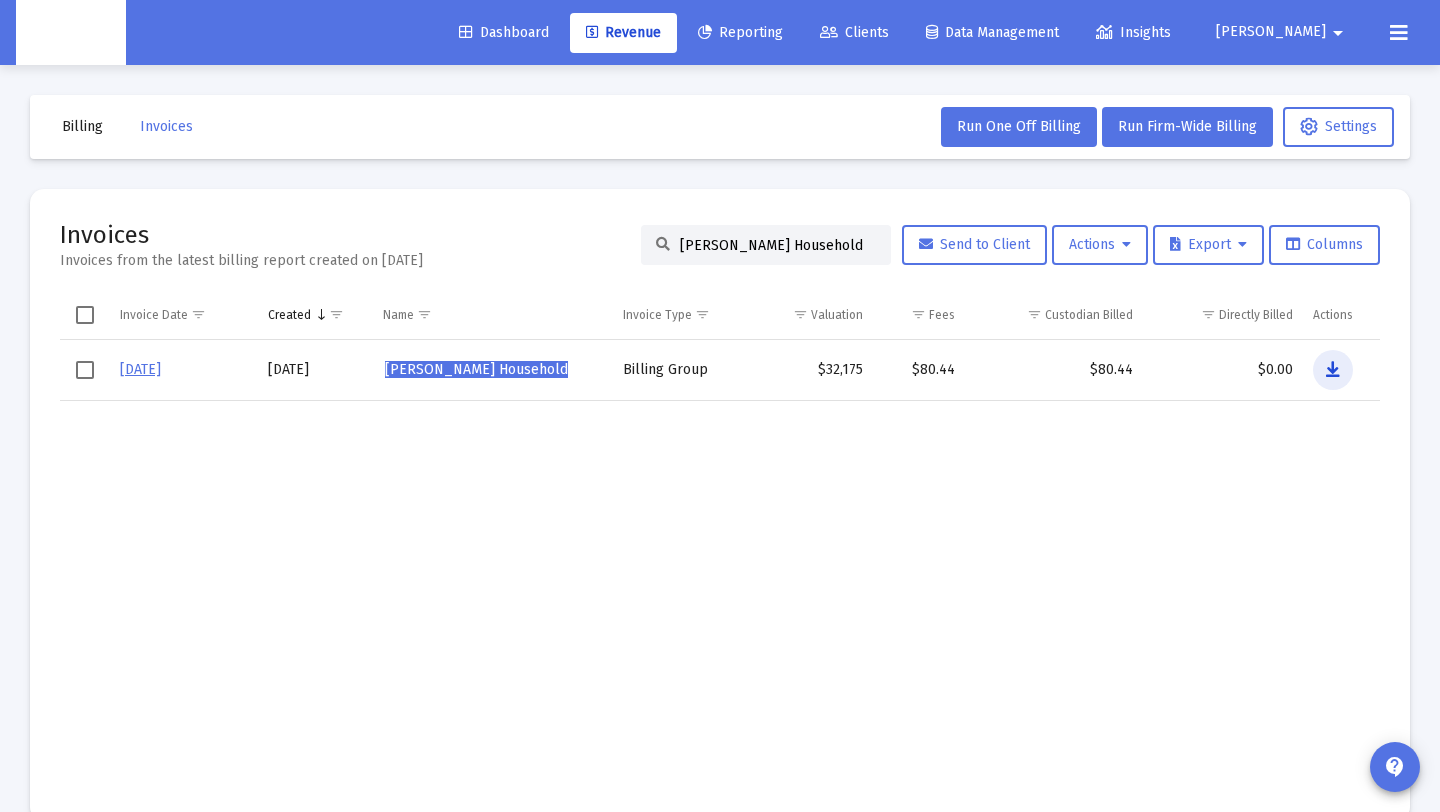 click at bounding box center (1333, 370) 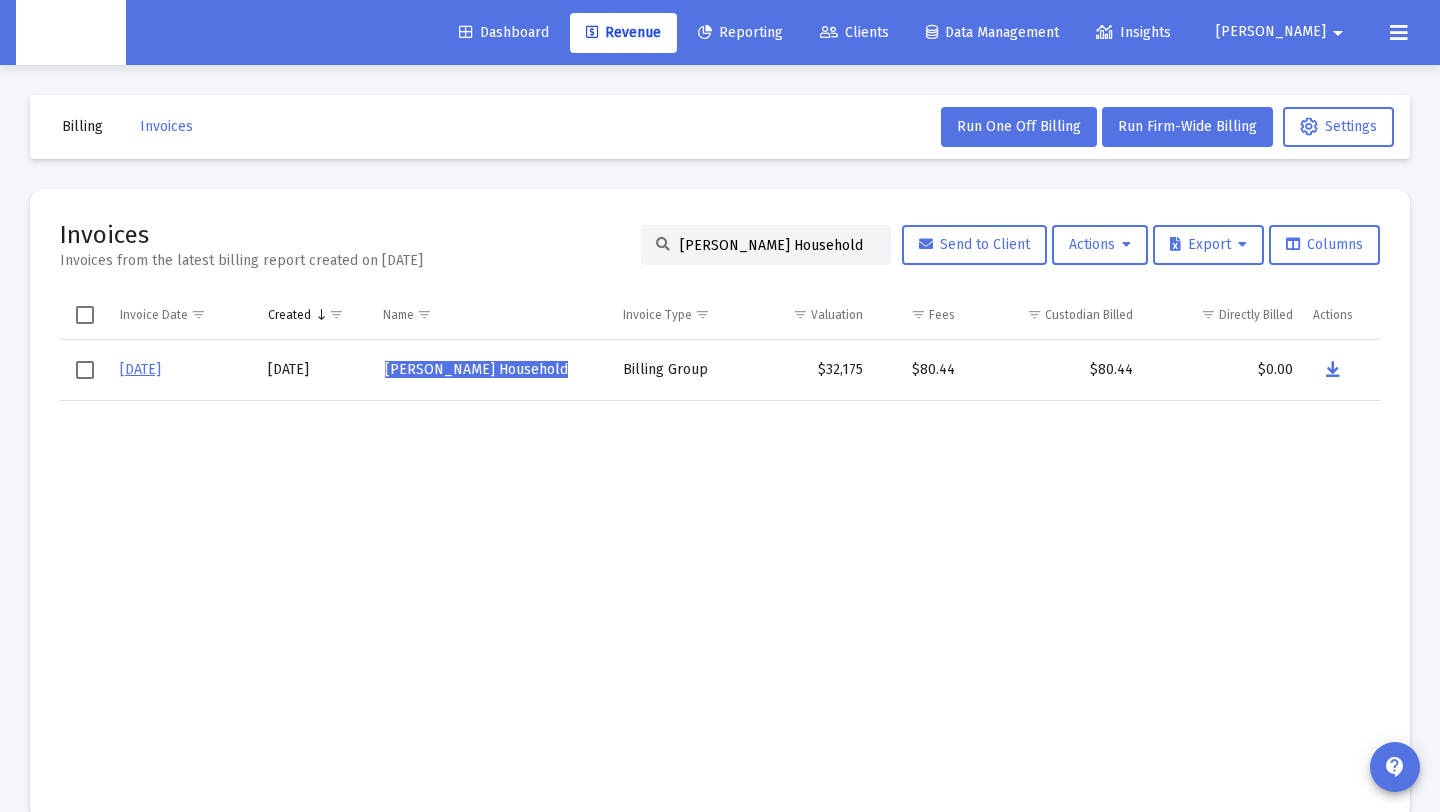 drag, startPoint x: 850, startPoint y: 243, endPoint x: 440, endPoint y: 257, distance: 410.23895 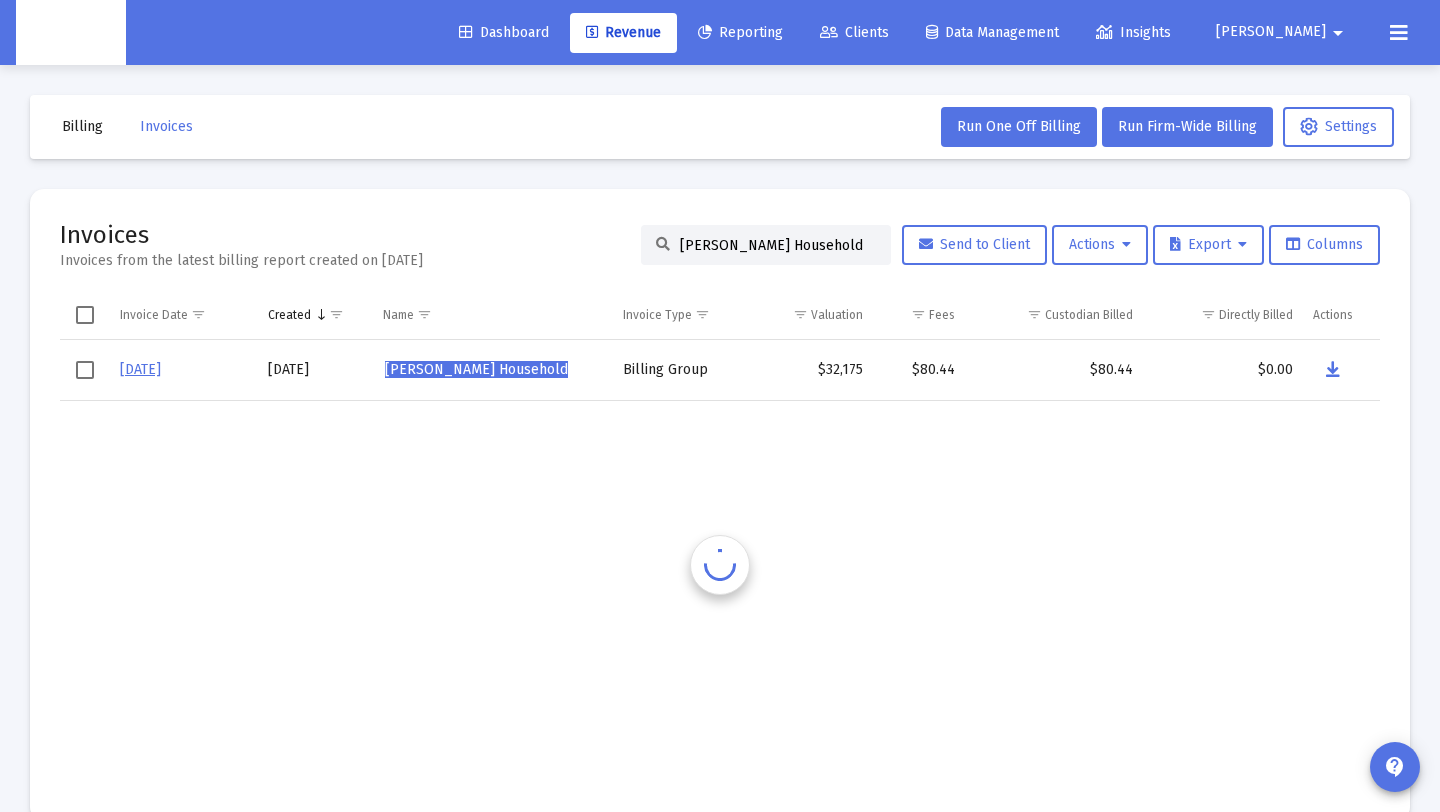 scroll, scrollTop: 0, scrollLeft: 0, axis: both 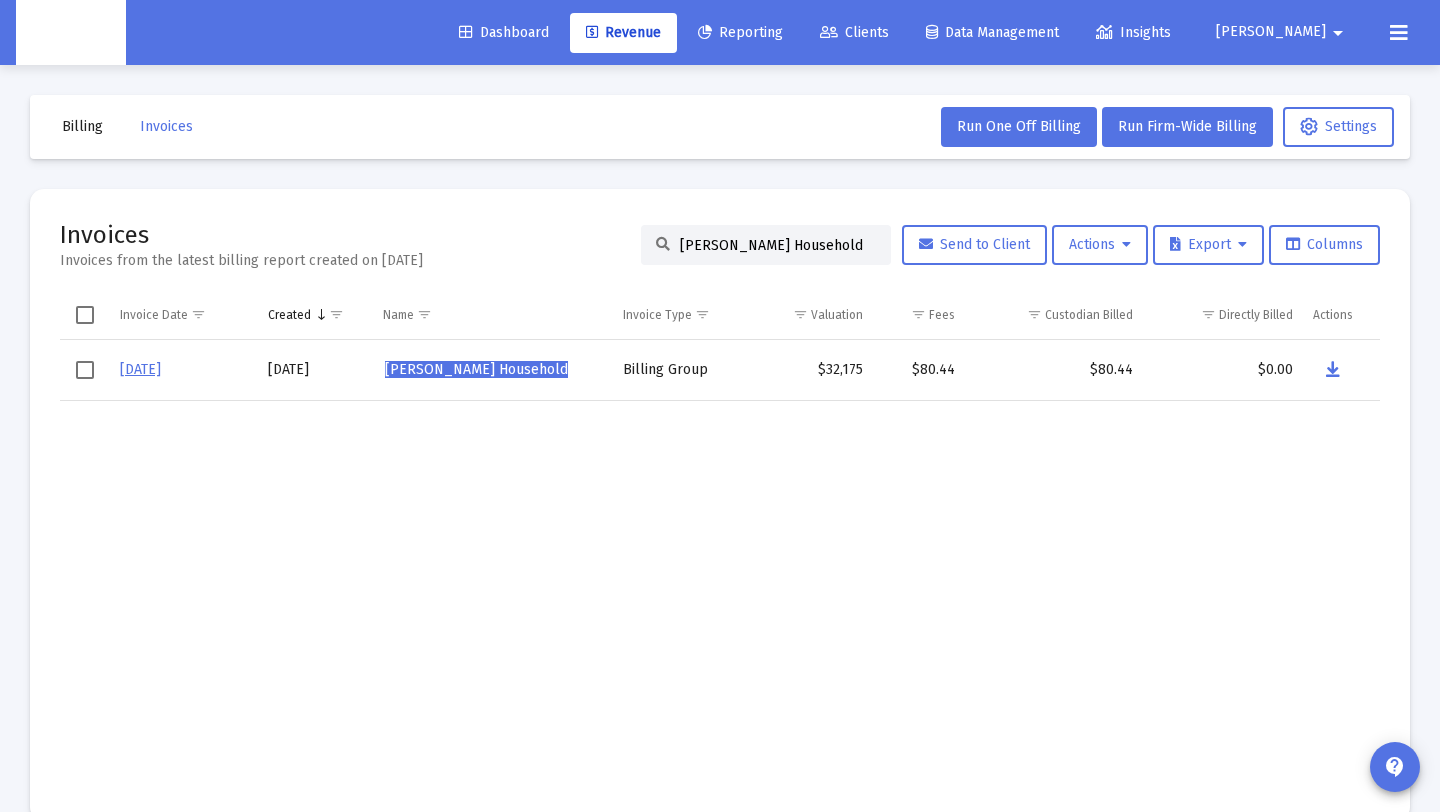 drag, startPoint x: 846, startPoint y: 244, endPoint x: 511, endPoint y: 252, distance: 335.09552 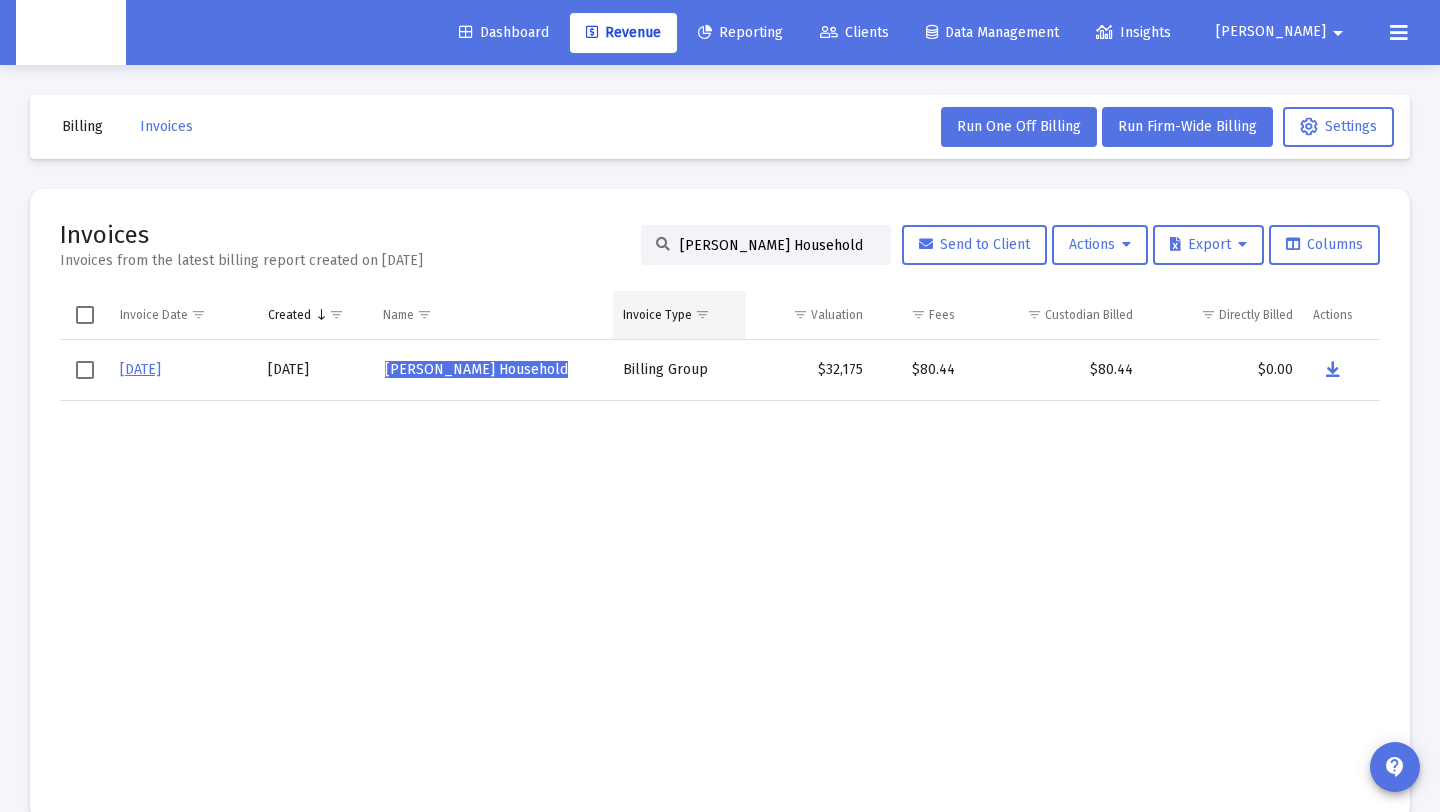 scroll, scrollTop: 0, scrollLeft: 6, axis: horizontal 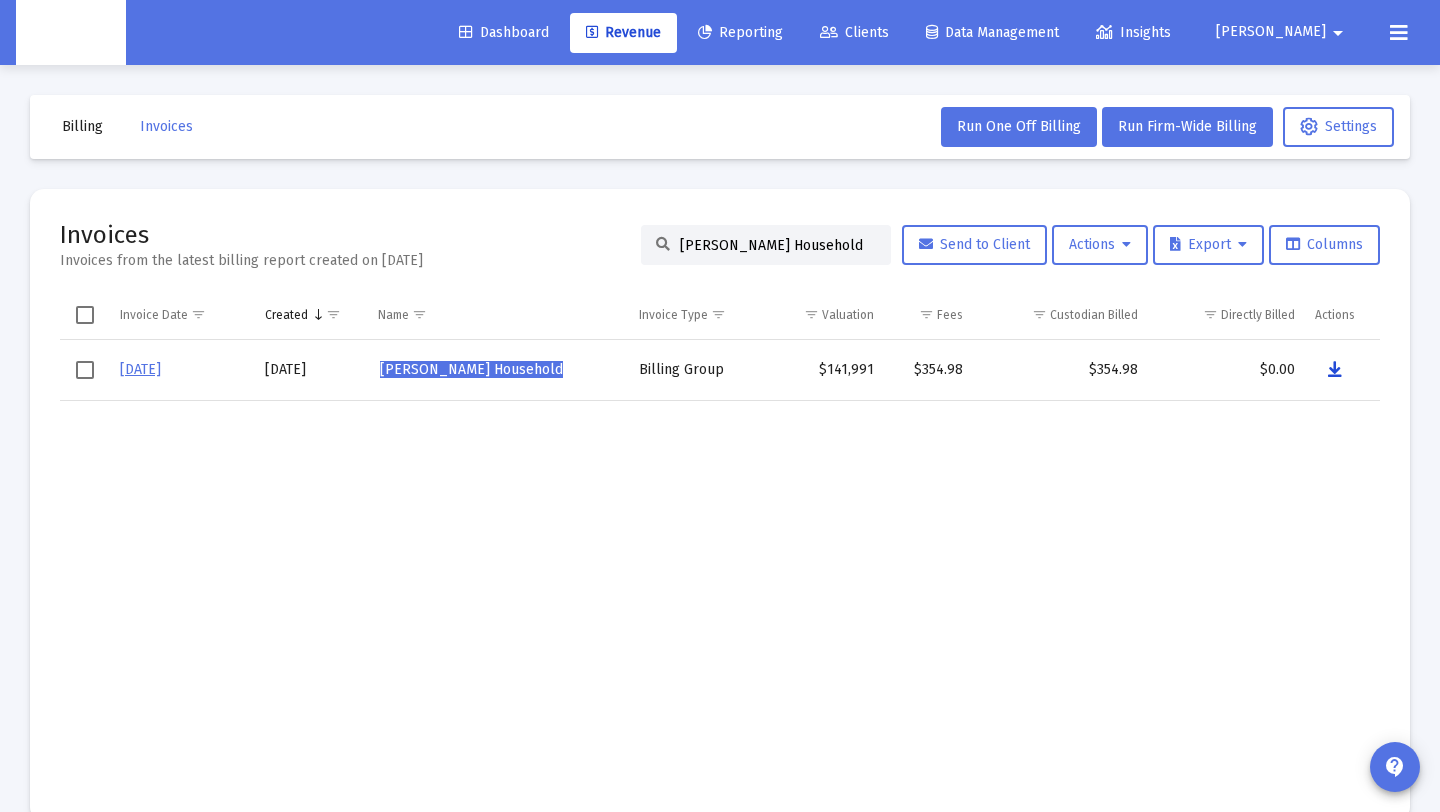 click at bounding box center [1335, 370] 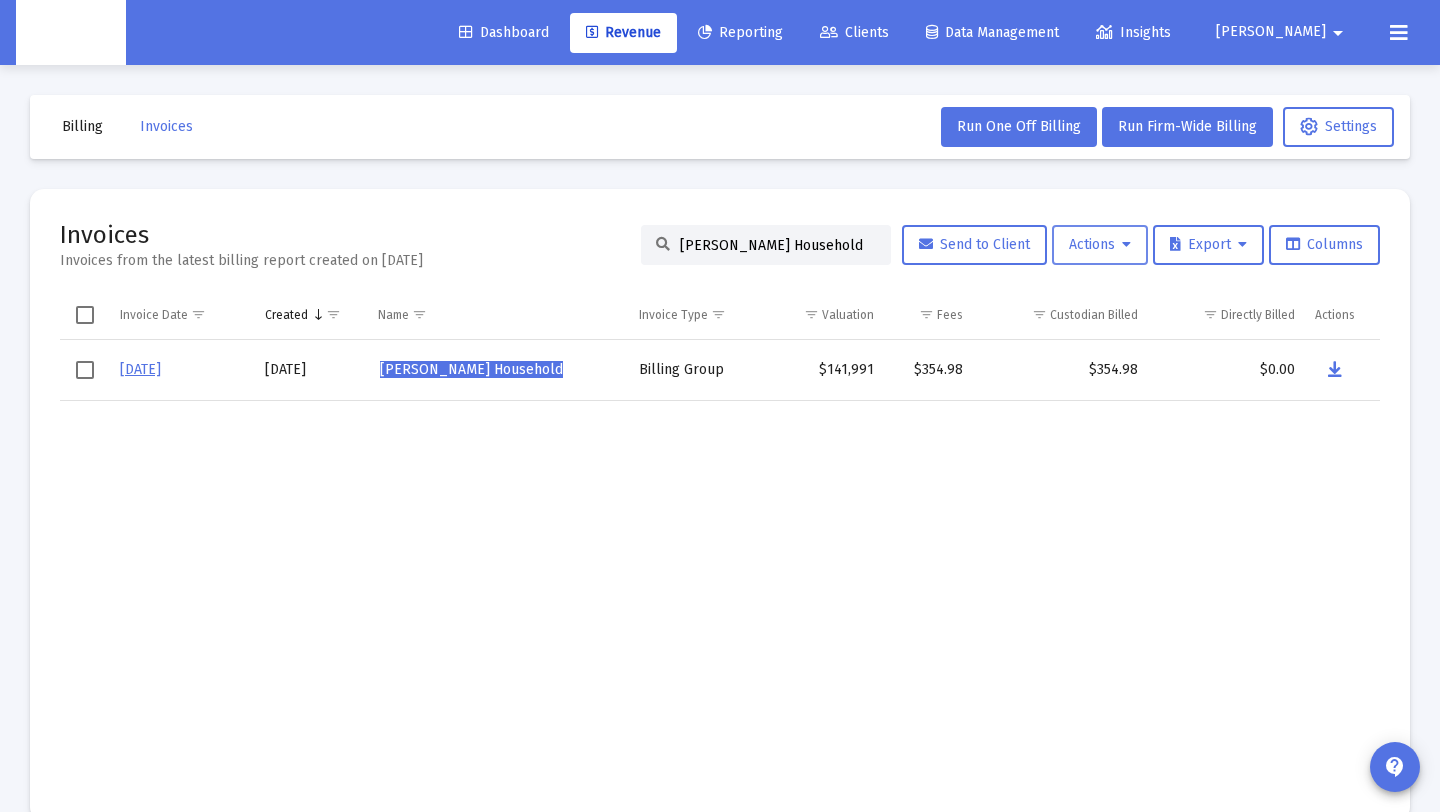 scroll, scrollTop: 0, scrollLeft: 7, axis: horizontal 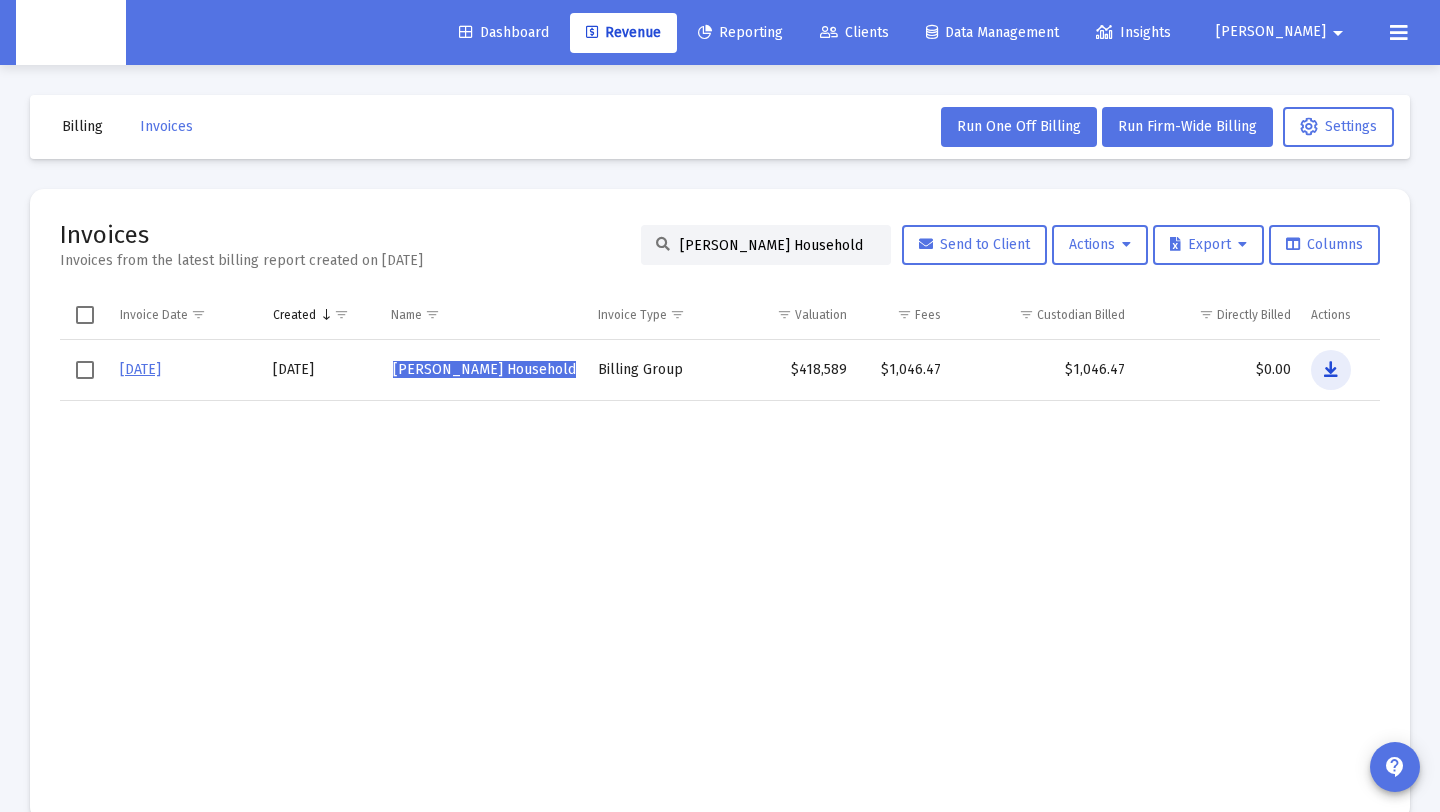 drag, startPoint x: 1336, startPoint y: 366, endPoint x: 1331, endPoint y: 378, distance: 13 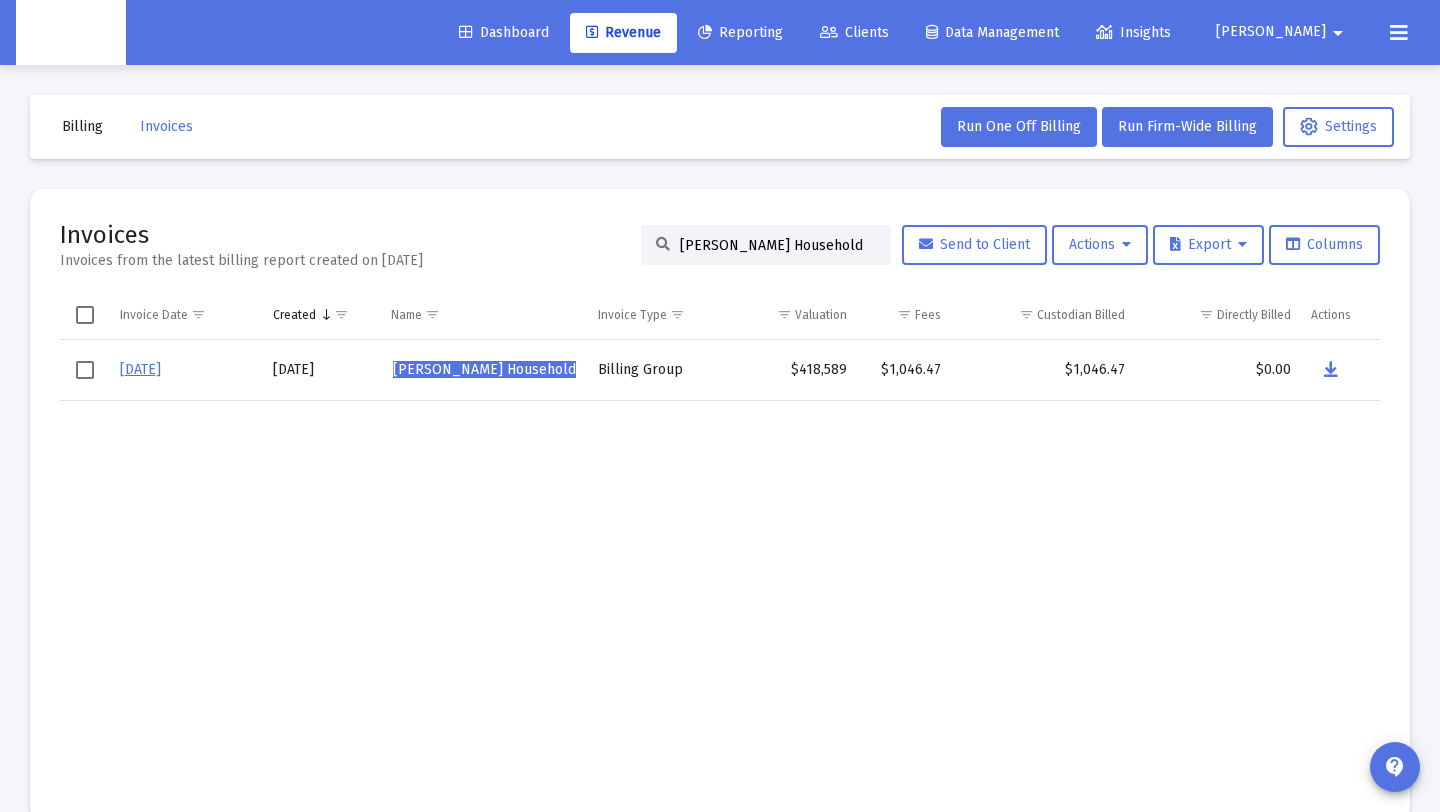 click on "Corey Bell's Household" 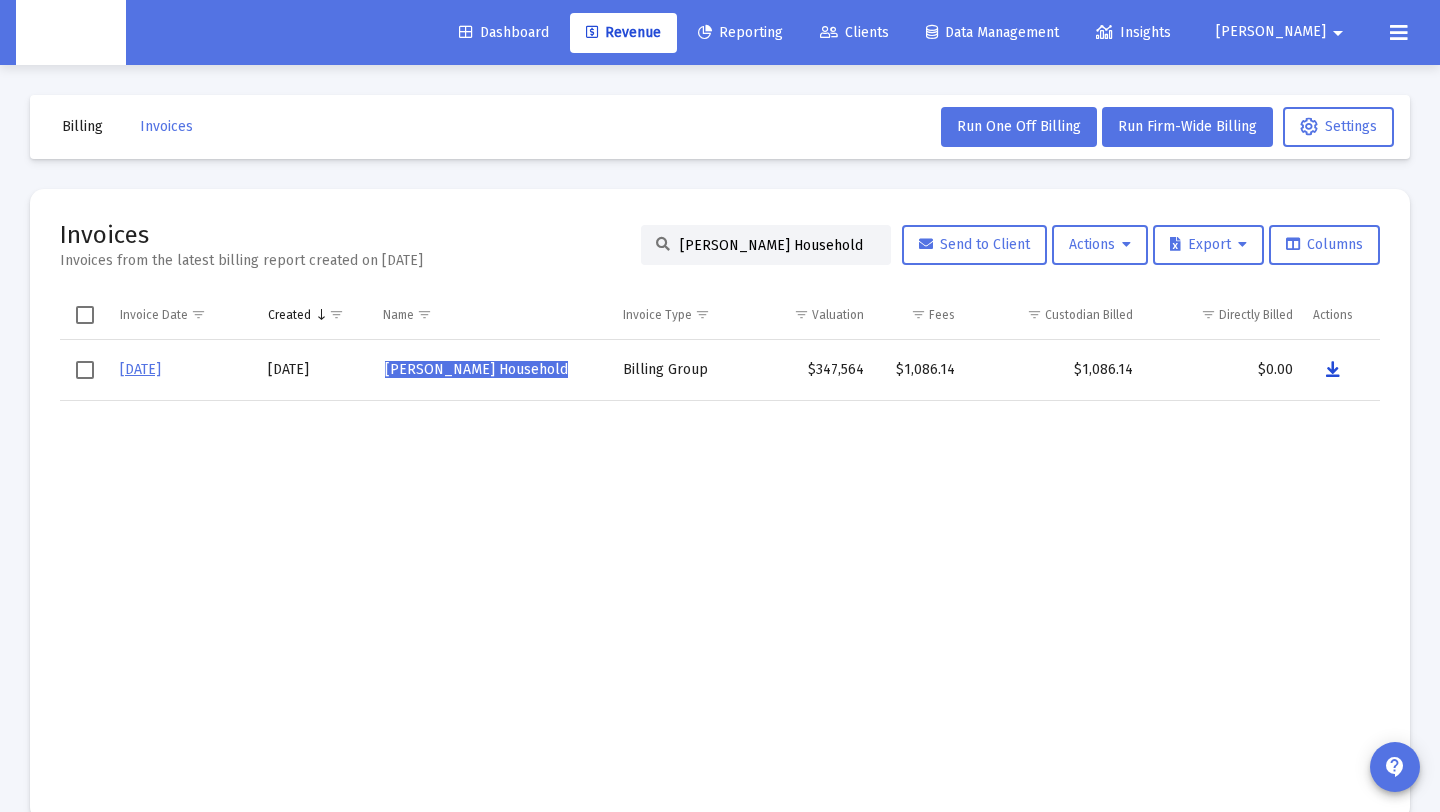 drag, startPoint x: 1329, startPoint y: 371, endPoint x: 1334, endPoint y: 388, distance: 17.720045 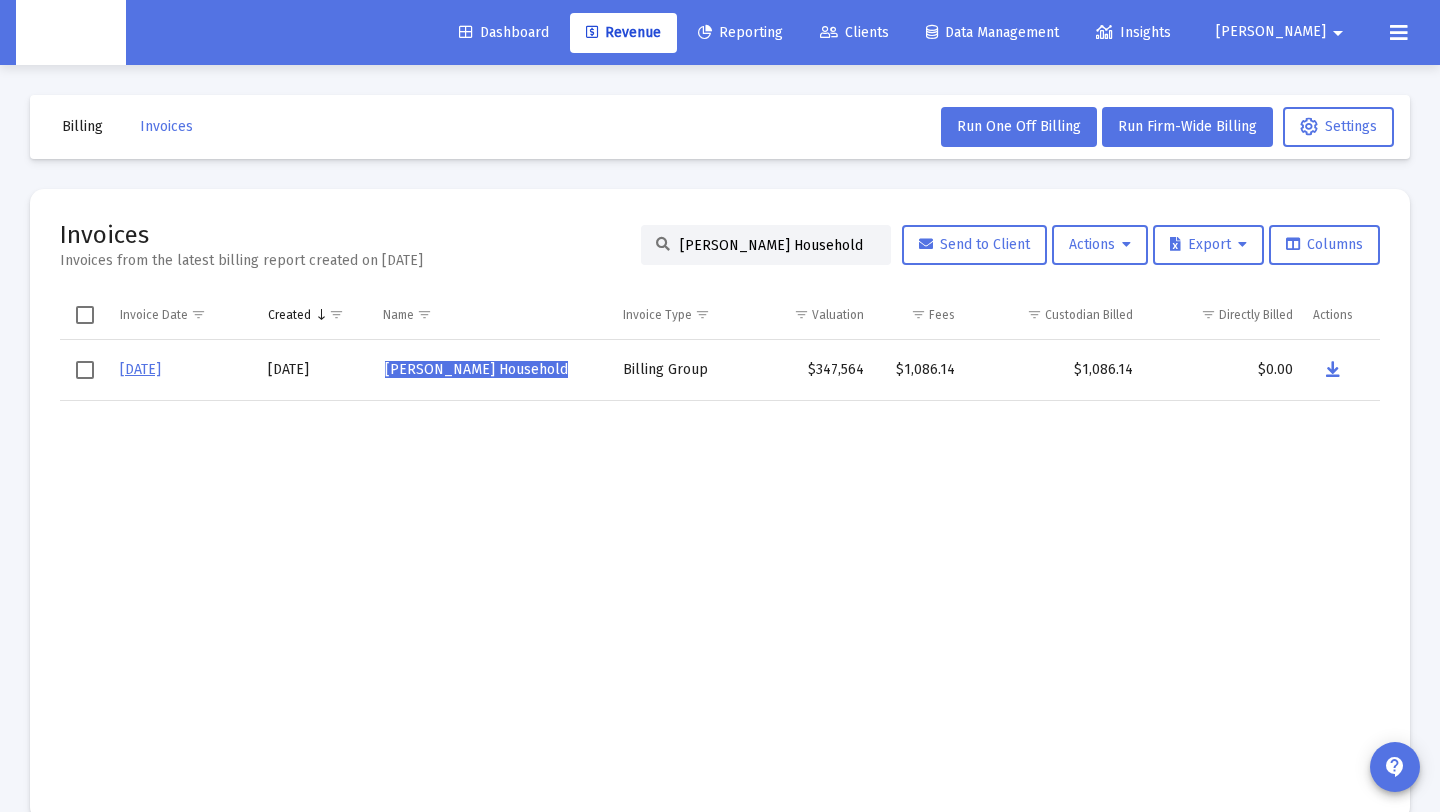 click on "Danielle Fowler's Household" 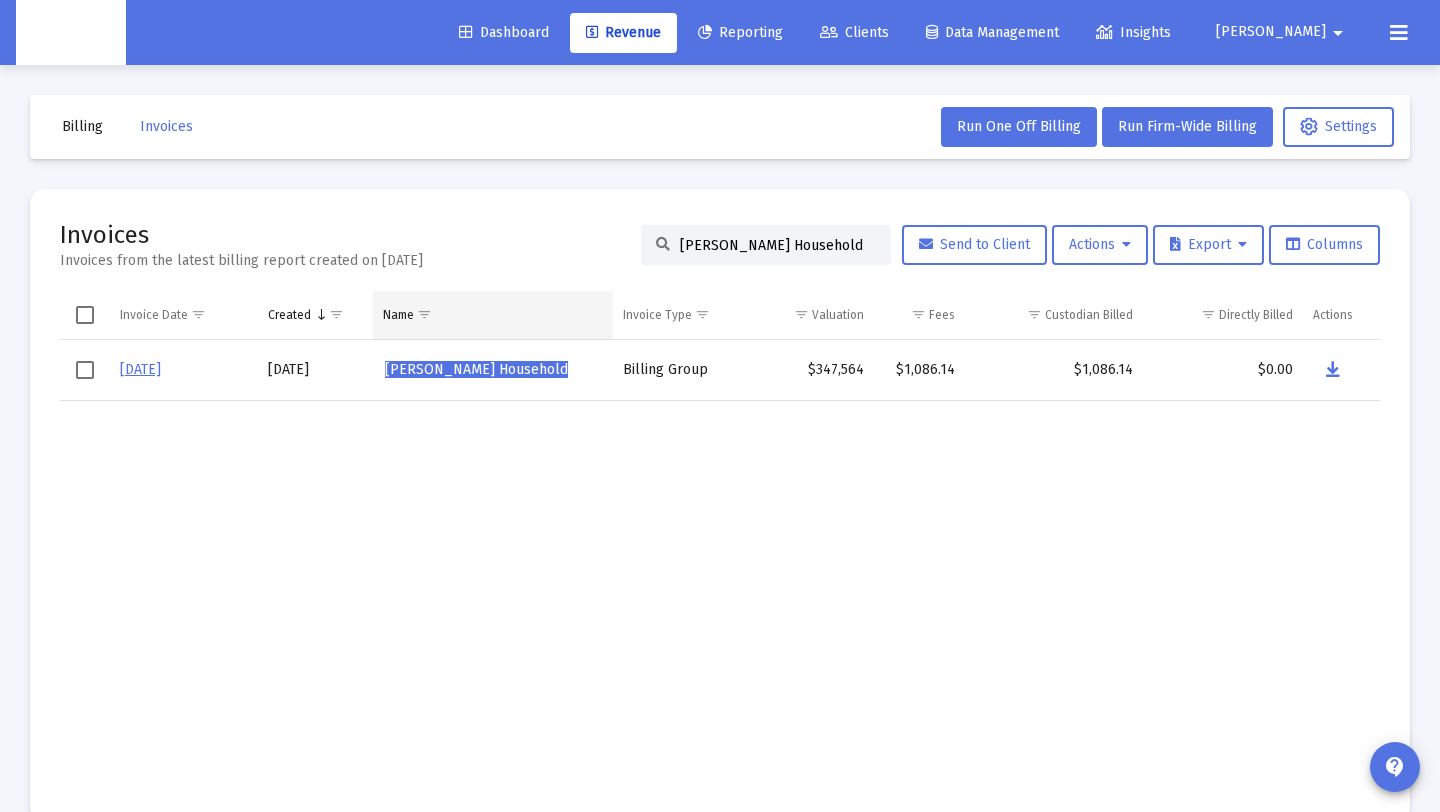 drag, startPoint x: 852, startPoint y: 246, endPoint x: 597, endPoint y: 310, distance: 262.90872 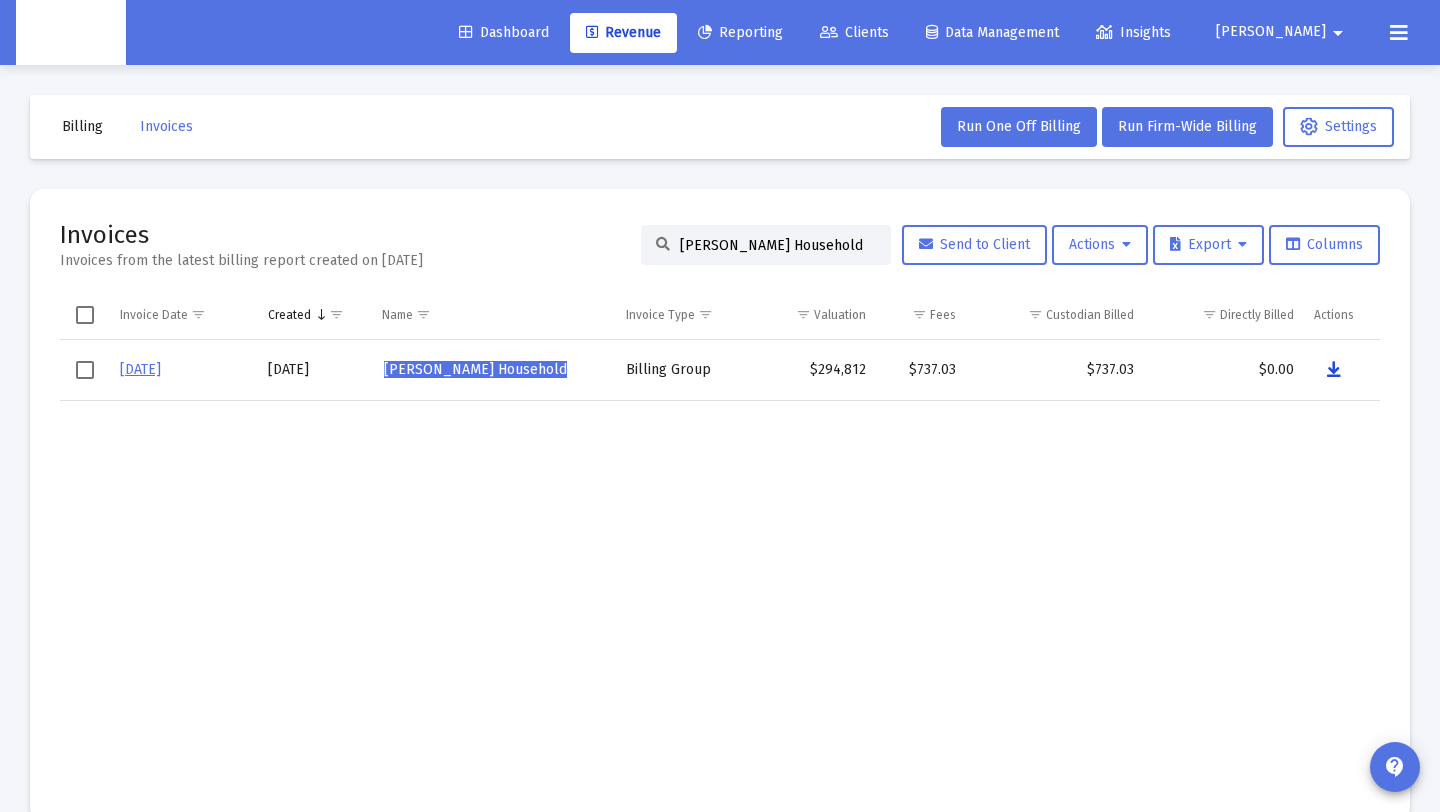 click at bounding box center (1334, 370) 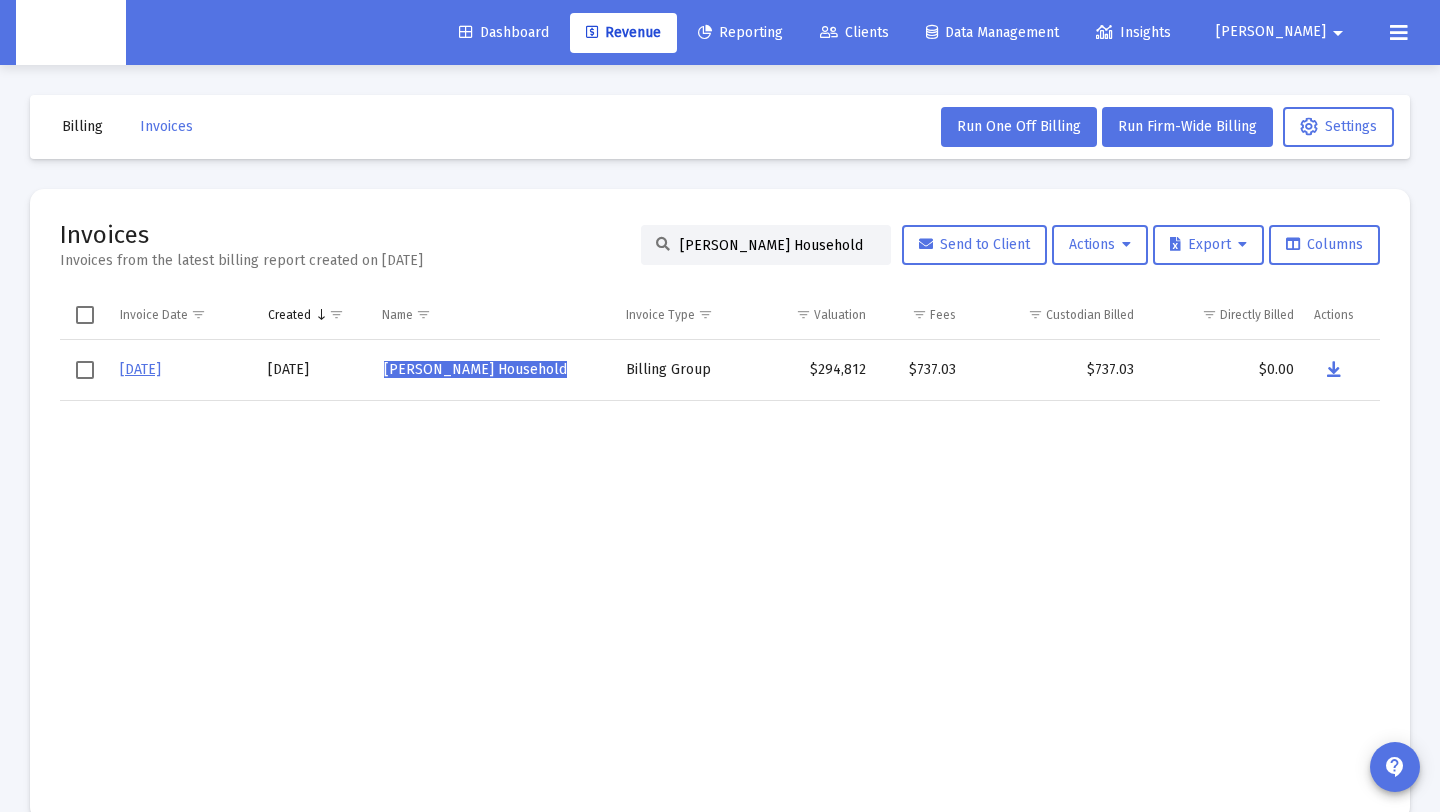 drag, startPoint x: 857, startPoint y: 245, endPoint x: 534, endPoint y: 283, distance: 325.2276 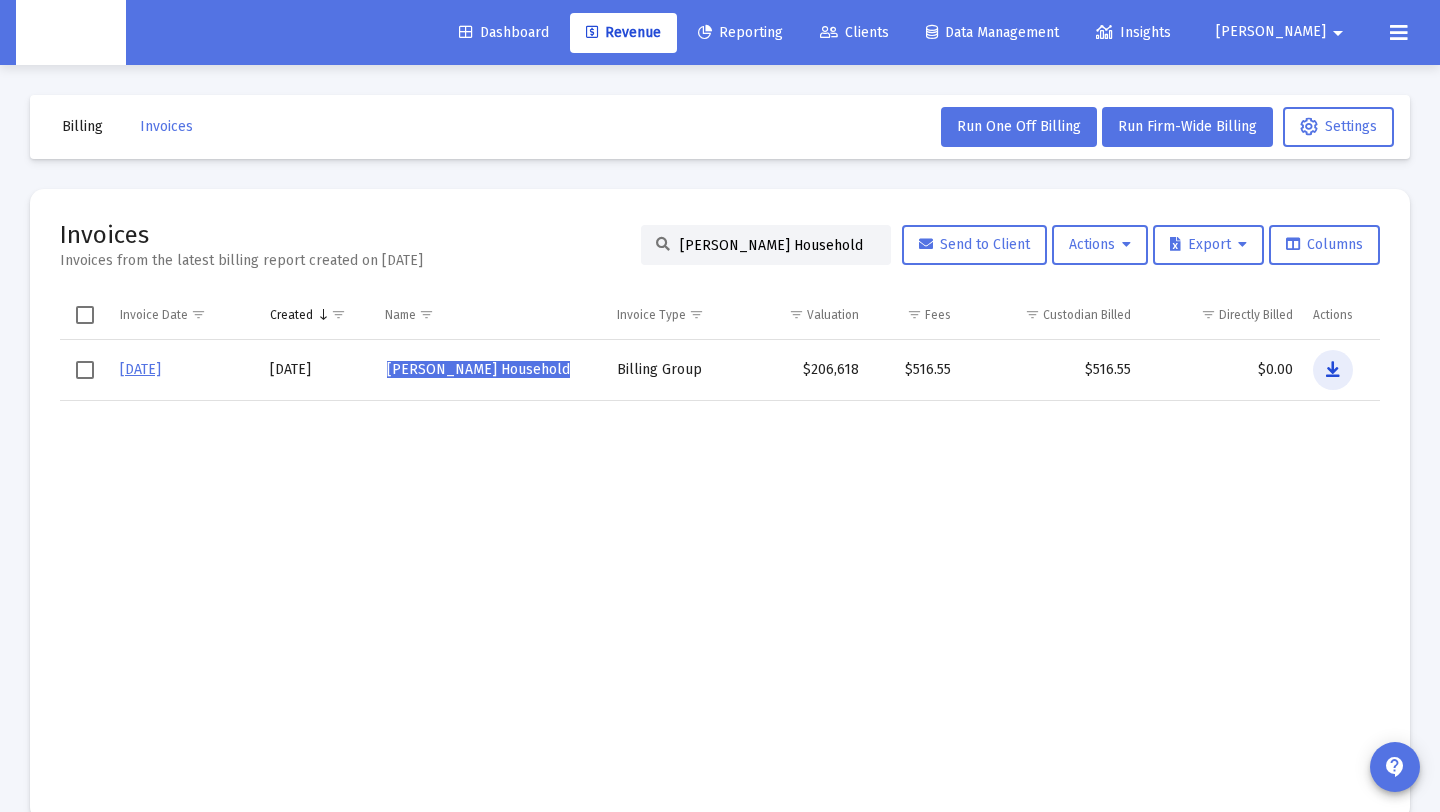click at bounding box center [1333, 370] 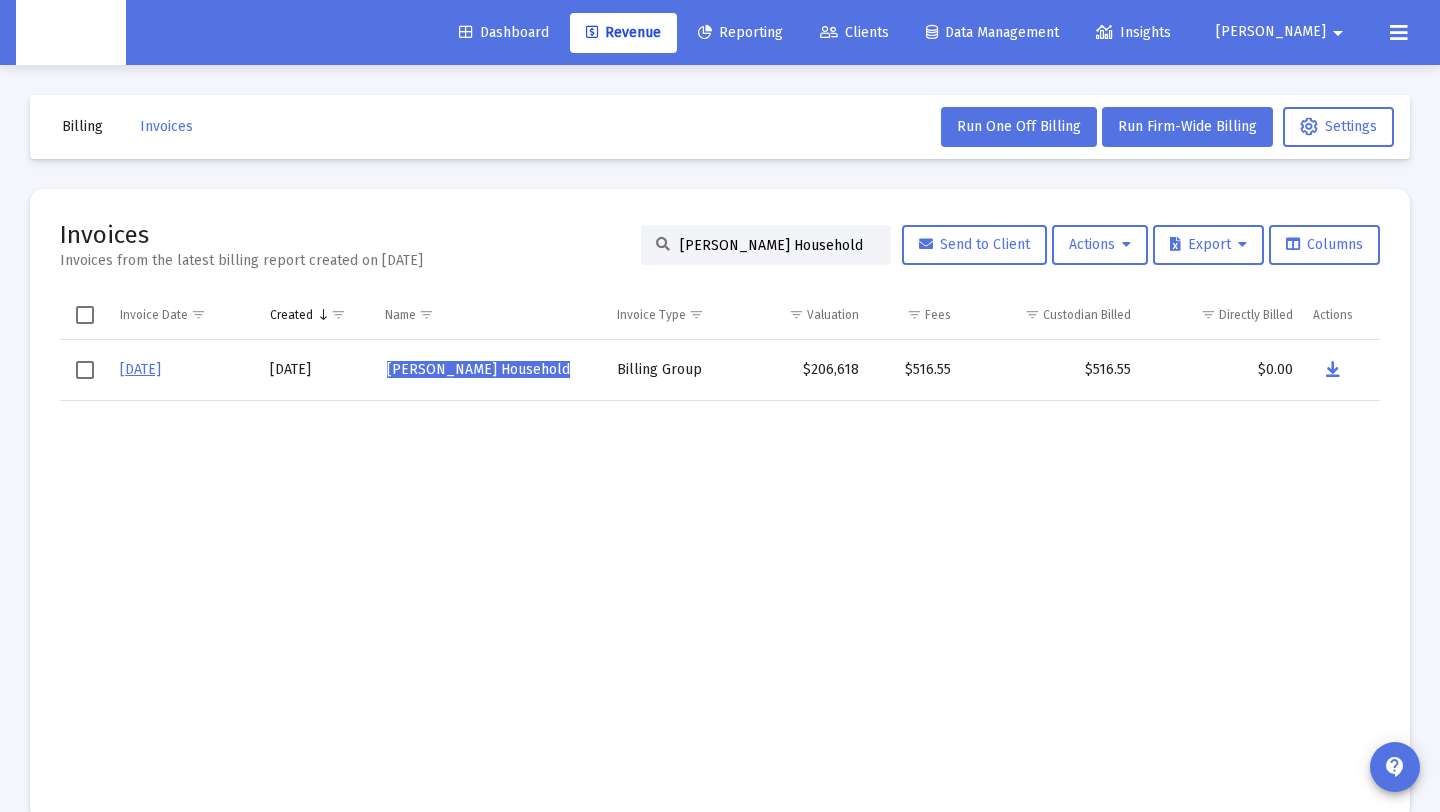 click on "Douglas Willis's Household" 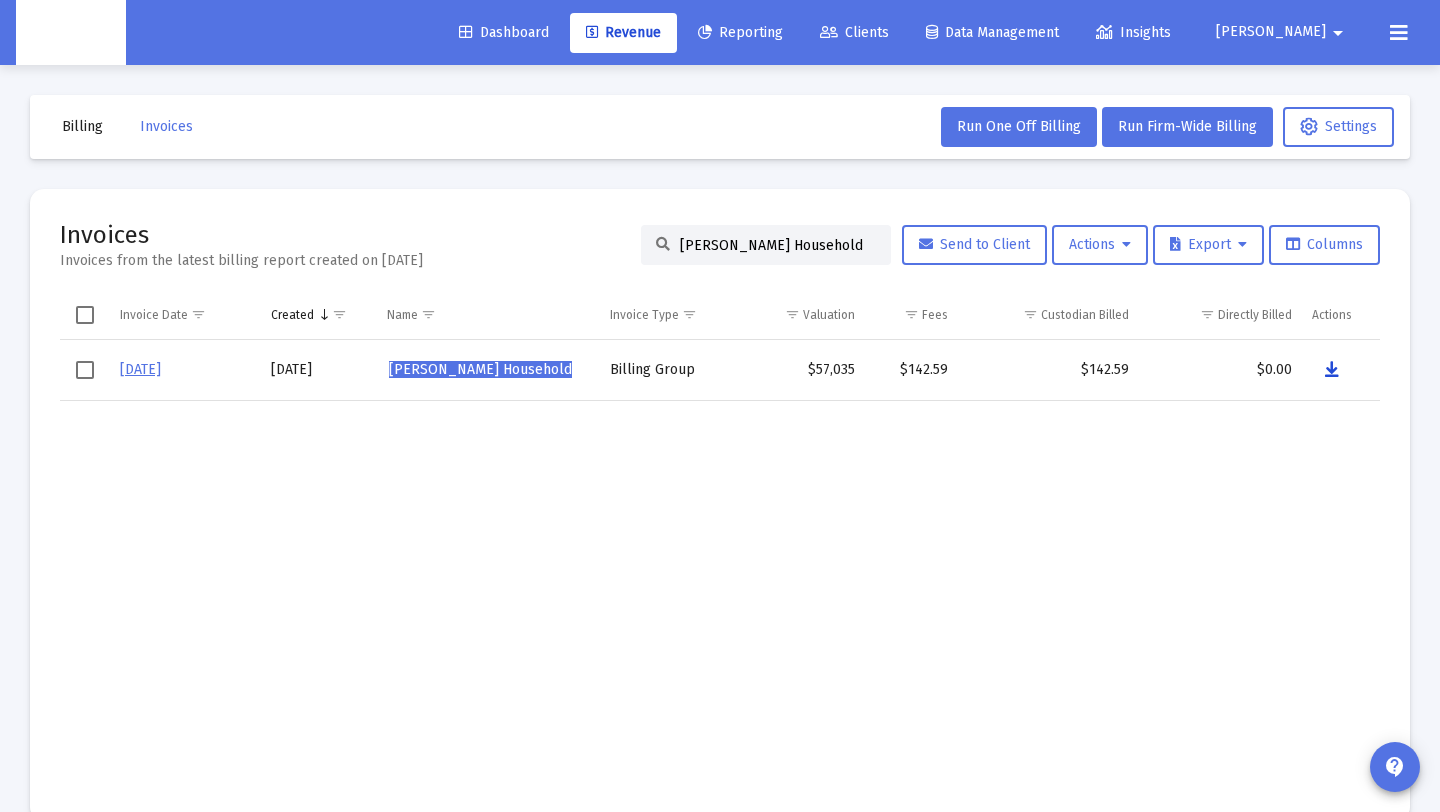 drag, startPoint x: 1334, startPoint y: 369, endPoint x: 1319, endPoint y: 380, distance: 18.601076 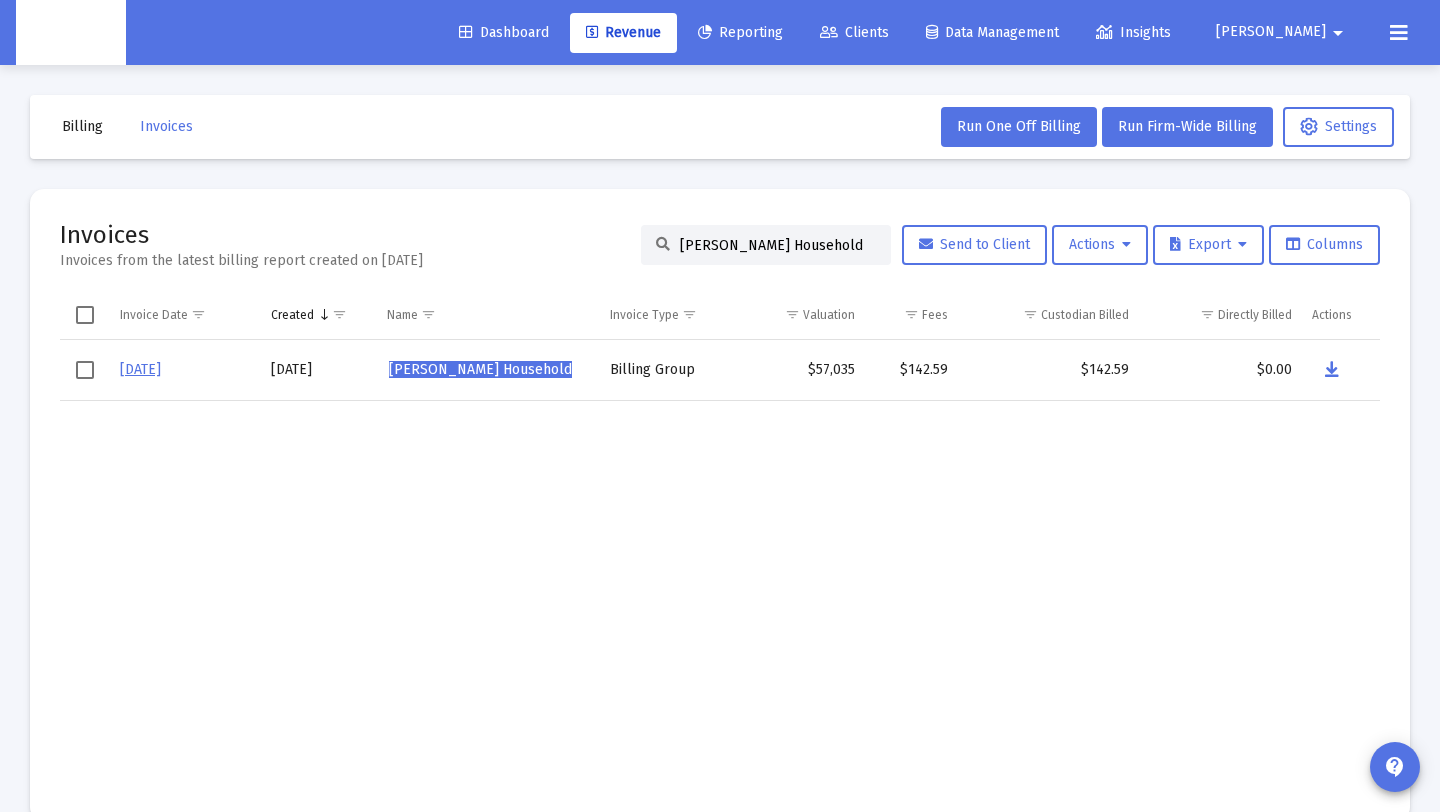 paste on "Fernando Mora" 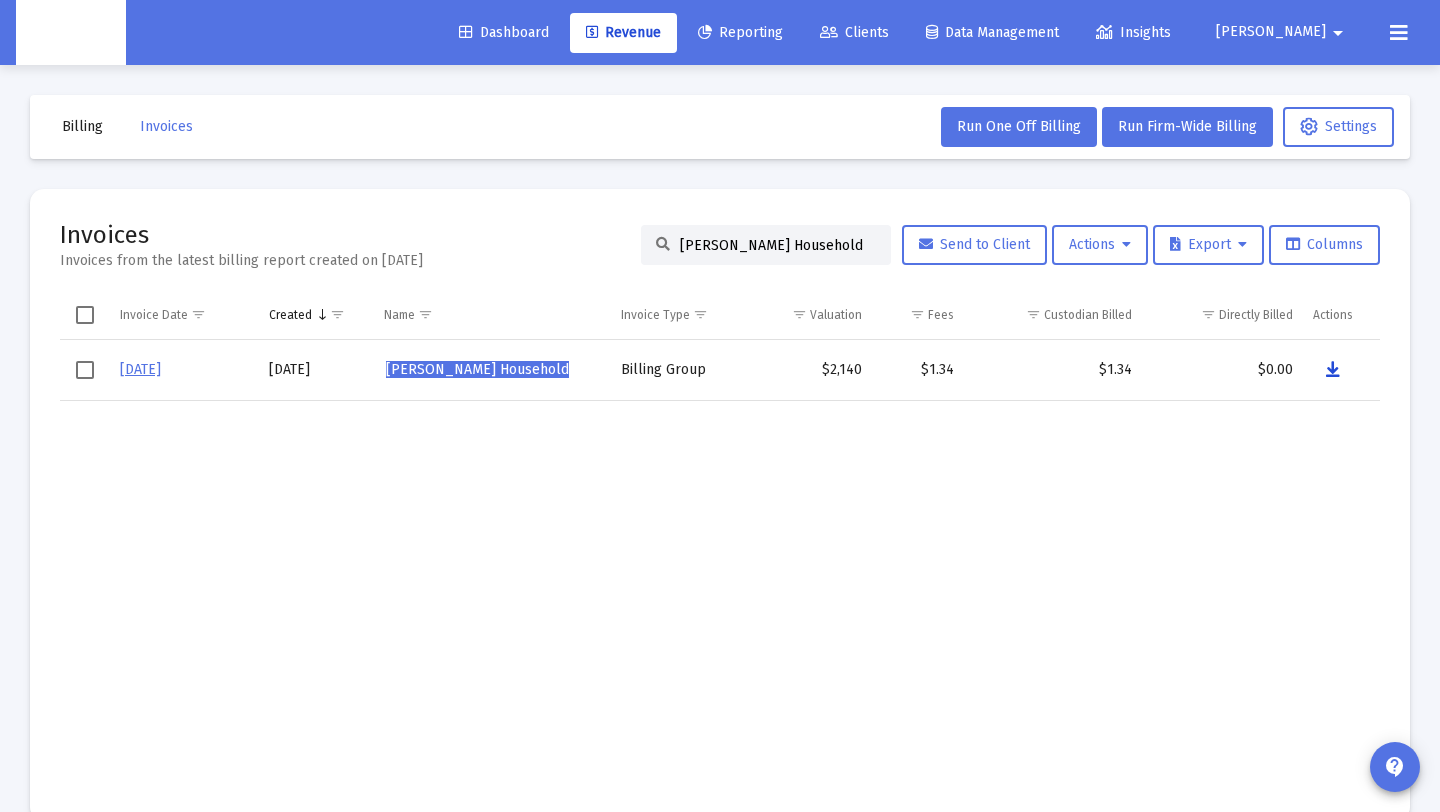 click at bounding box center (1333, 370) 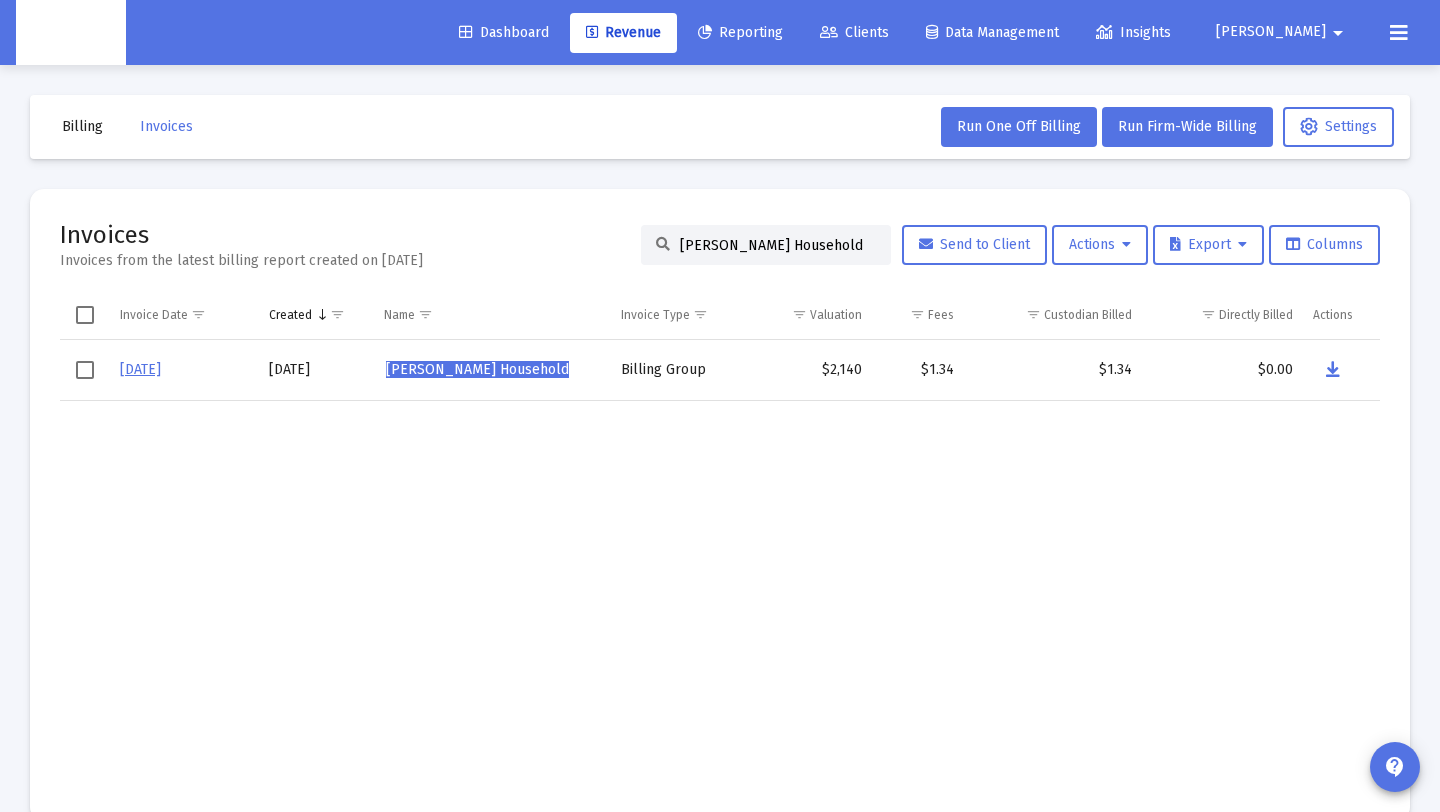 drag, startPoint x: 839, startPoint y: 241, endPoint x: 534, endPoint y: 246, distance: 305.041 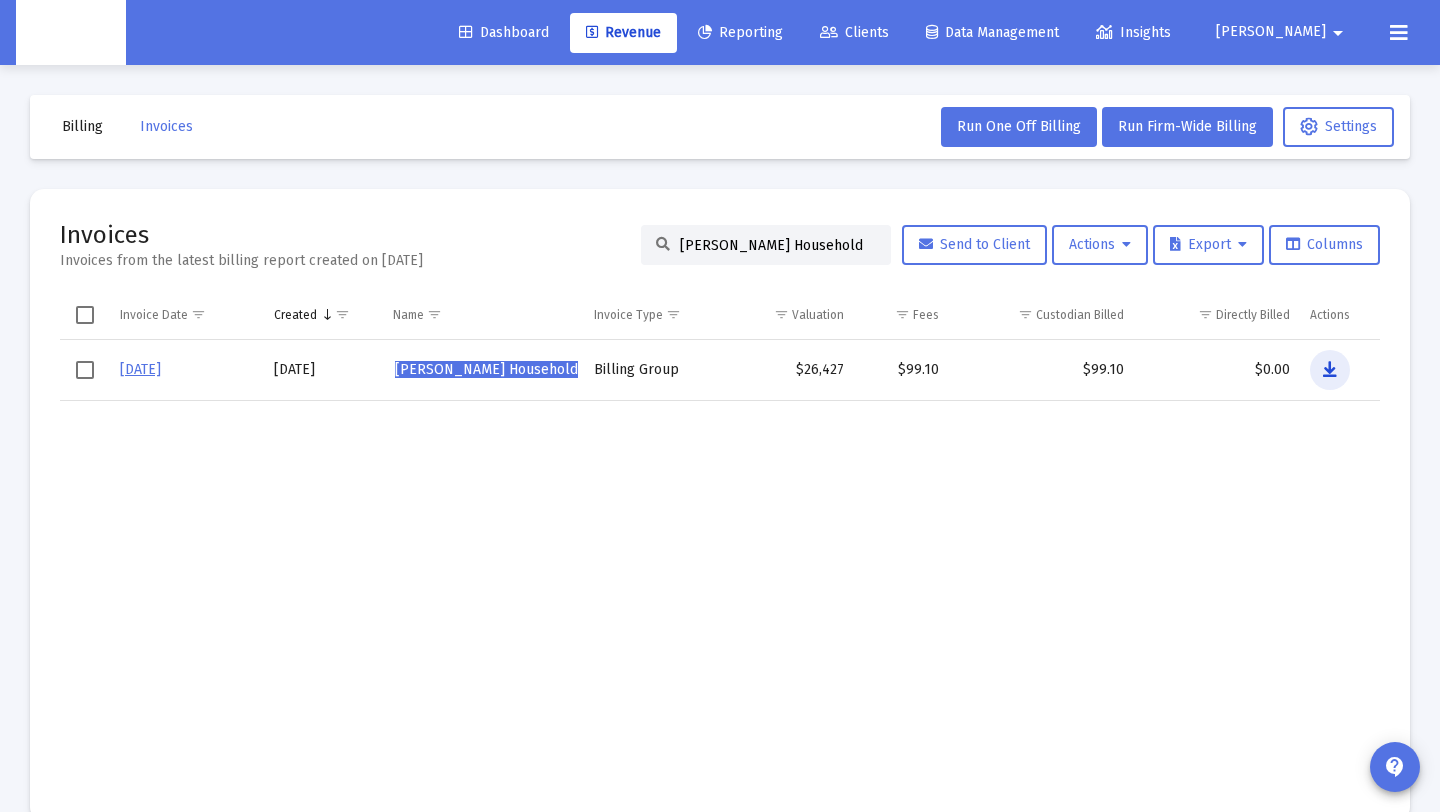 click at bounding box center (1330, 370) 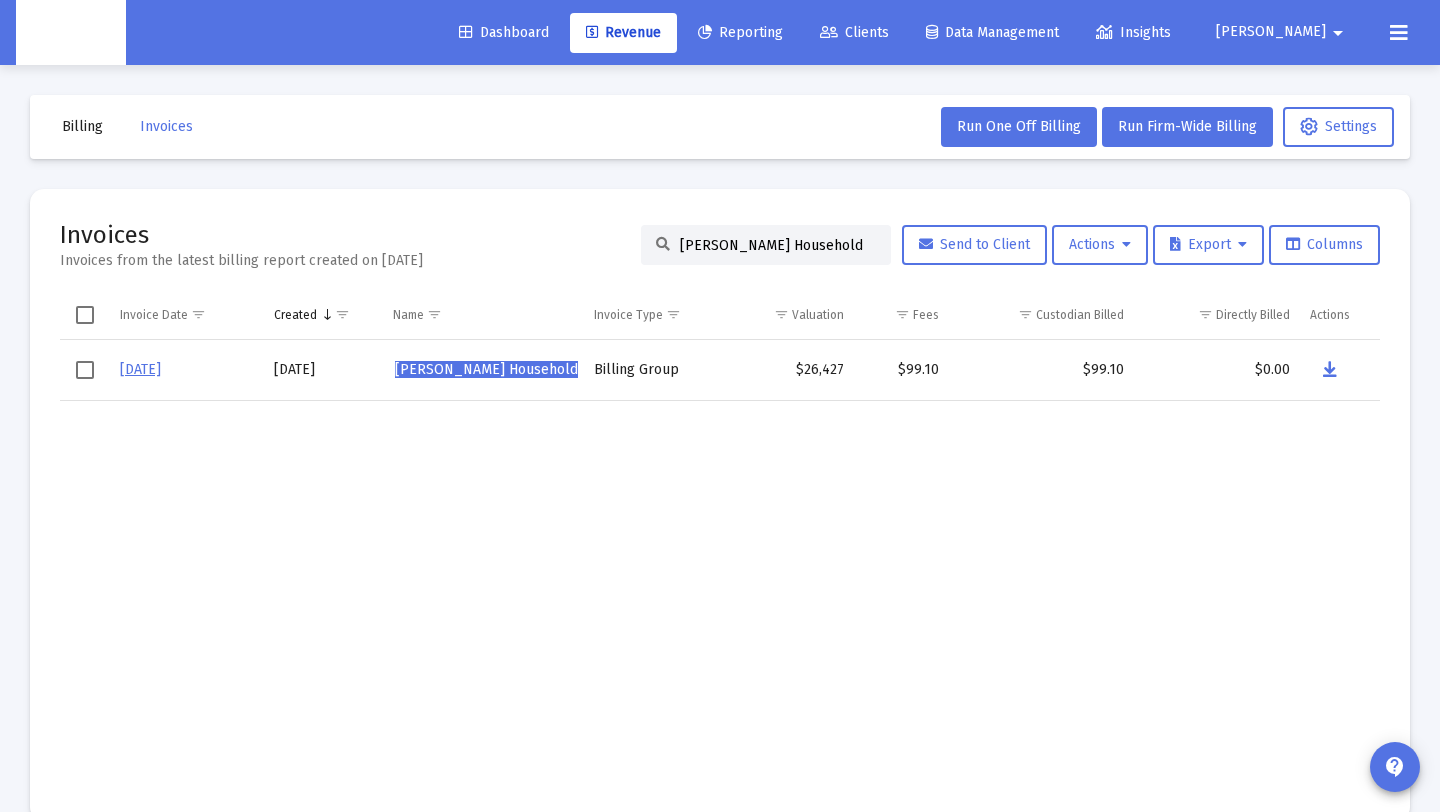 paste on "Jeff Thomas" 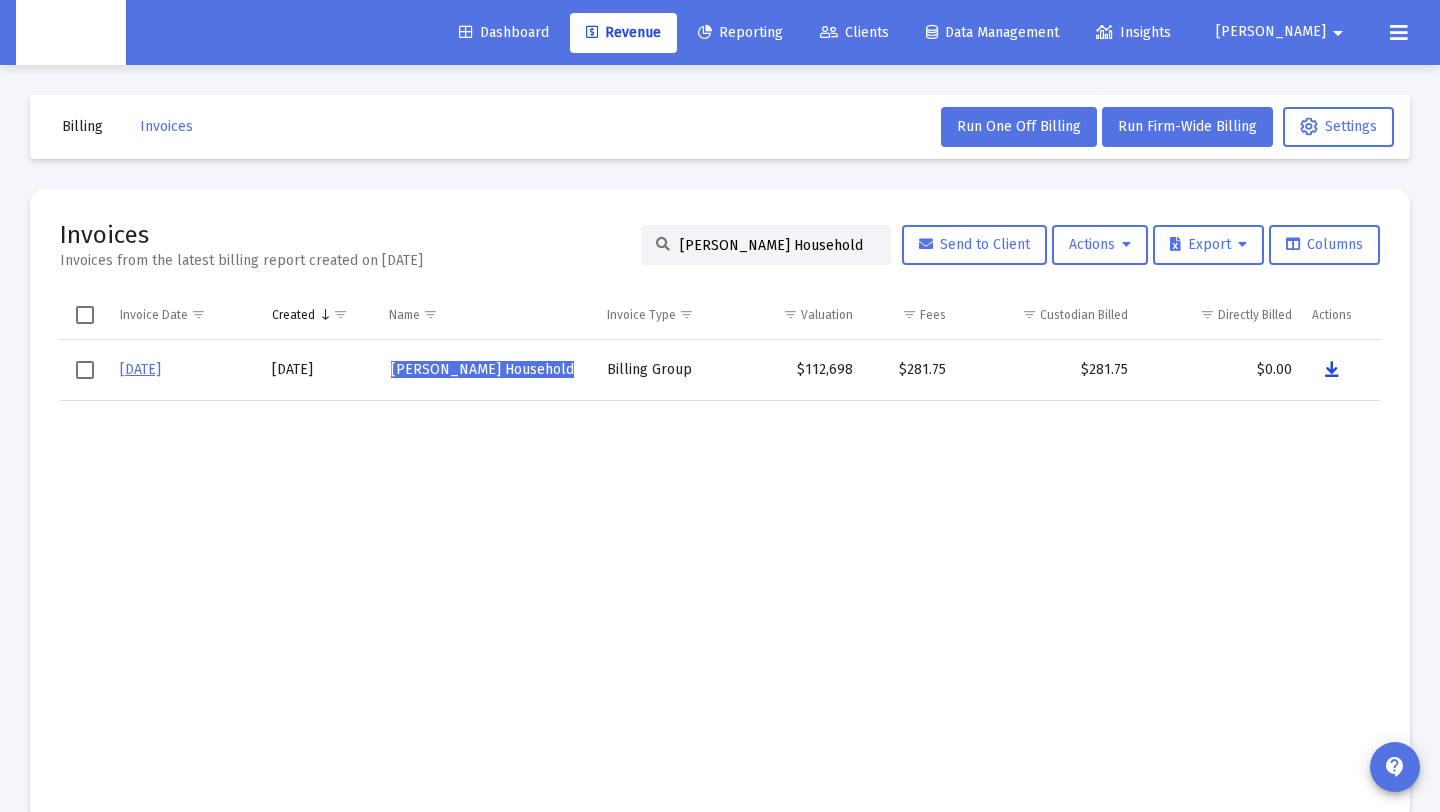 click at bounding box center [1332, 370] 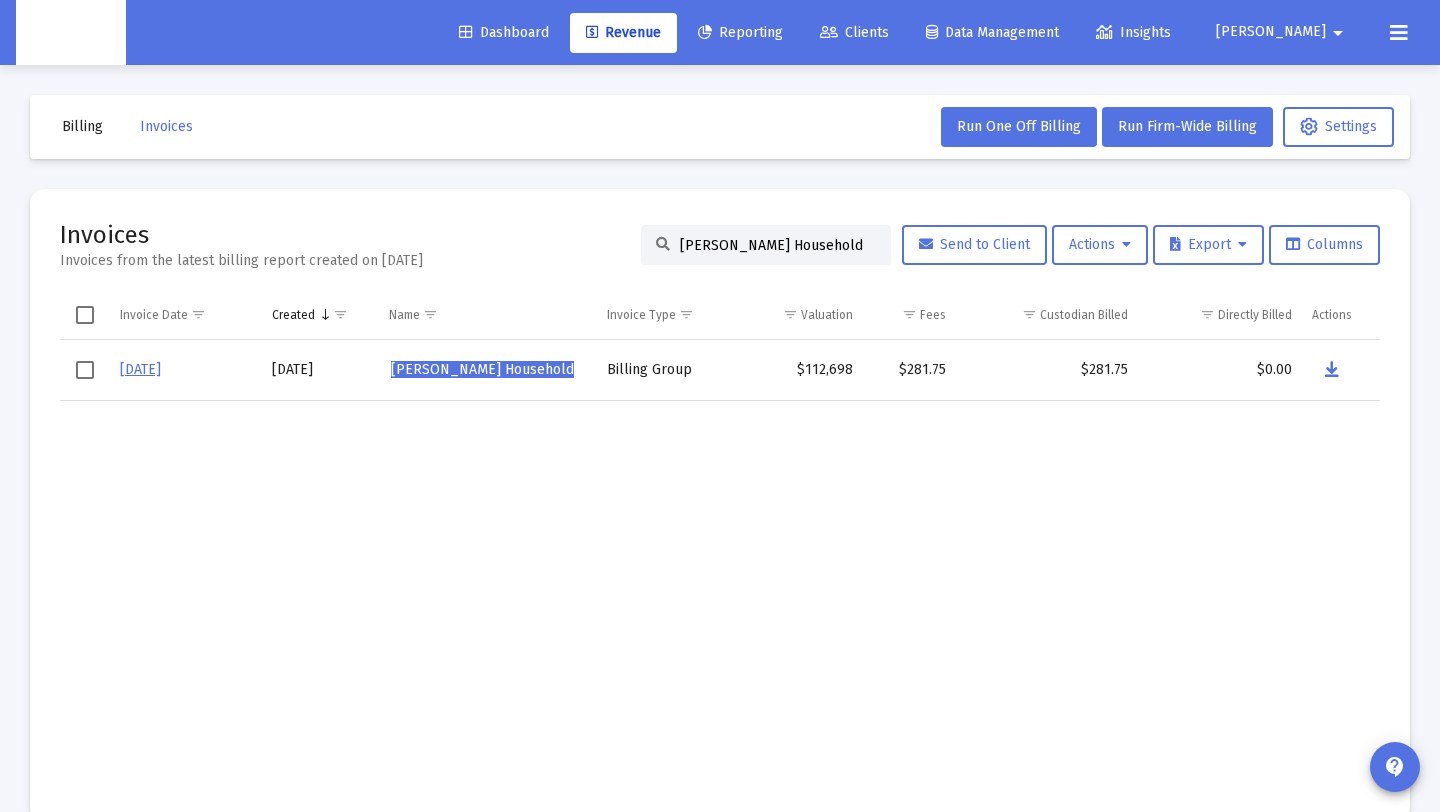 paste on "orge Anaya Ugalde" 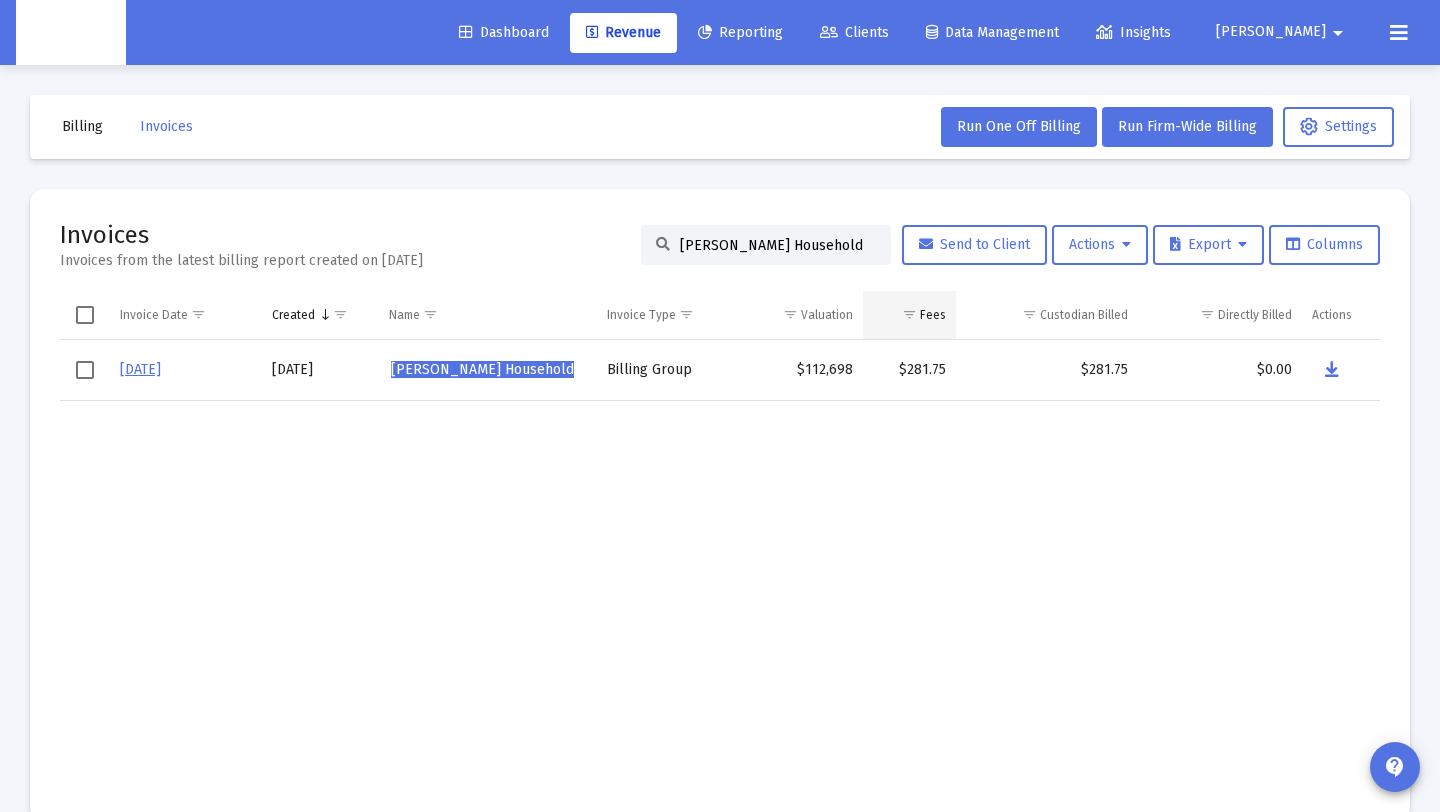scroll, scrollTop: 0, scrollLeft: 7, axis: horizontal 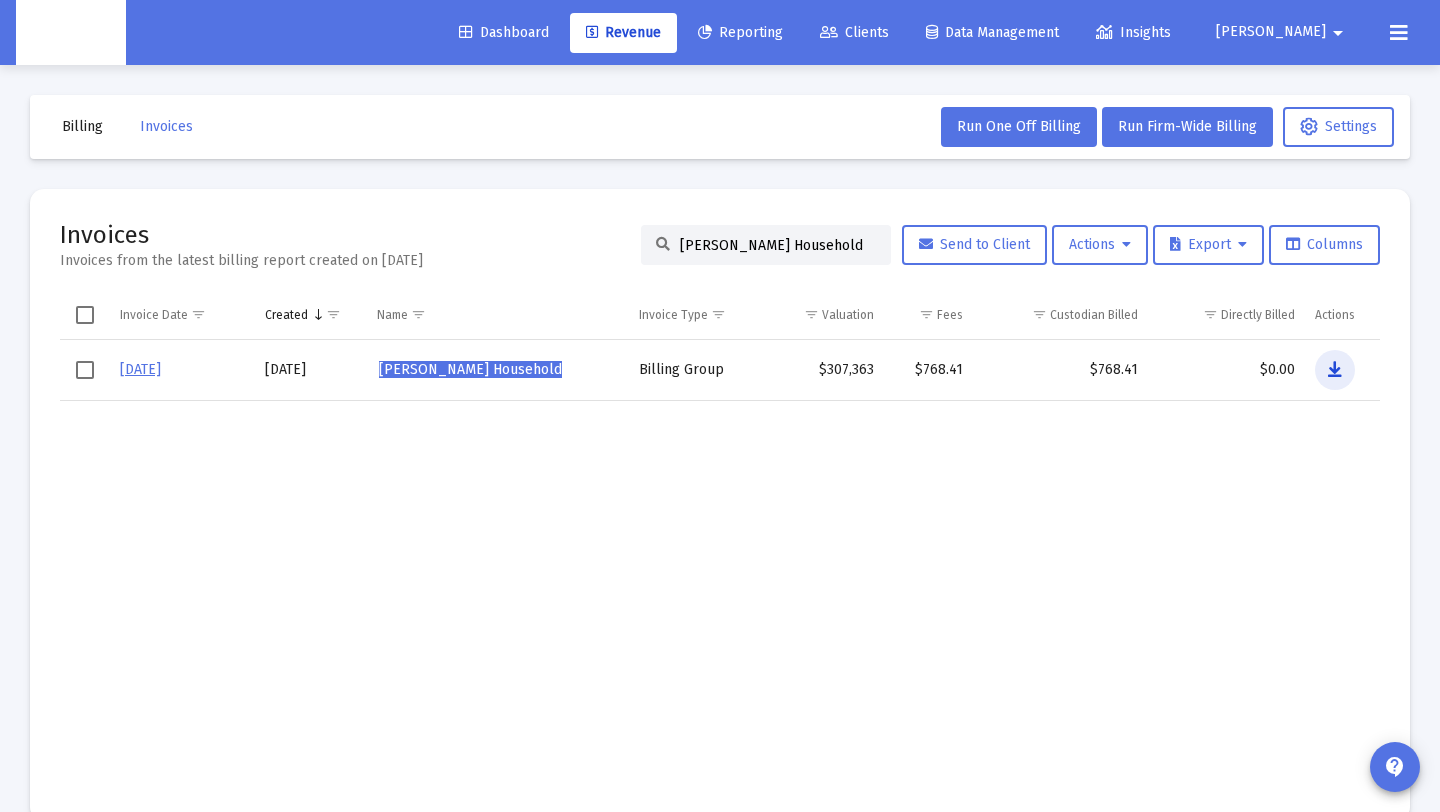 click at bounding box center [1335, 370] 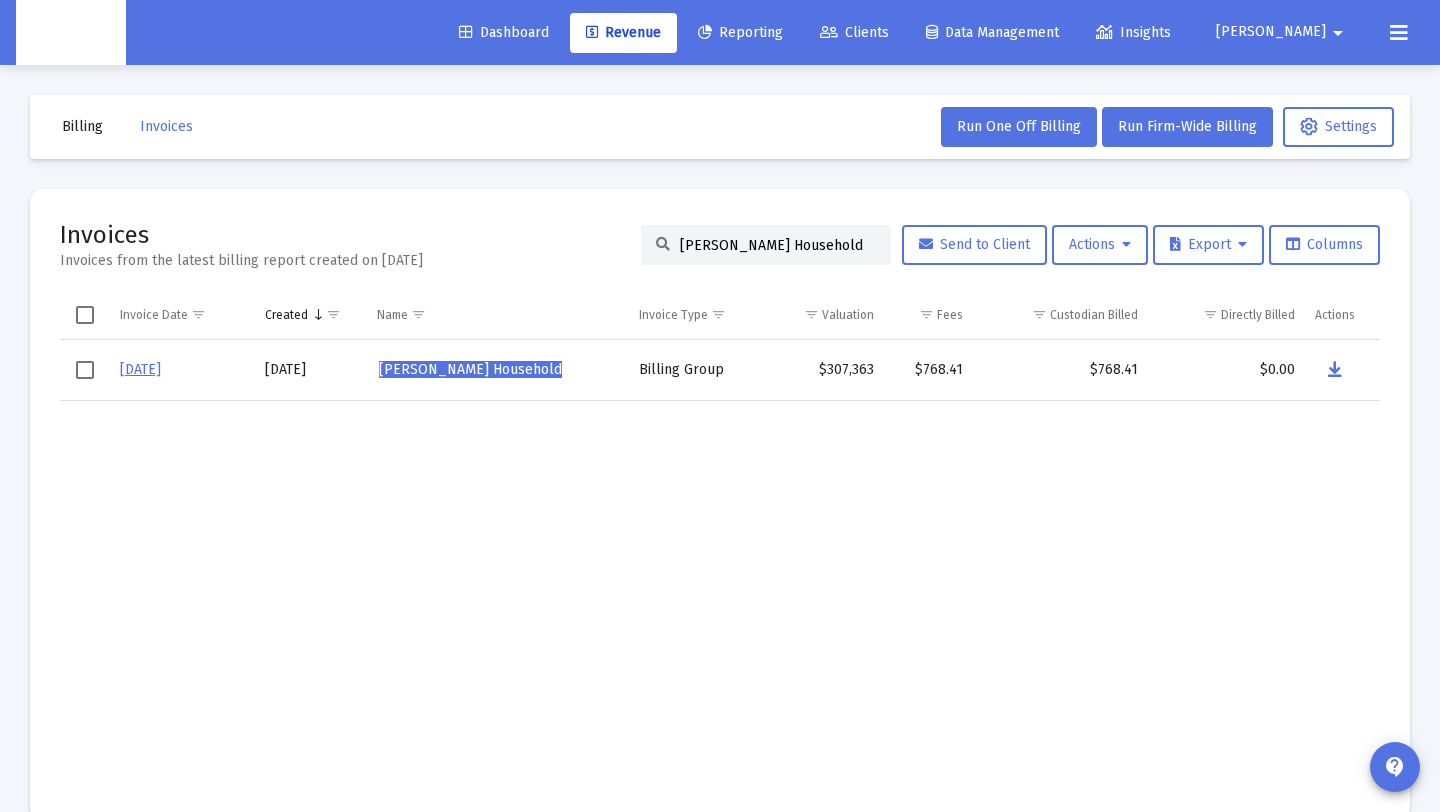 click on "Jorge Anaya Ugalde's Household" 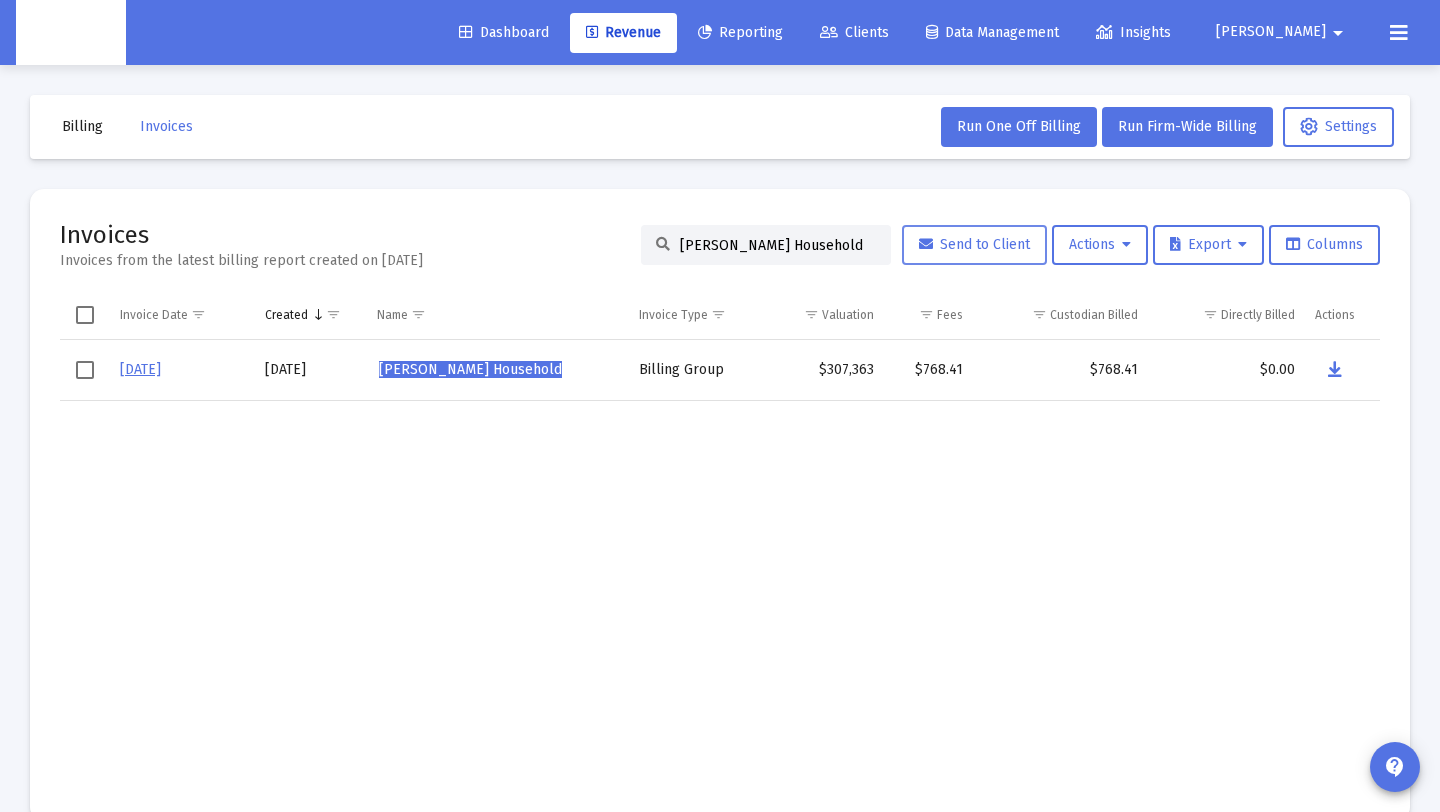 scroll, scrollTop: 0, scrollLeft: 7, axis: horizontal 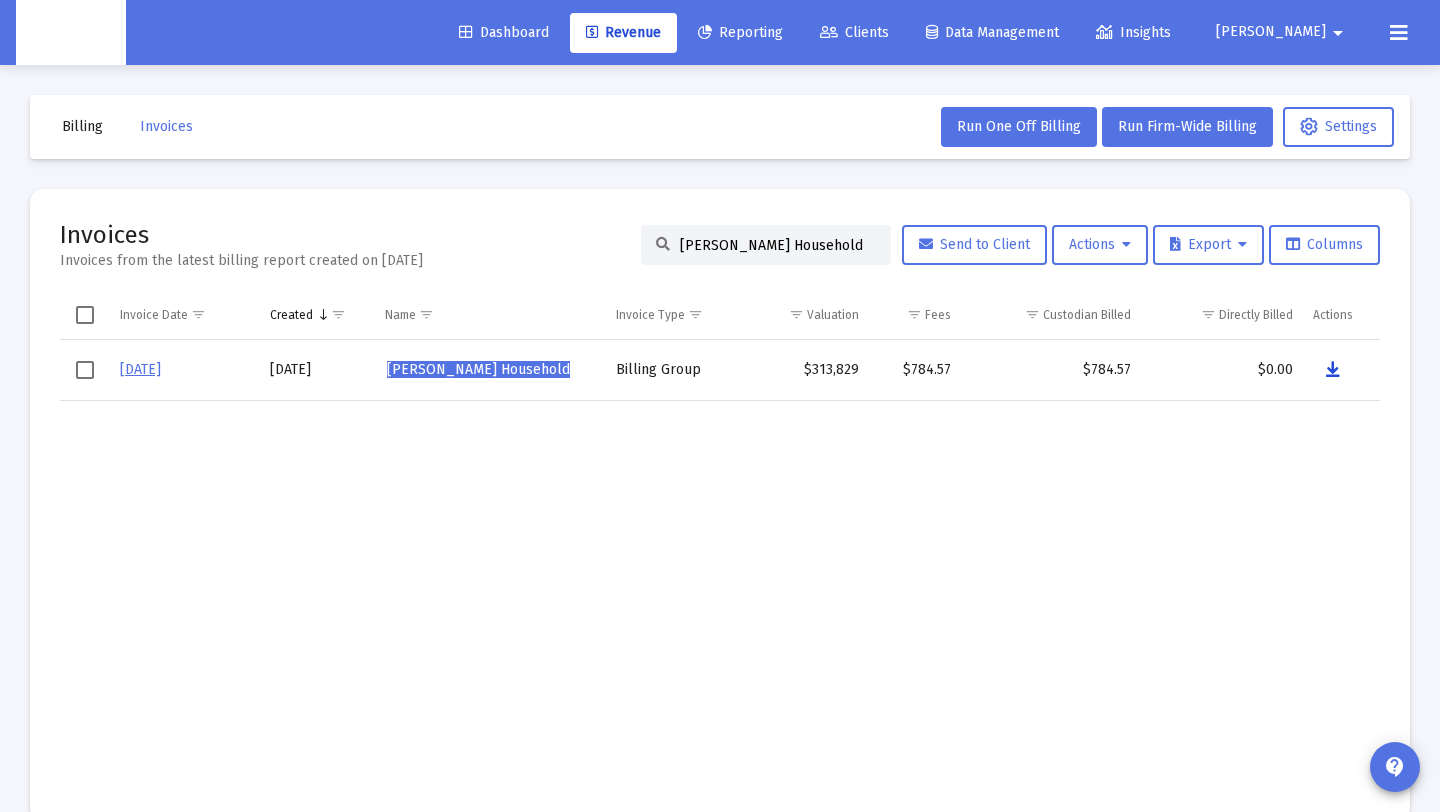 click at bounding box center (1333, 370) 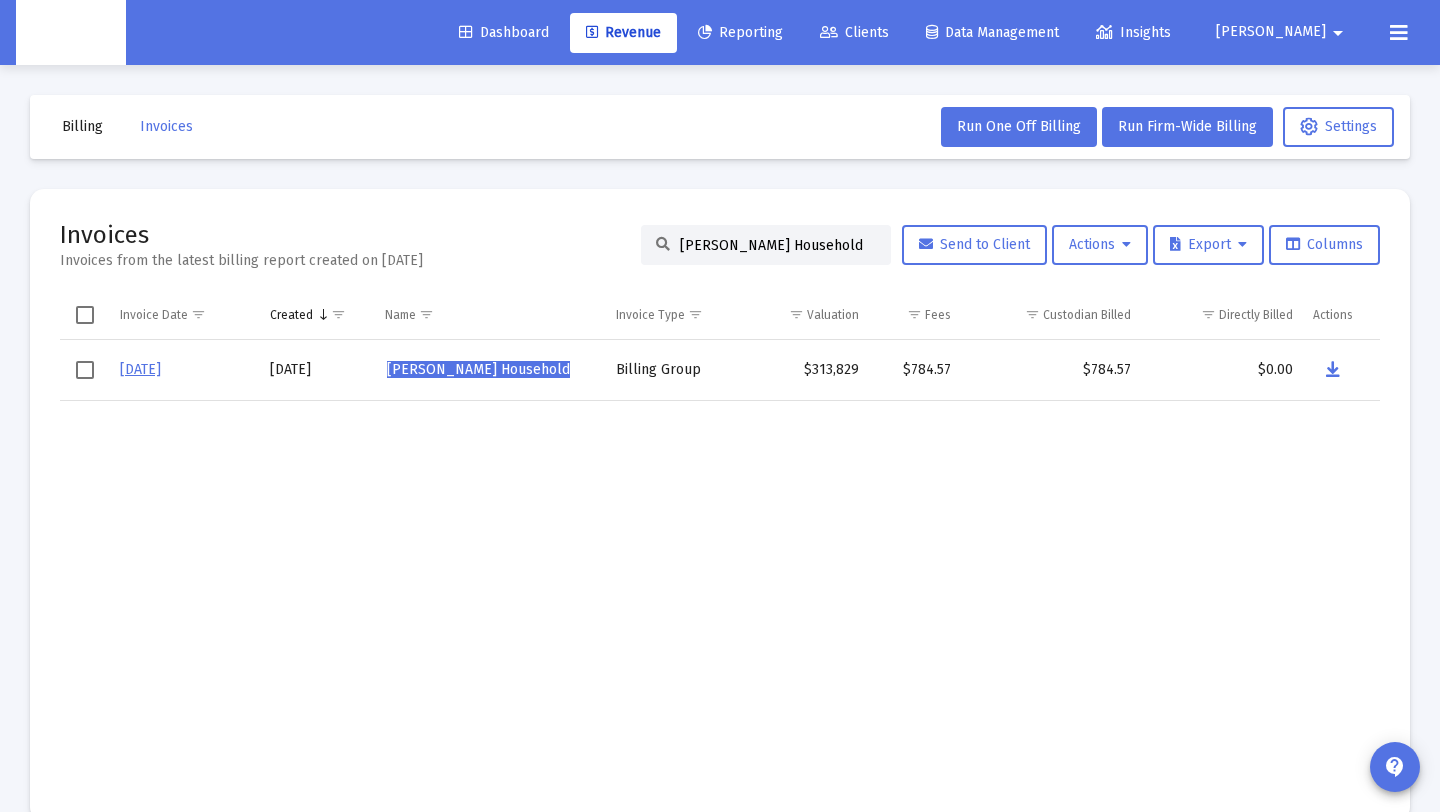 drag, startPoint x: 850, startPoint y: 244, endPoint x: 782, endPoint y: 263, distance: 70.60453 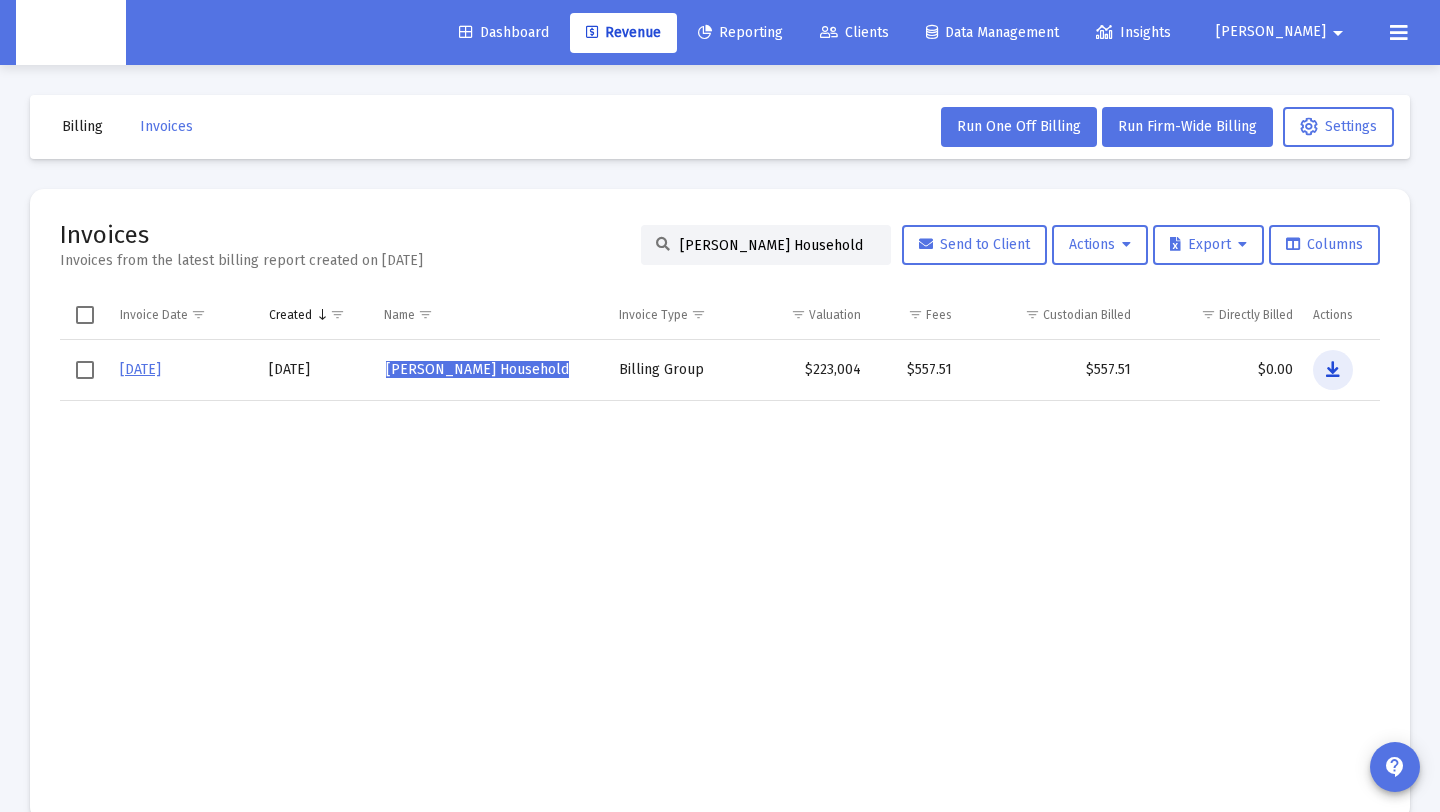 click at bounding box center [1333, 370] 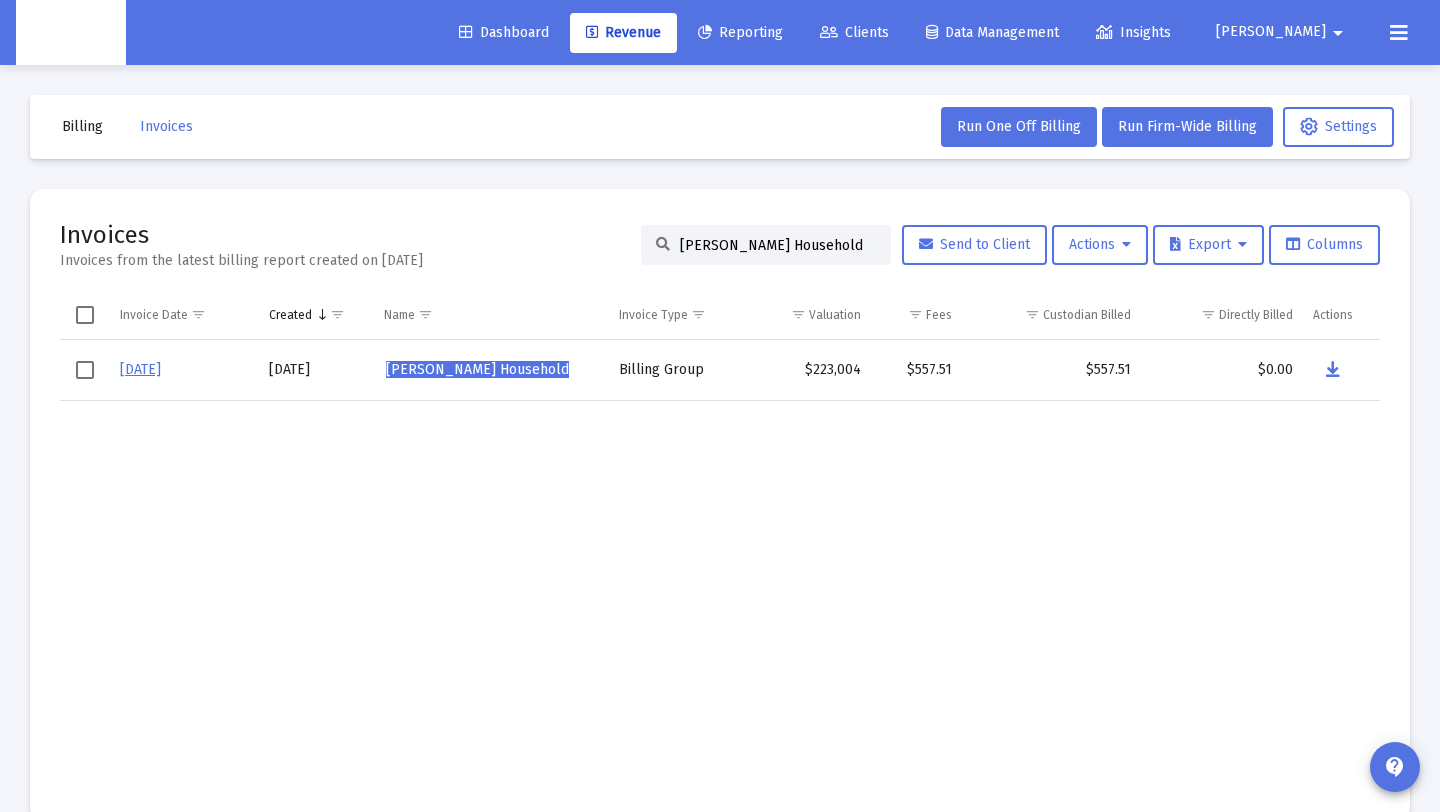 paste on "Lauren Hosman" 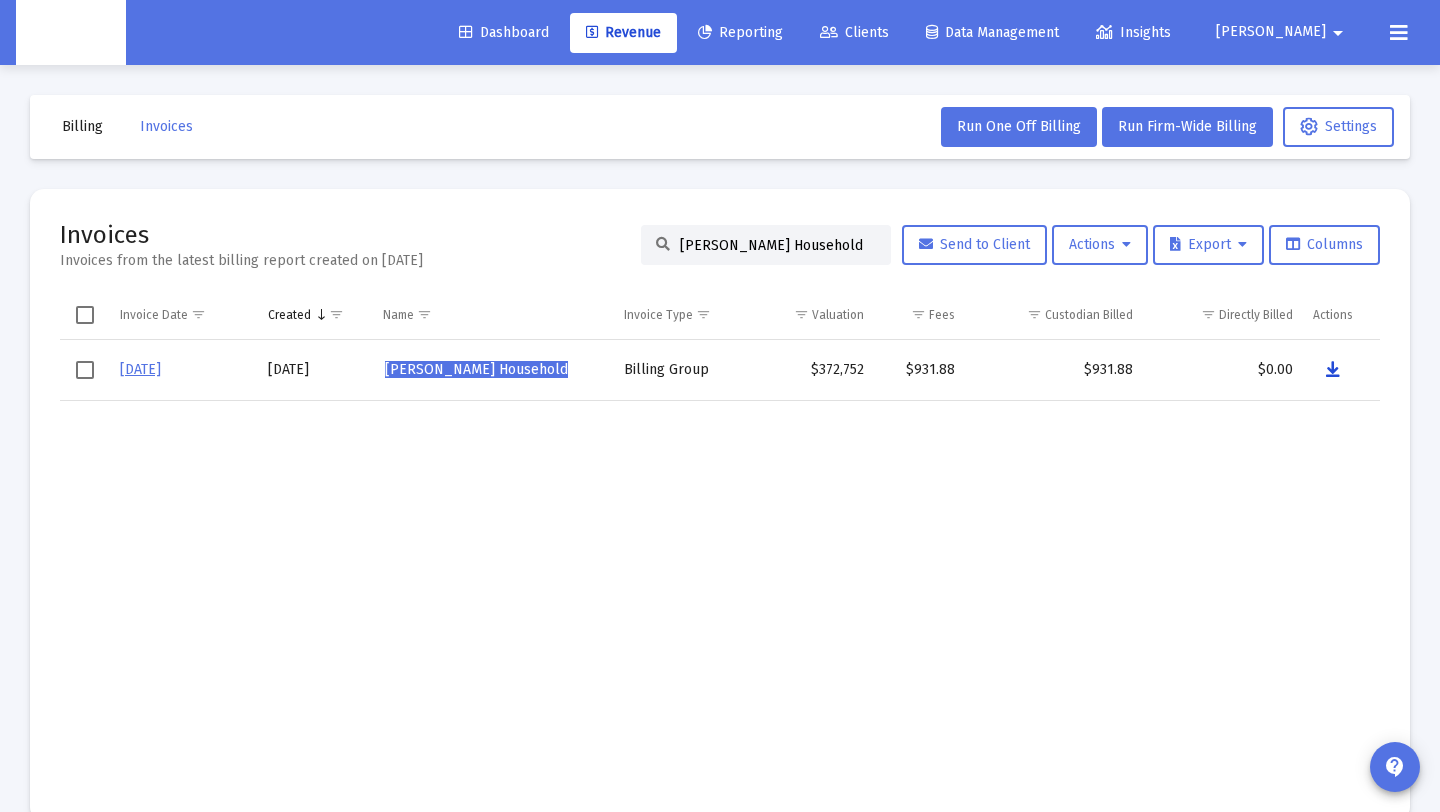 drag, startPoint x: 1336, startPoint y: 368, endPoint x: 1318, endPoint y: 386, distance: 25.455845 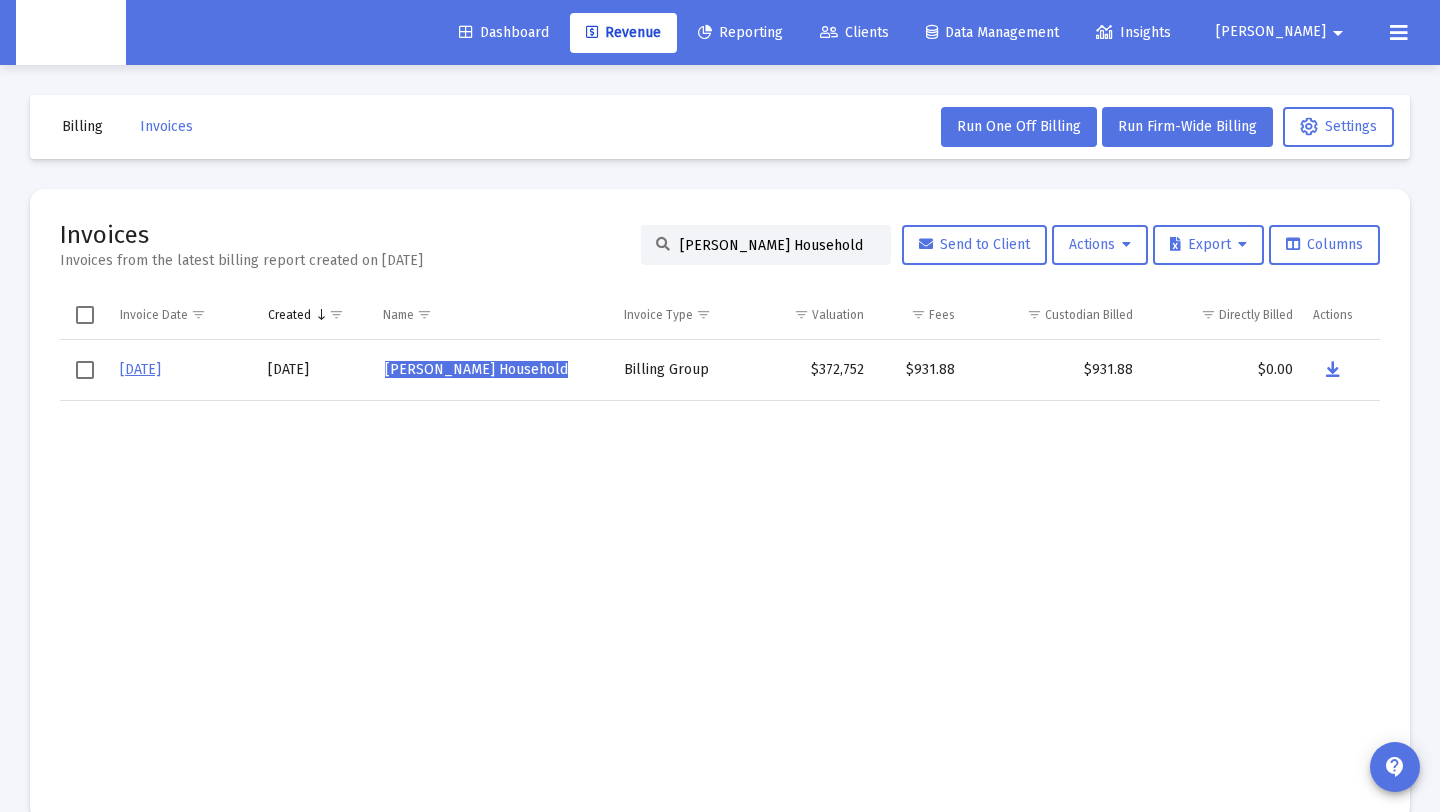 click on "Lauren Hosman's Household" 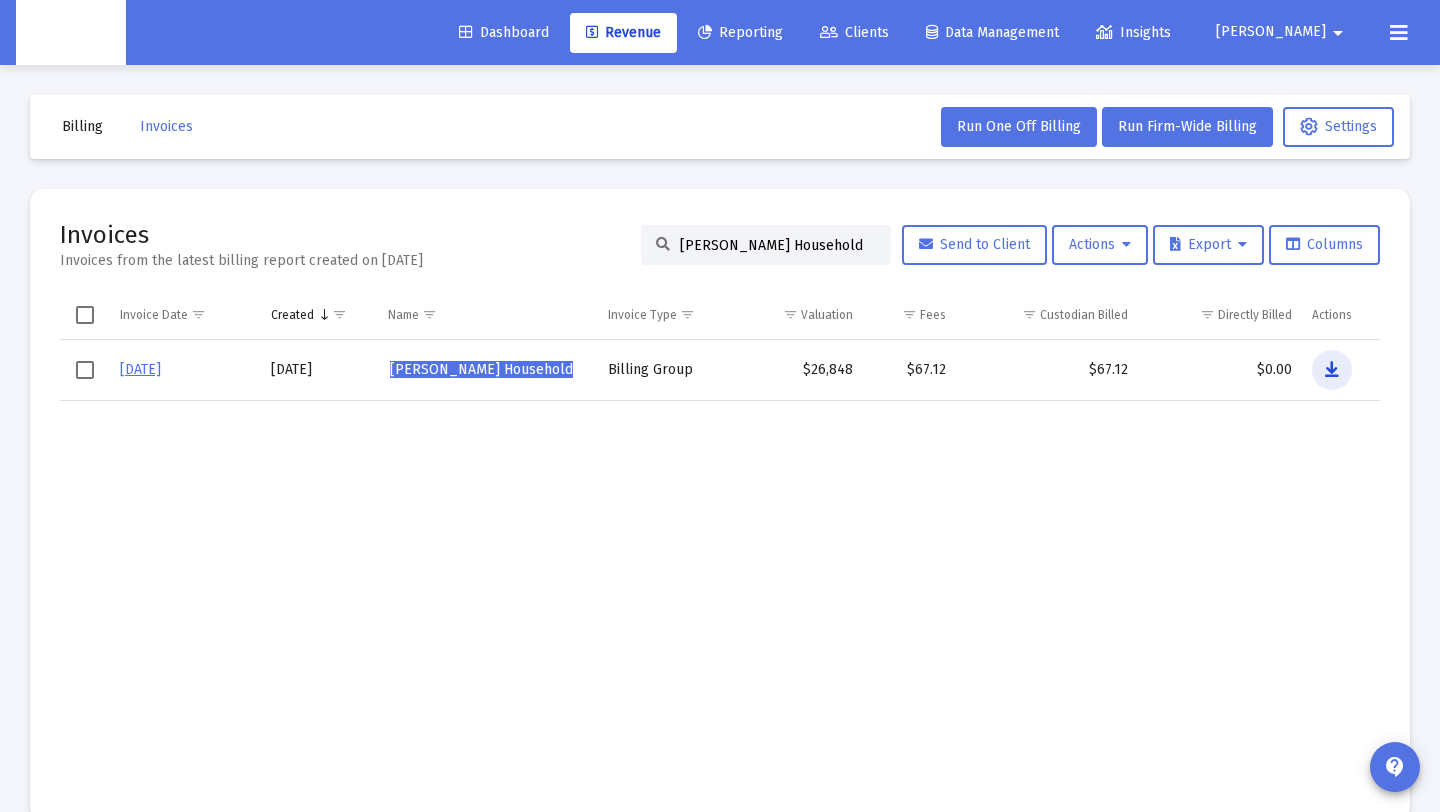 click at bounding box center [1332, 370] 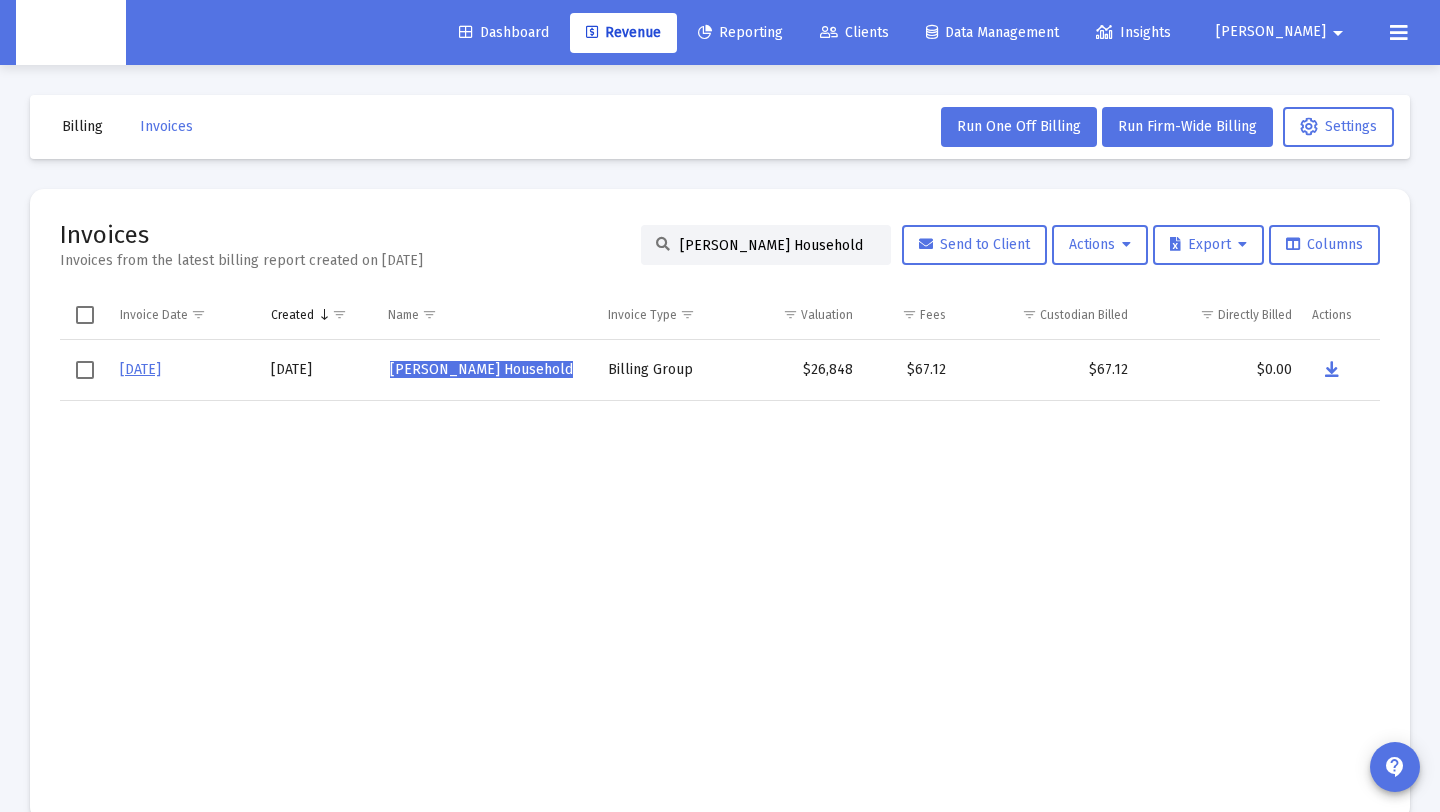 drag, startPoint x: 837, startPoint y: 461, endPoint x: 897, endPoint y: 432, distance: 66.64083 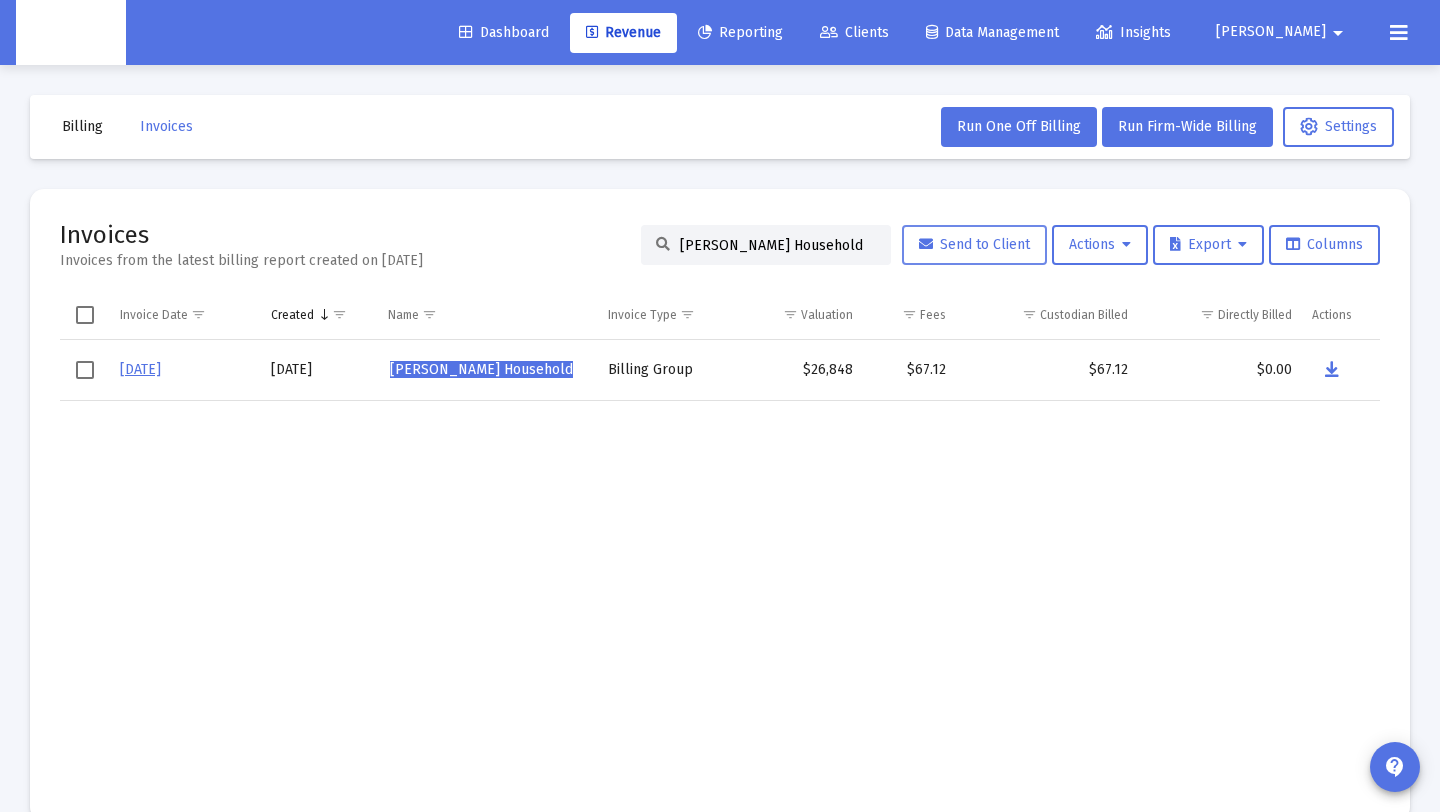 scroll, scrollTop: 0, scrollLeft: 5, axis: horizontal 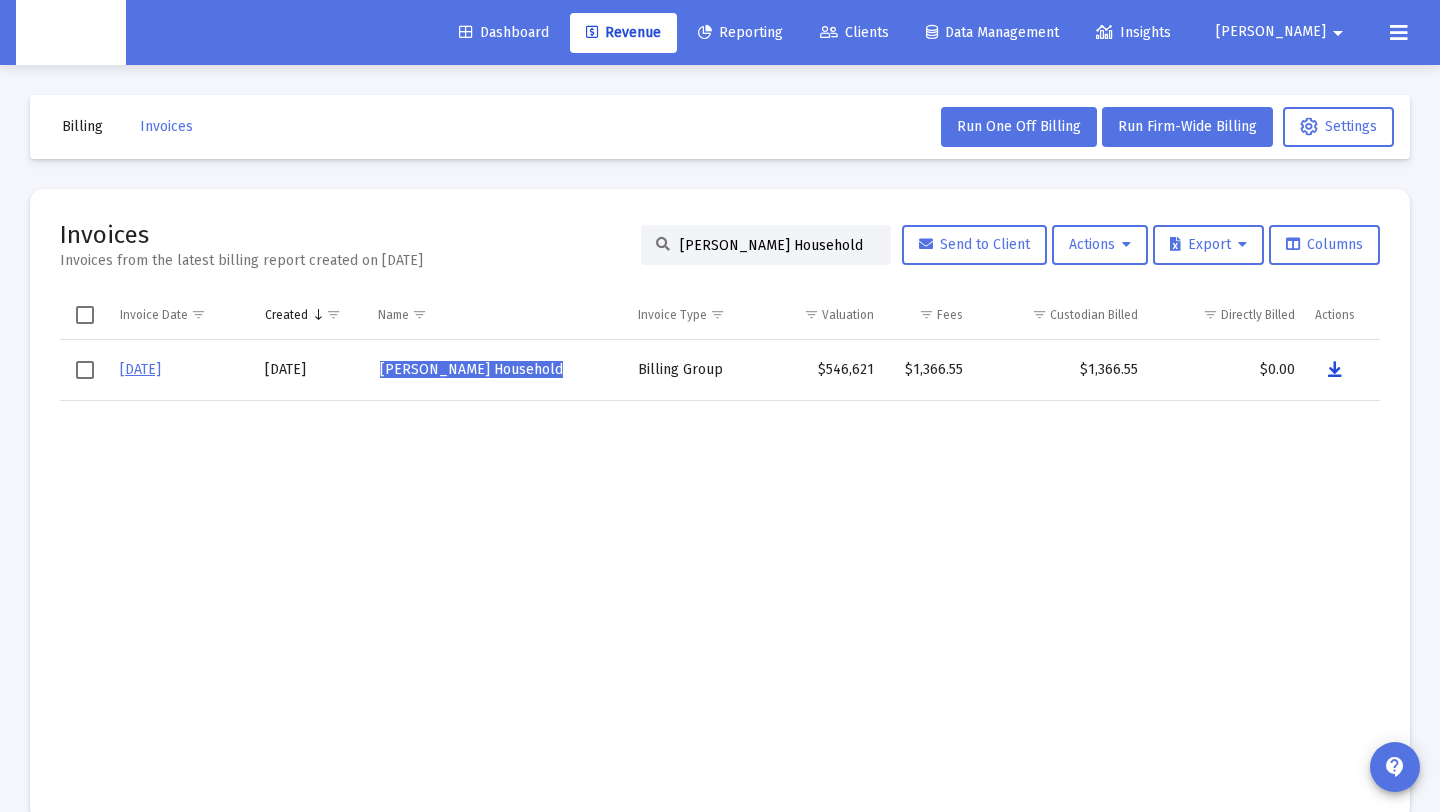 click at bounding box center (1335, 370) 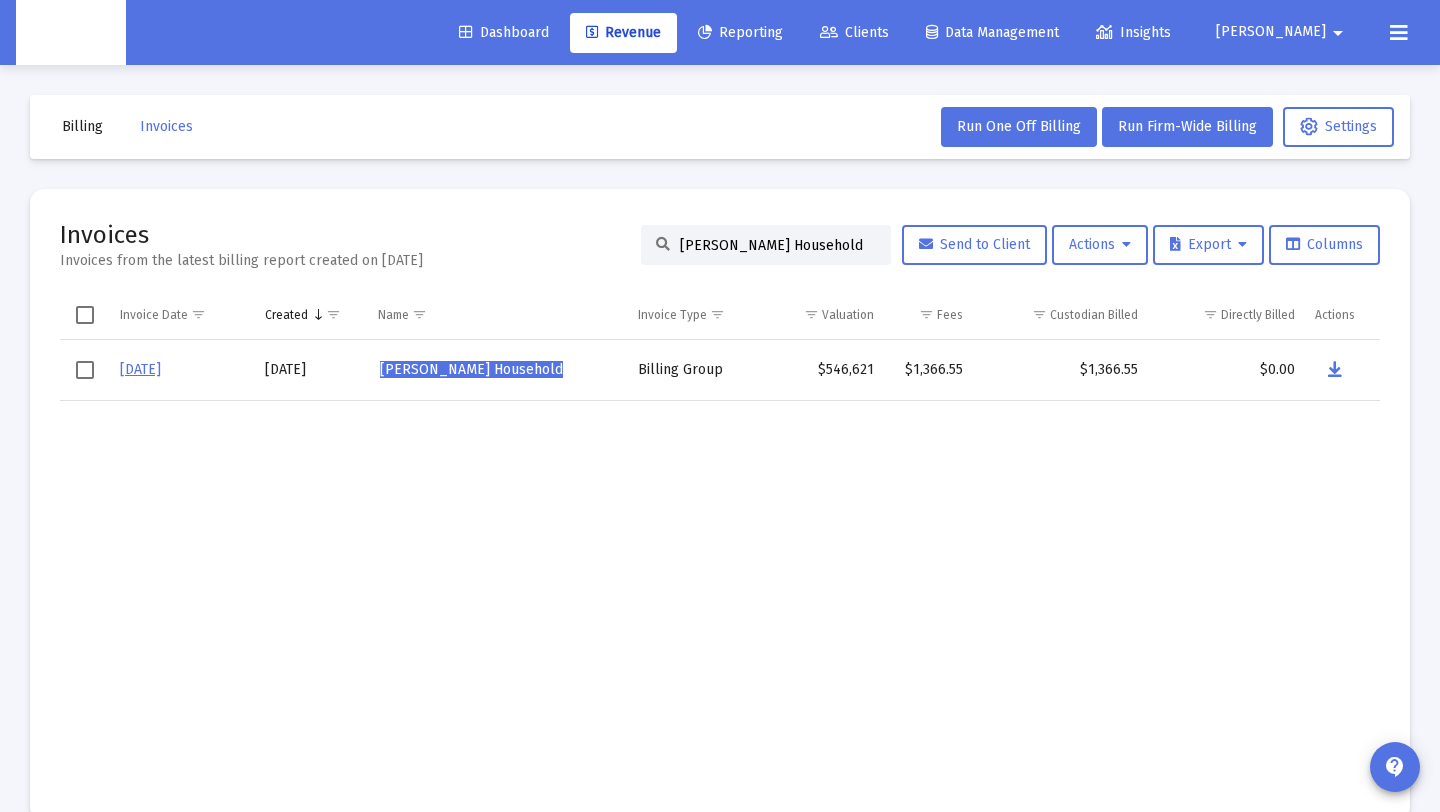 click on "Madeline Virbasius's Household" 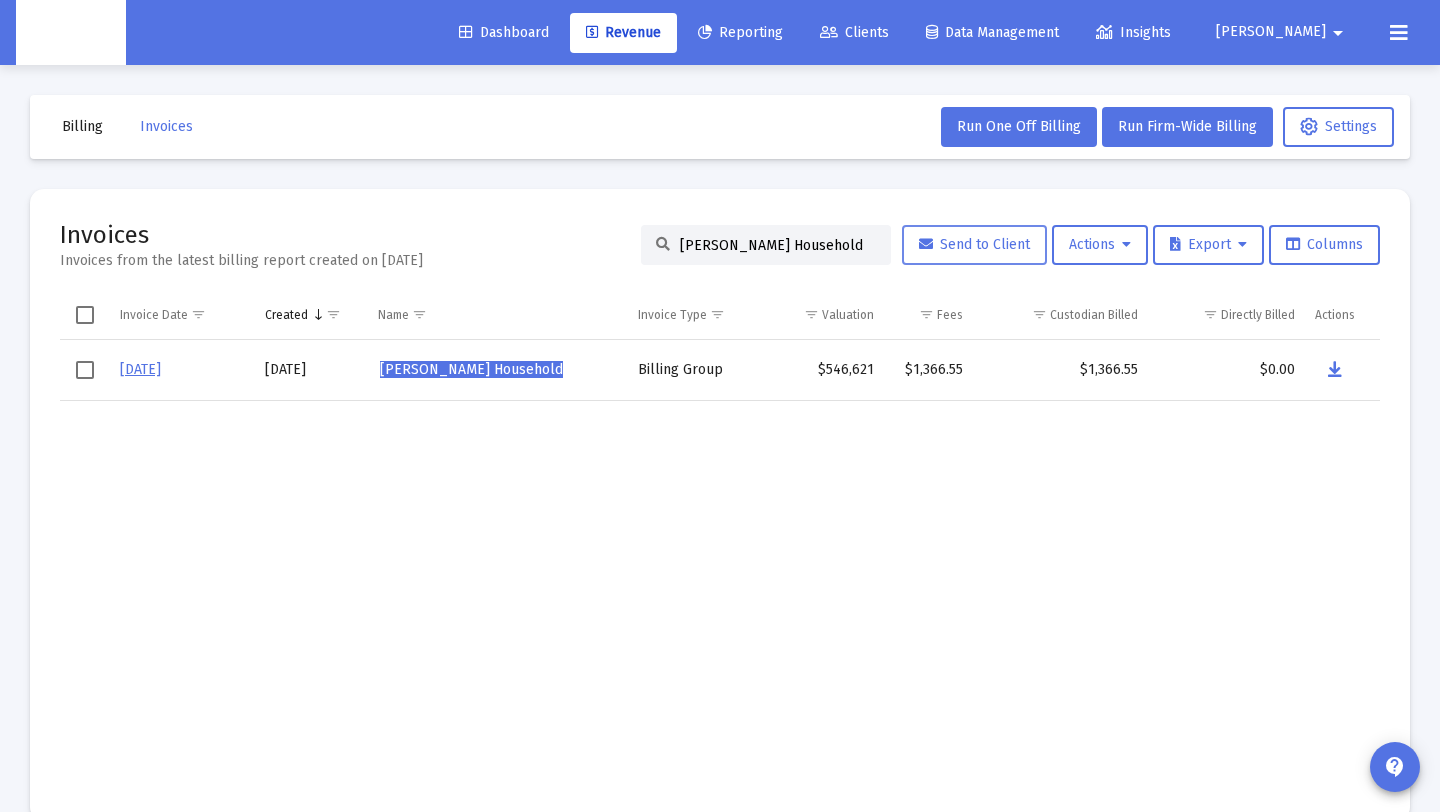 scroll, scrollTop: 0, scrollLeft: 6, axis: horizontal 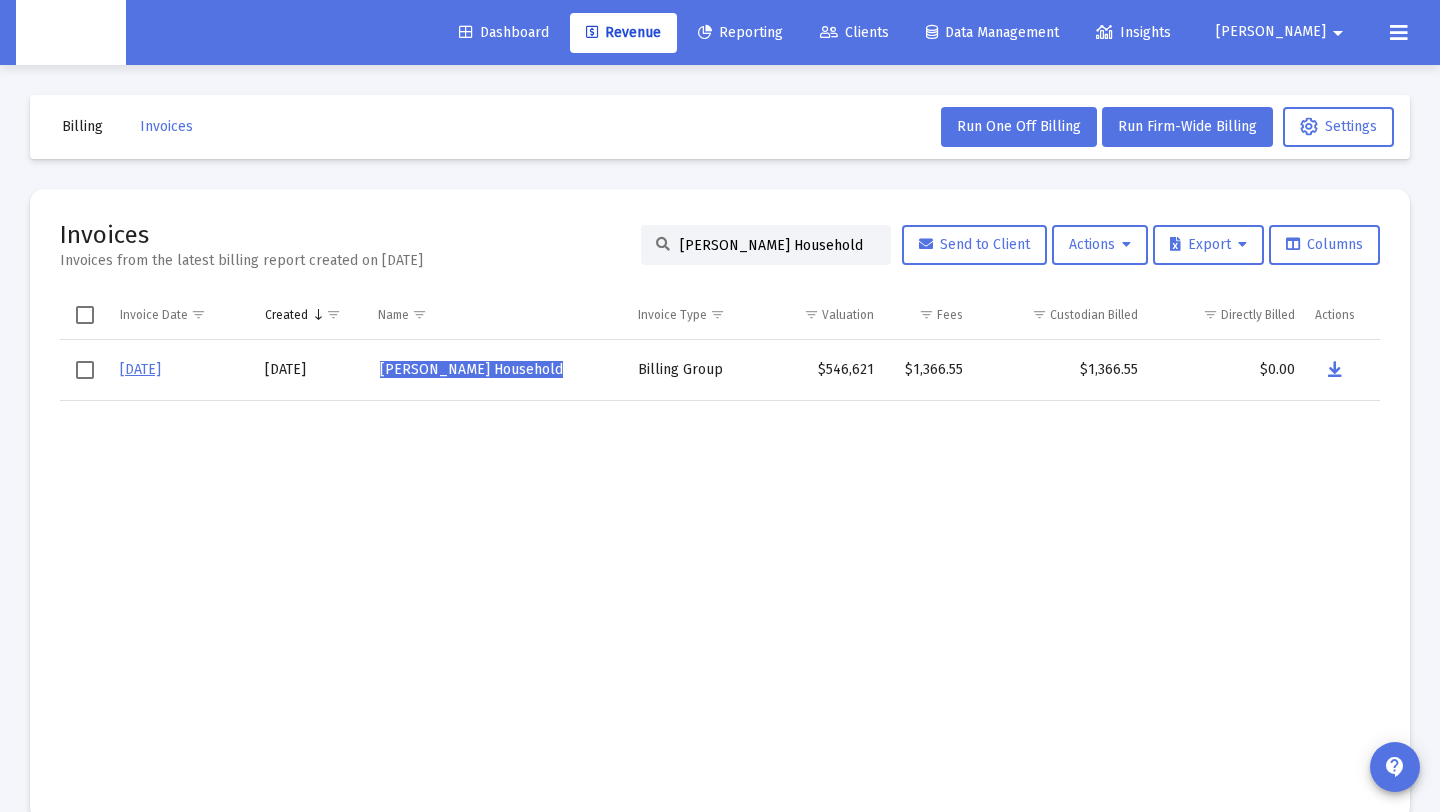 paste on "elissa Newcomb" 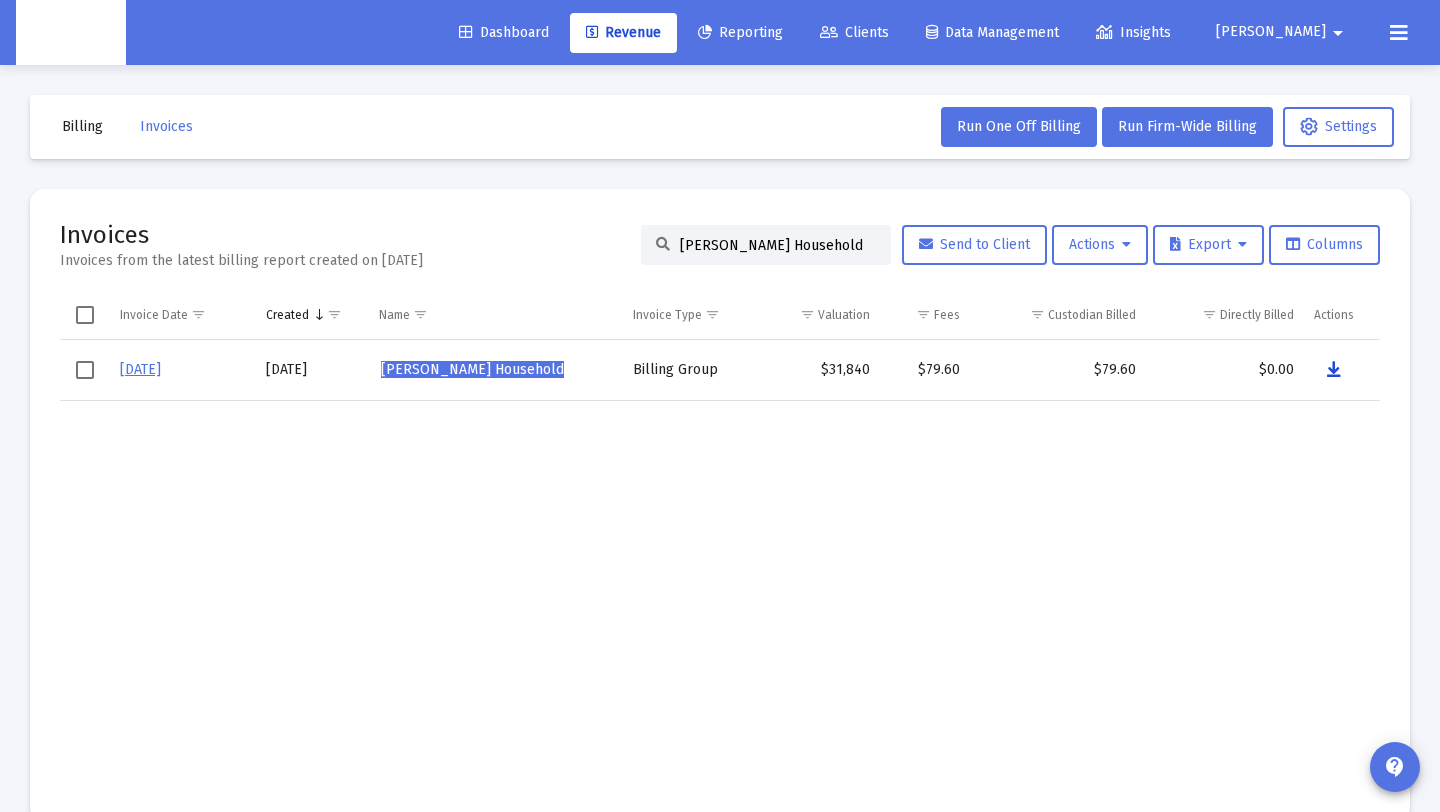 click at bounding box center (1334, 370) 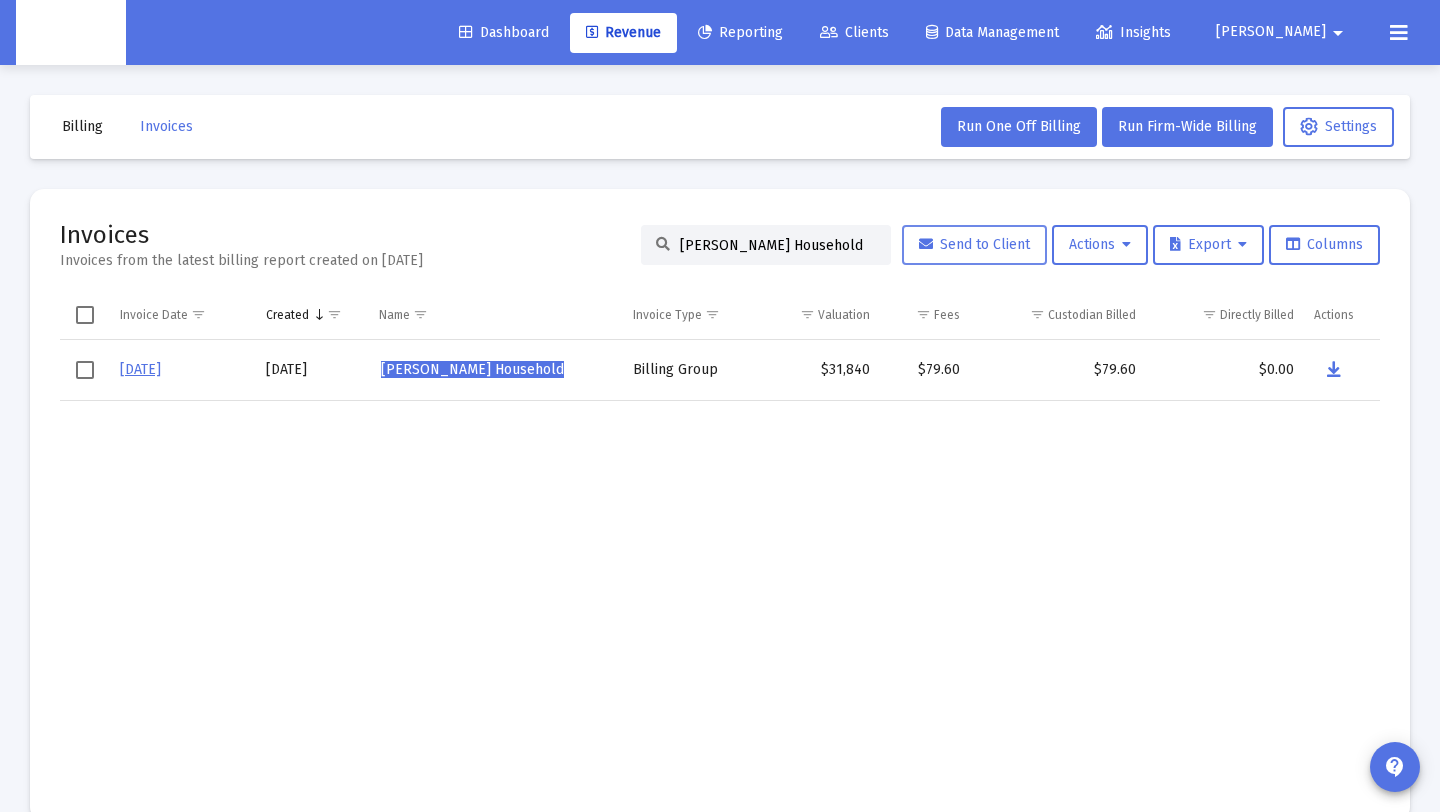 drag, startPoint x: 666, startPoint y: 242, endPoint x: 1007, endPoint y: 244, distance: 341.00586 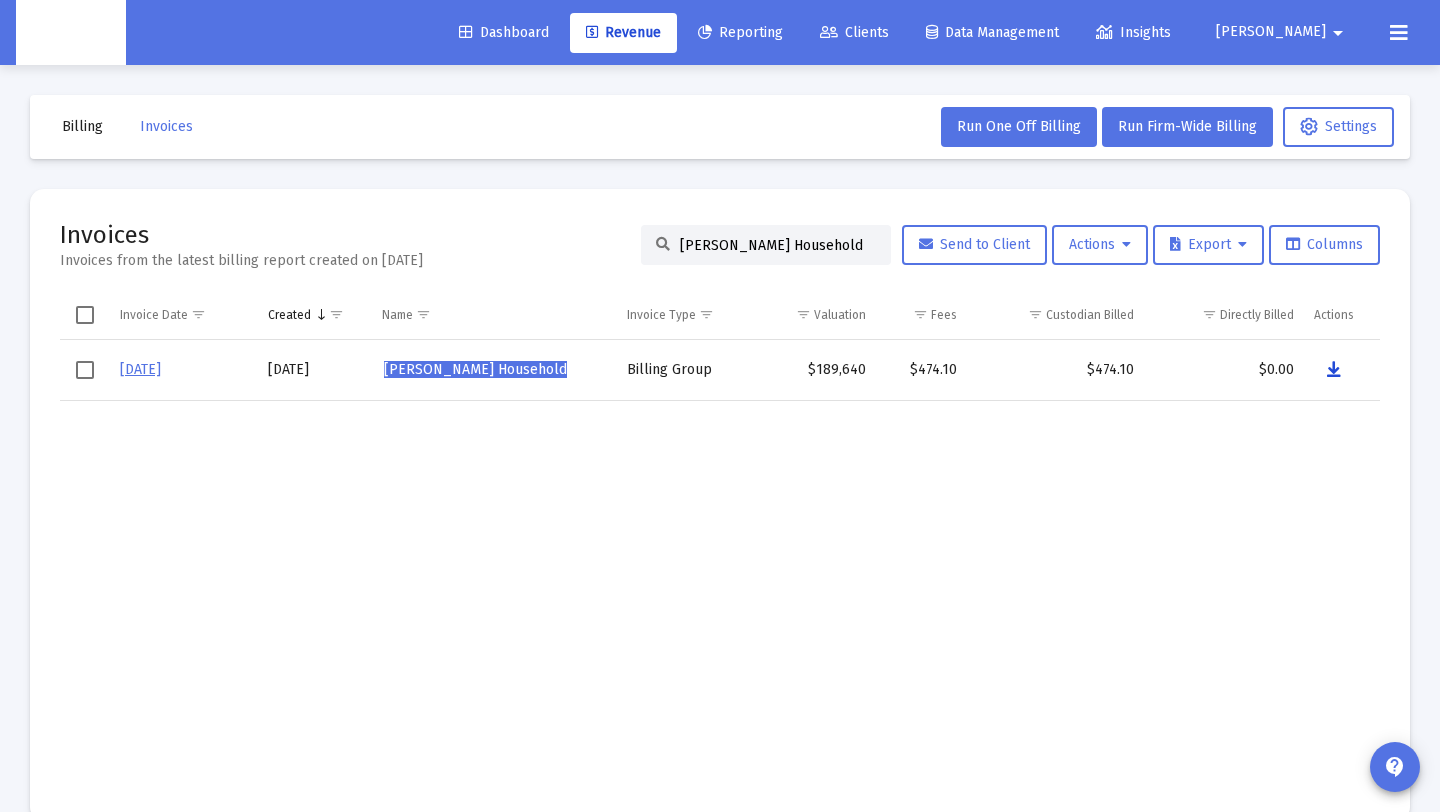 drag, startPoint x: 1332, startPoint y: 373, endPoint x: 1307, endPoint y: 372, distance: 25.019993 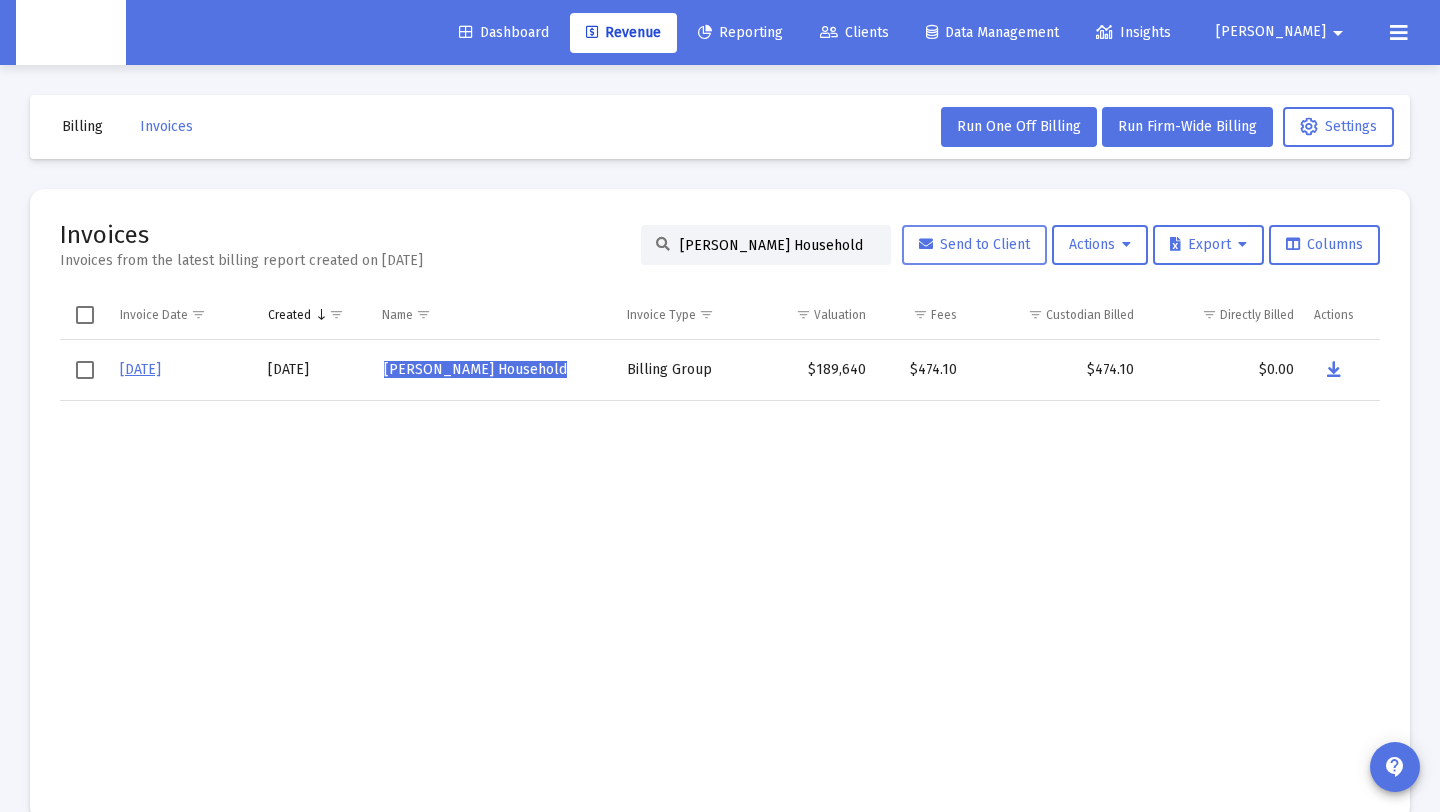 drag, startPoint x: 665, startPoint y: 246, endPoint x: 912, endPoint y: 242, distance: 247.03238 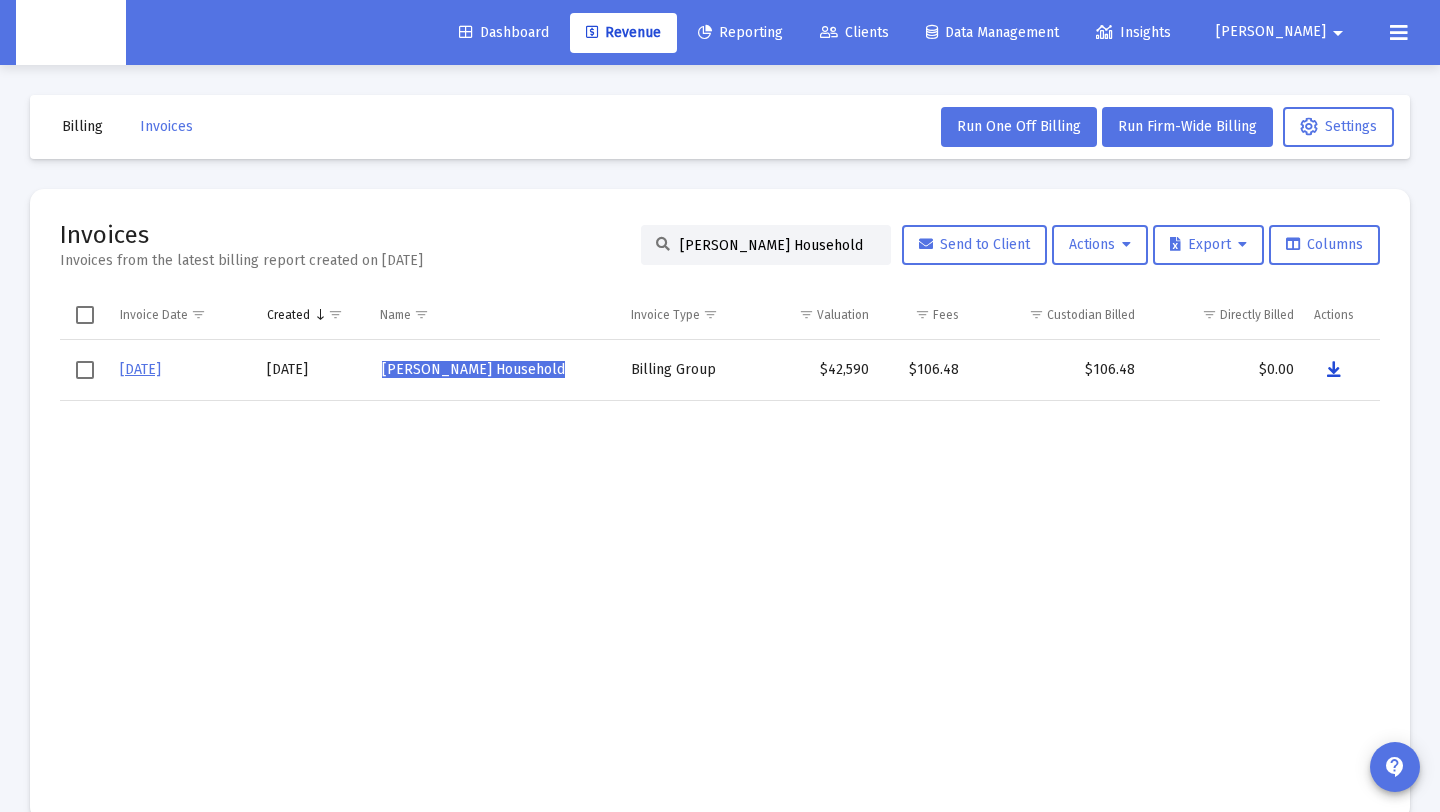 click at bounding box center [1334, 370] 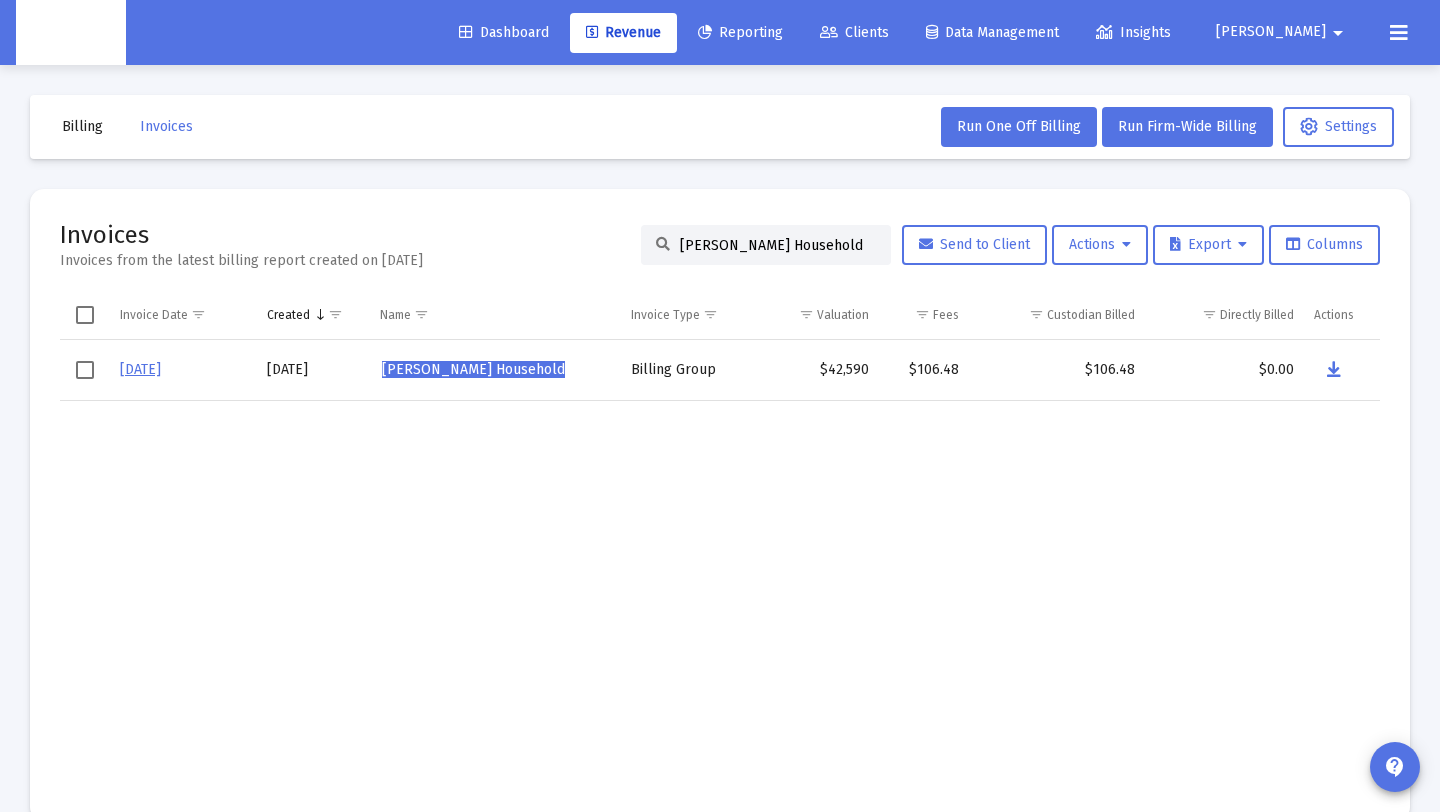 click on "Nicholas Spencer's Household" 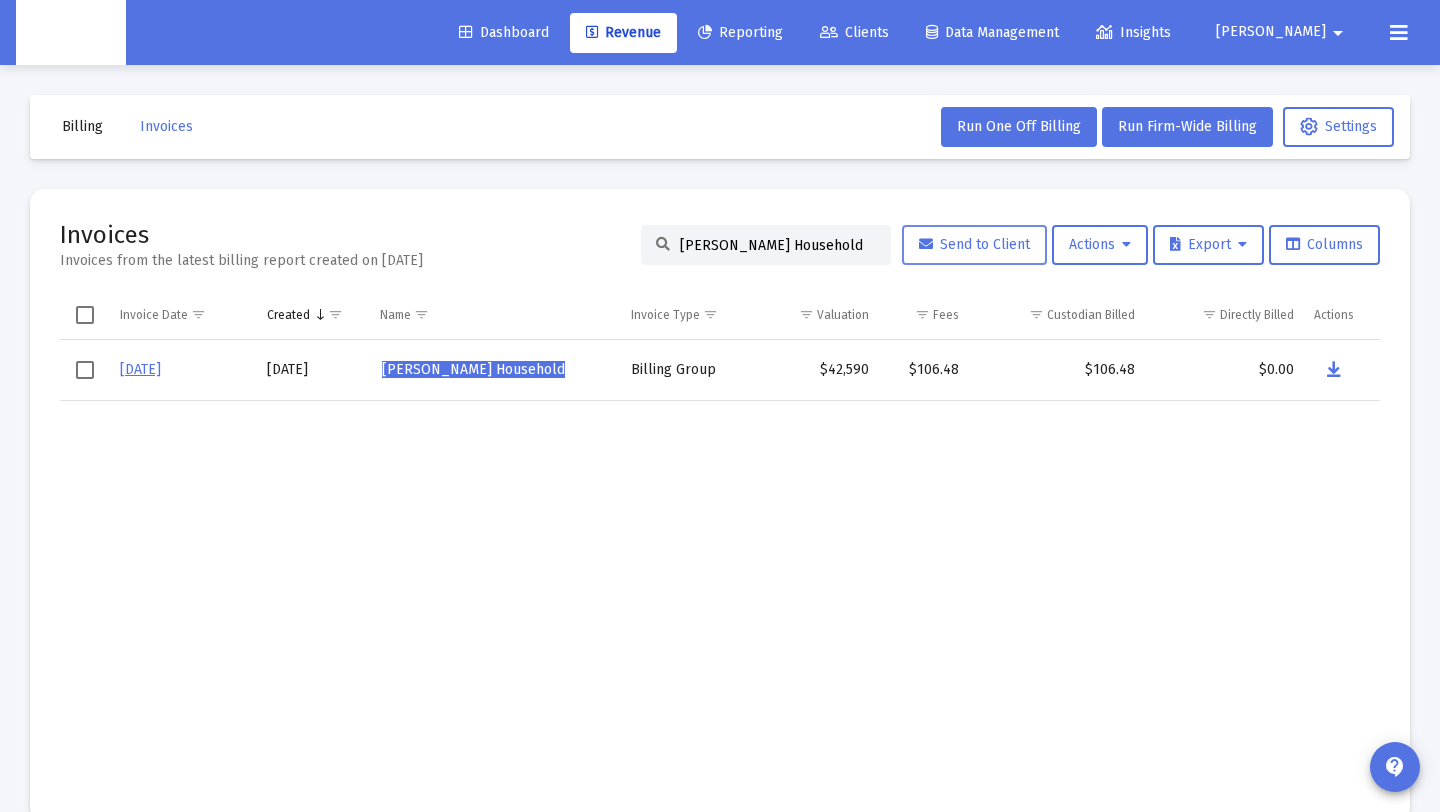 drag, startPoint x: 670, startPoint y: 246, endPoint x: 946, endPoint y: 247, distance: 276.0018 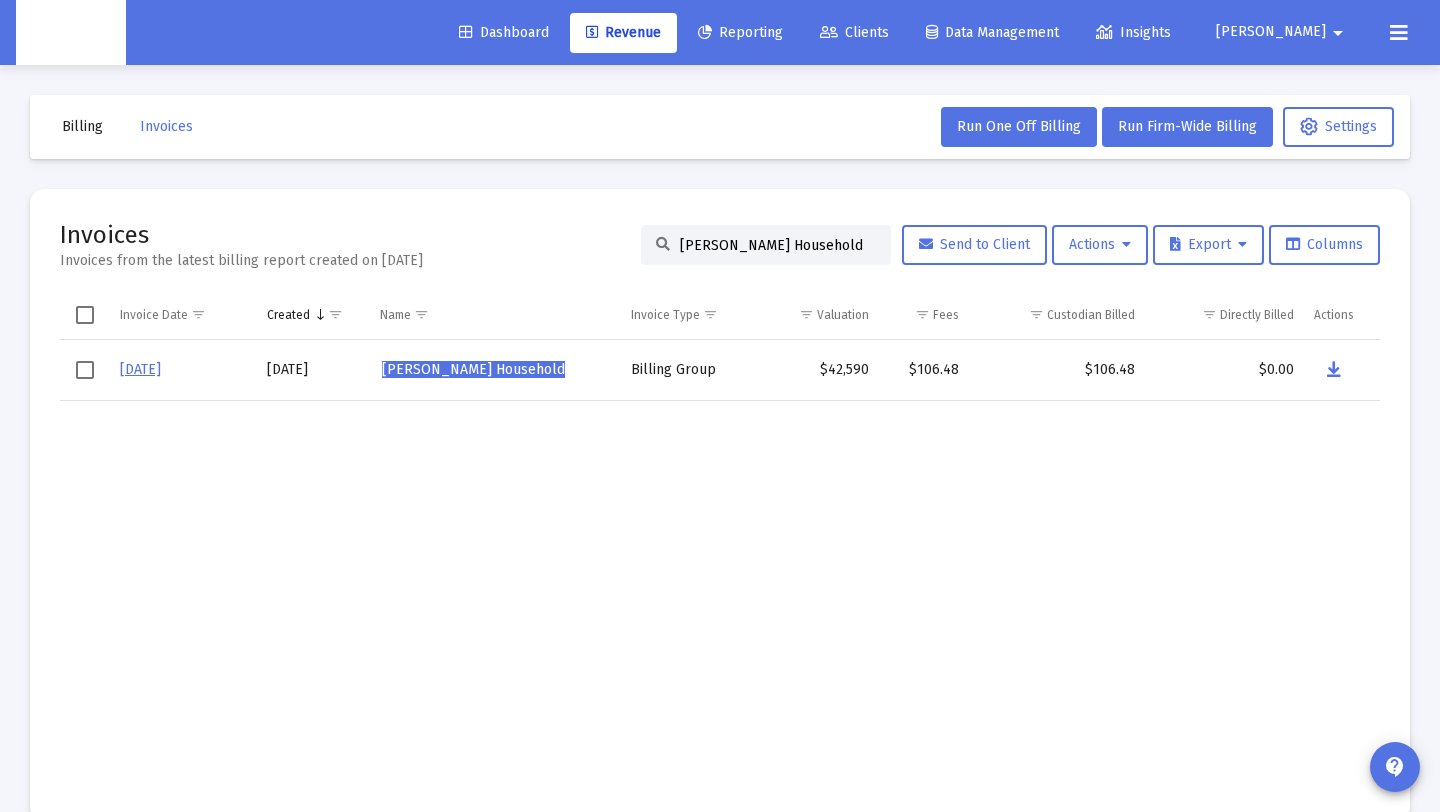 drag, startPoint x: 857, startPoint y: 247, endPoint x: 523, endPoint y: 230, distance: 334.43234 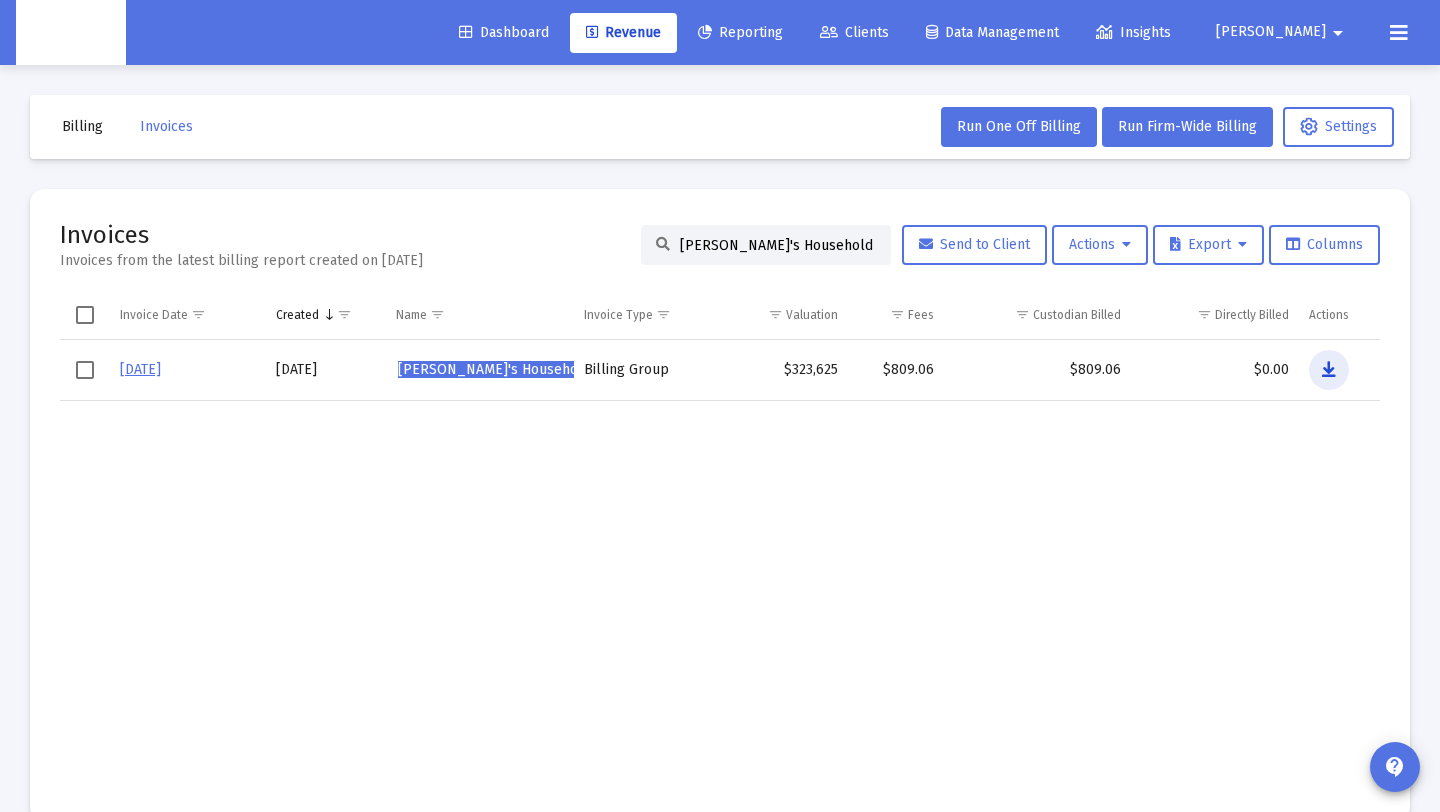 drag, startPoint x: 1322, startPoint y: 370, endPoint x: 1313, endPoint y: 376, distance: 10.816654 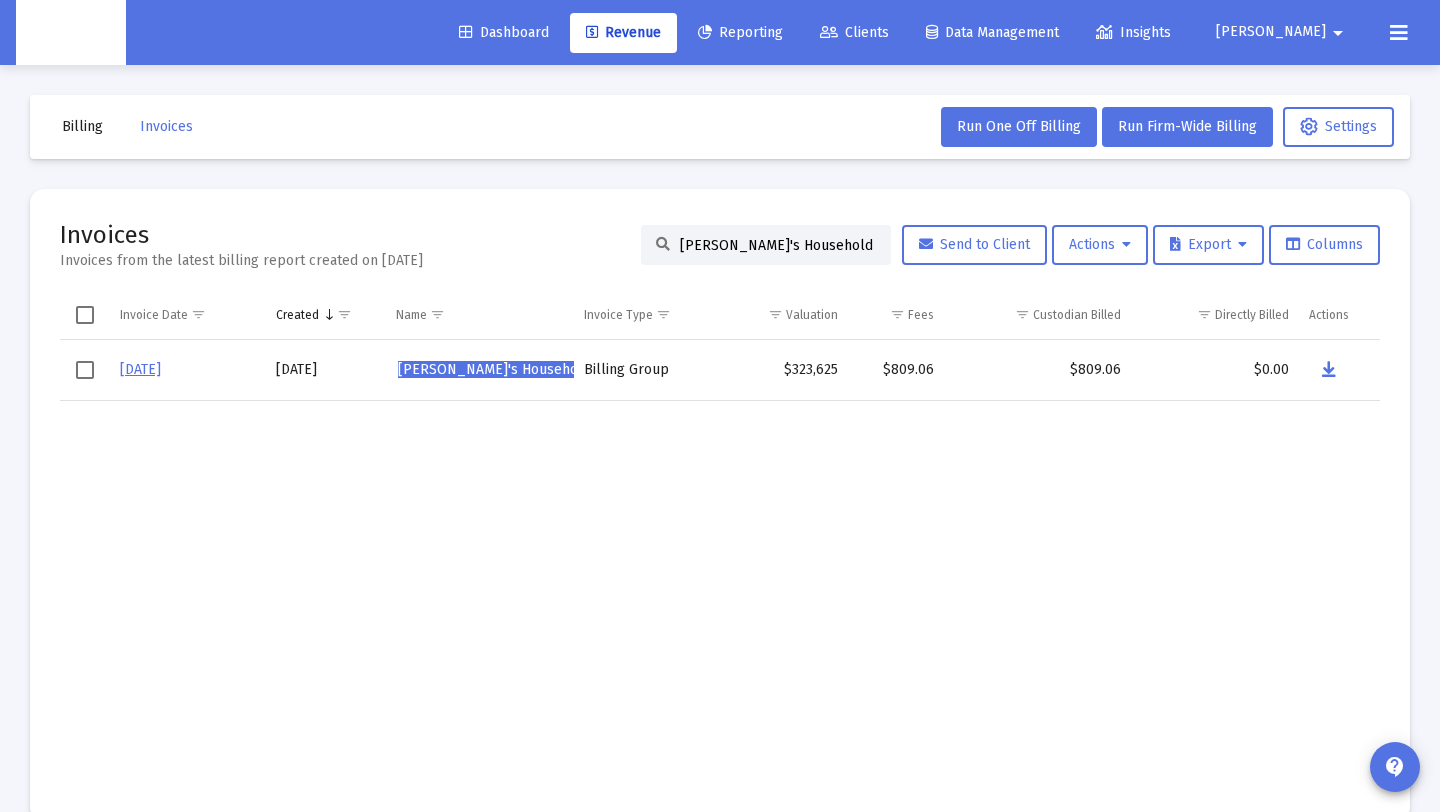 paste on "Rachel Kraus" 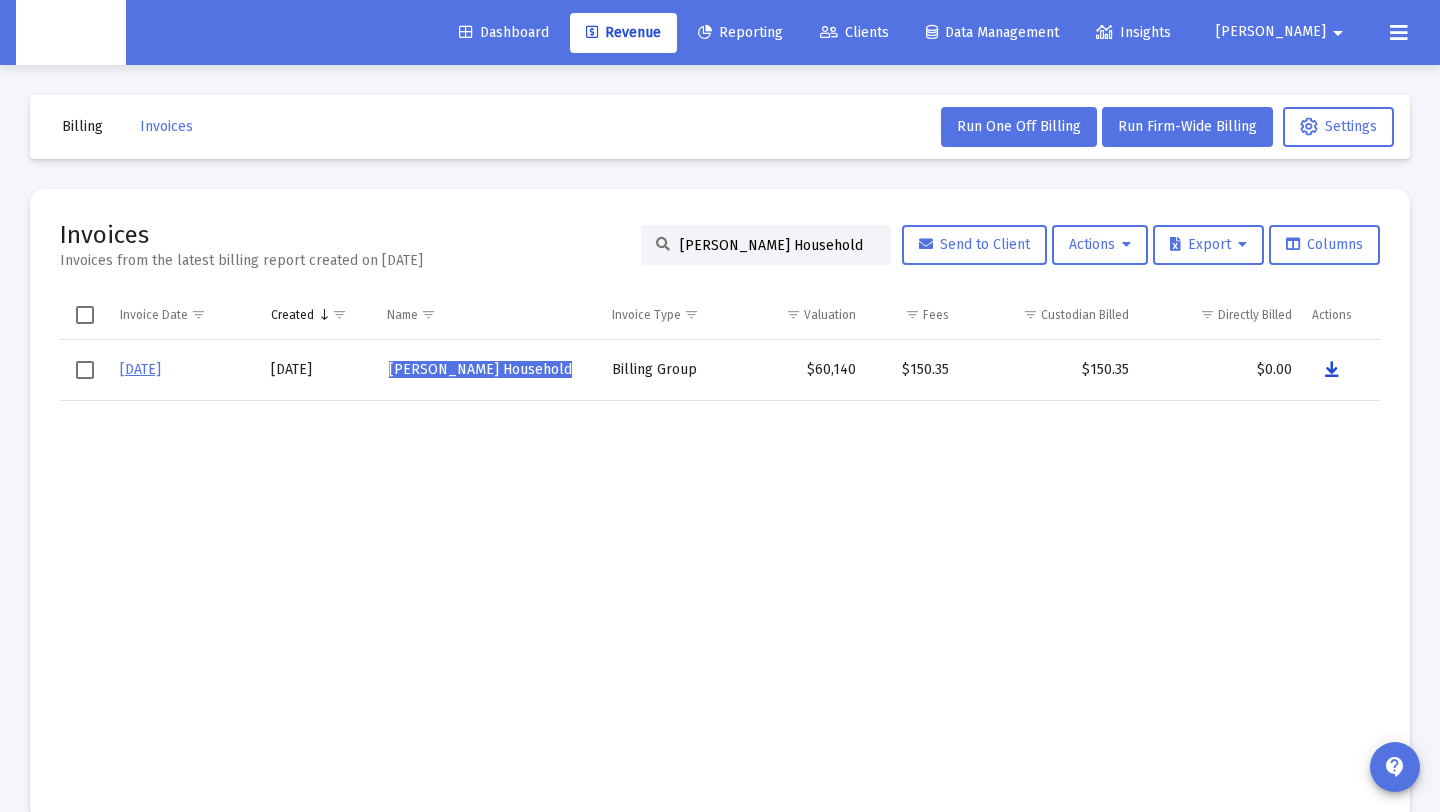 click at bounding box center [1332, 370] 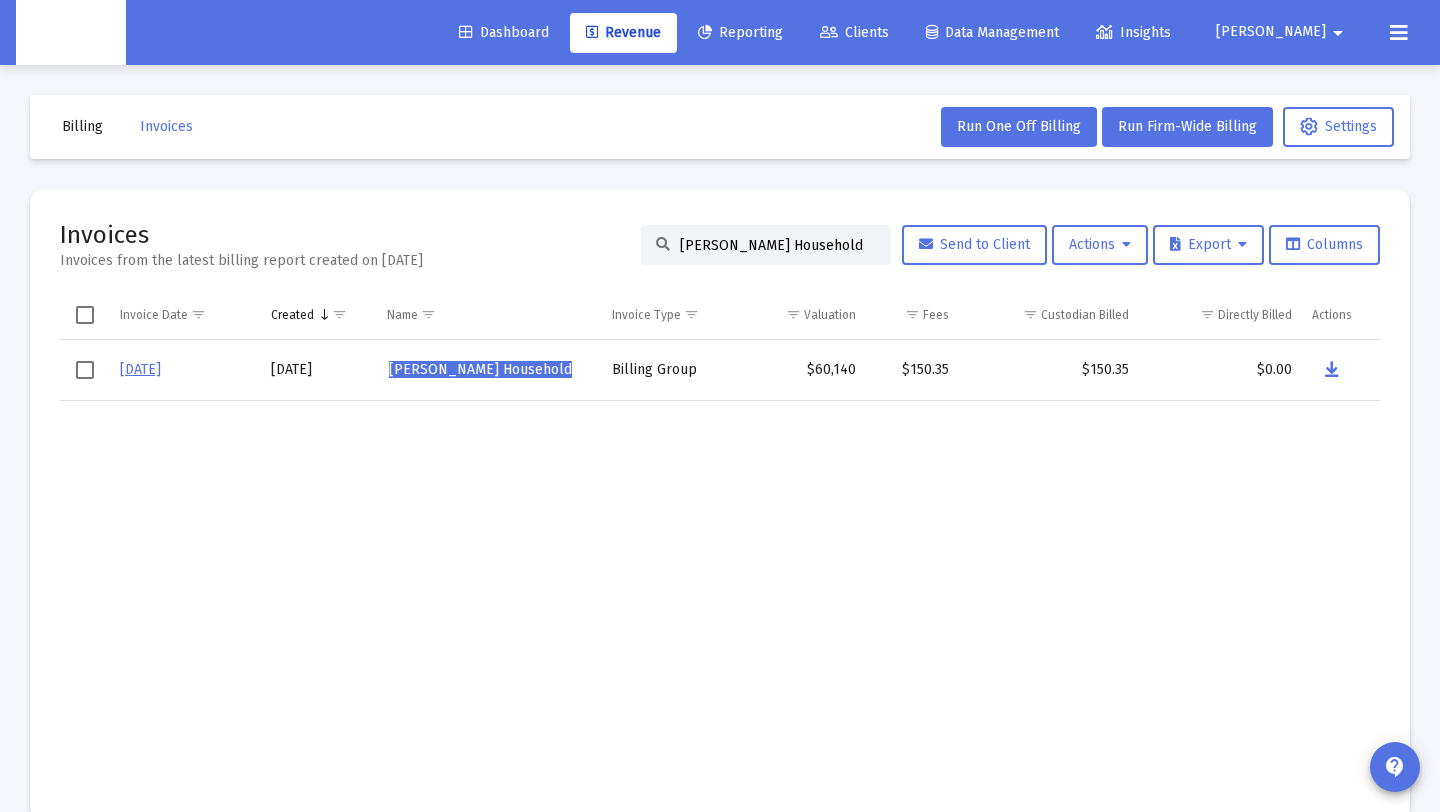paste on "Sandra Brown" 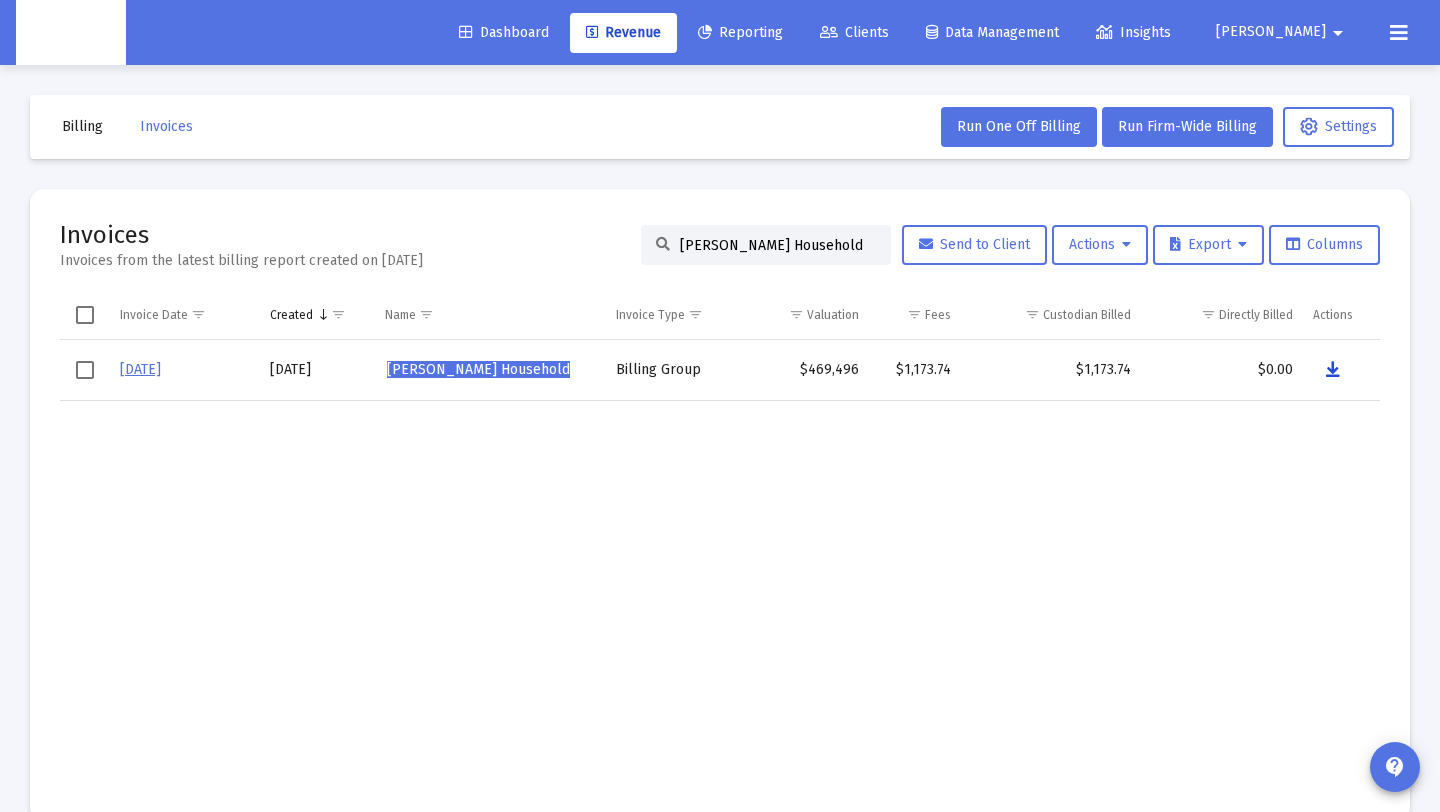 click at bounding box center (1333, 370) 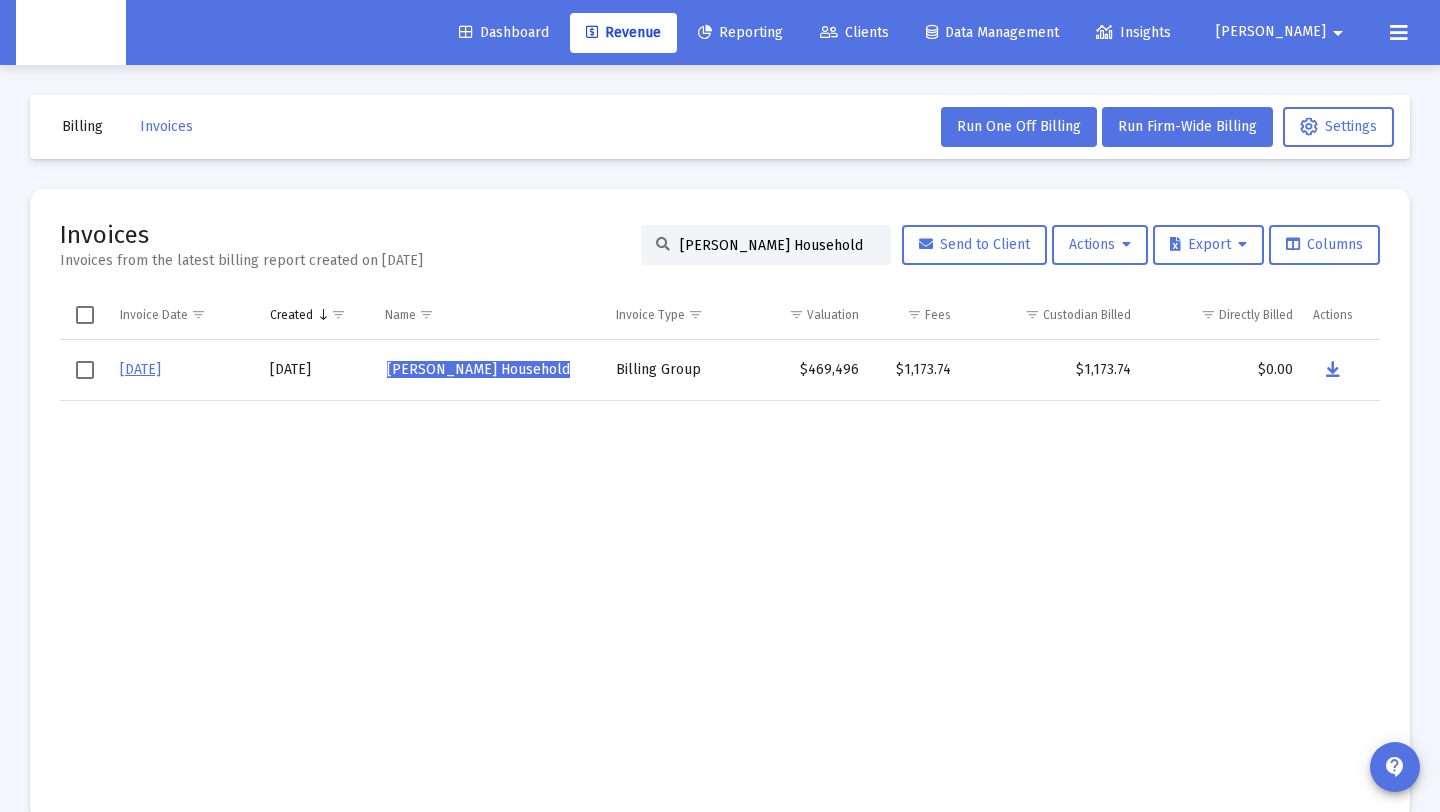 drag, startPoint x: 840, startPoint y: 246, endPoint x: 660, endPoint y: 241, distance: 180.06943 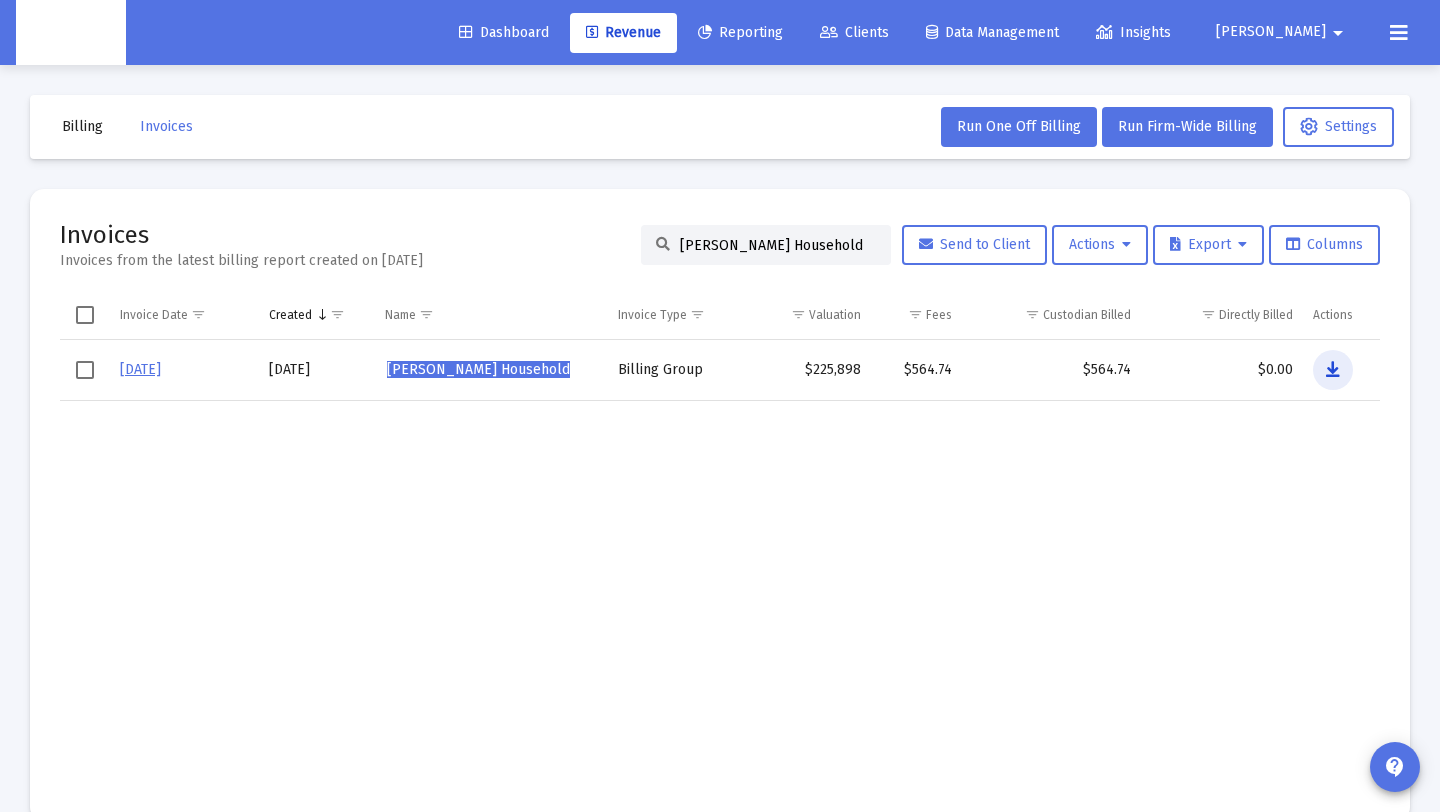 drag, startPoint x: 1335, startPoint y: 364, endPoint x: 1320, endPoint y: 378, distance: 20.518284 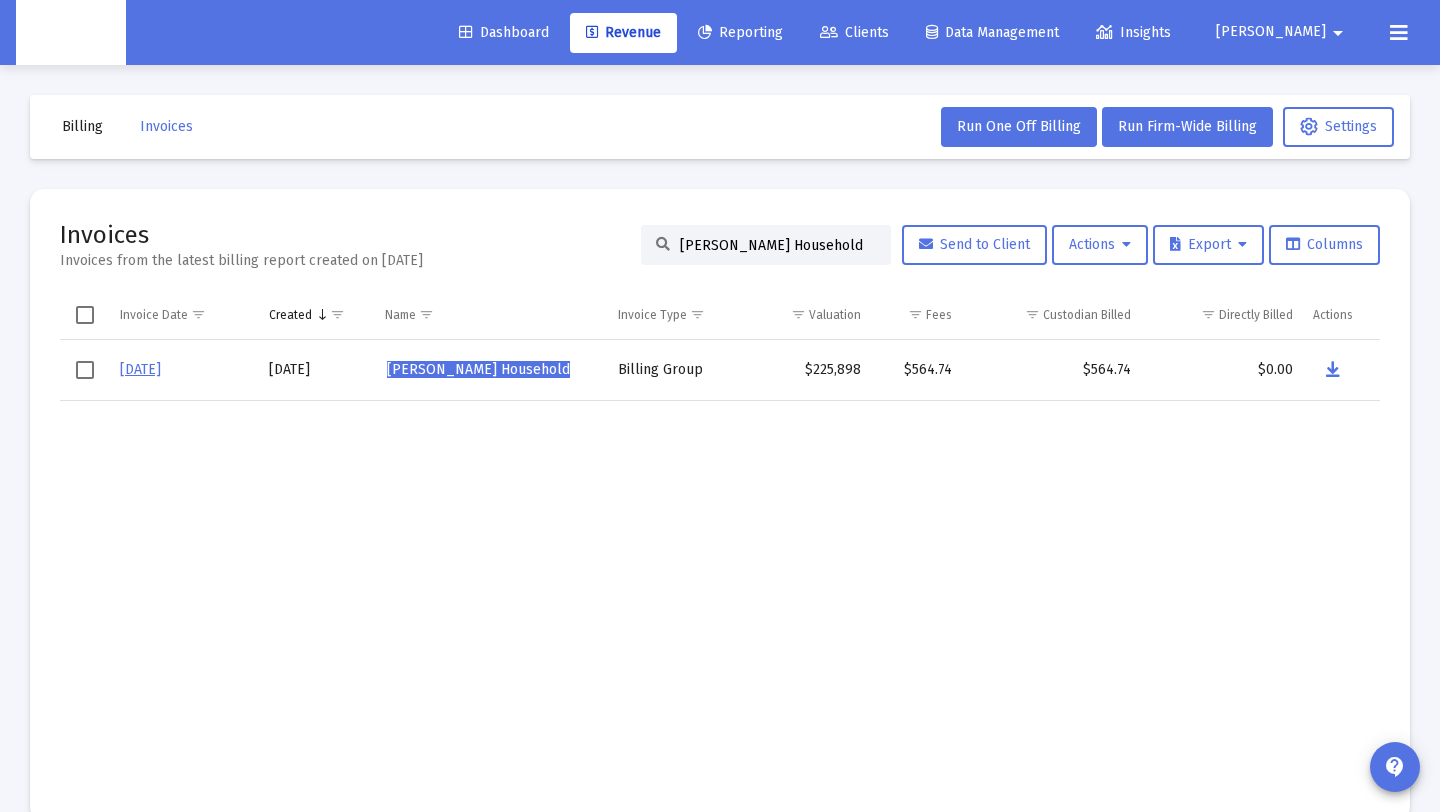 paste on "elby Doyle" 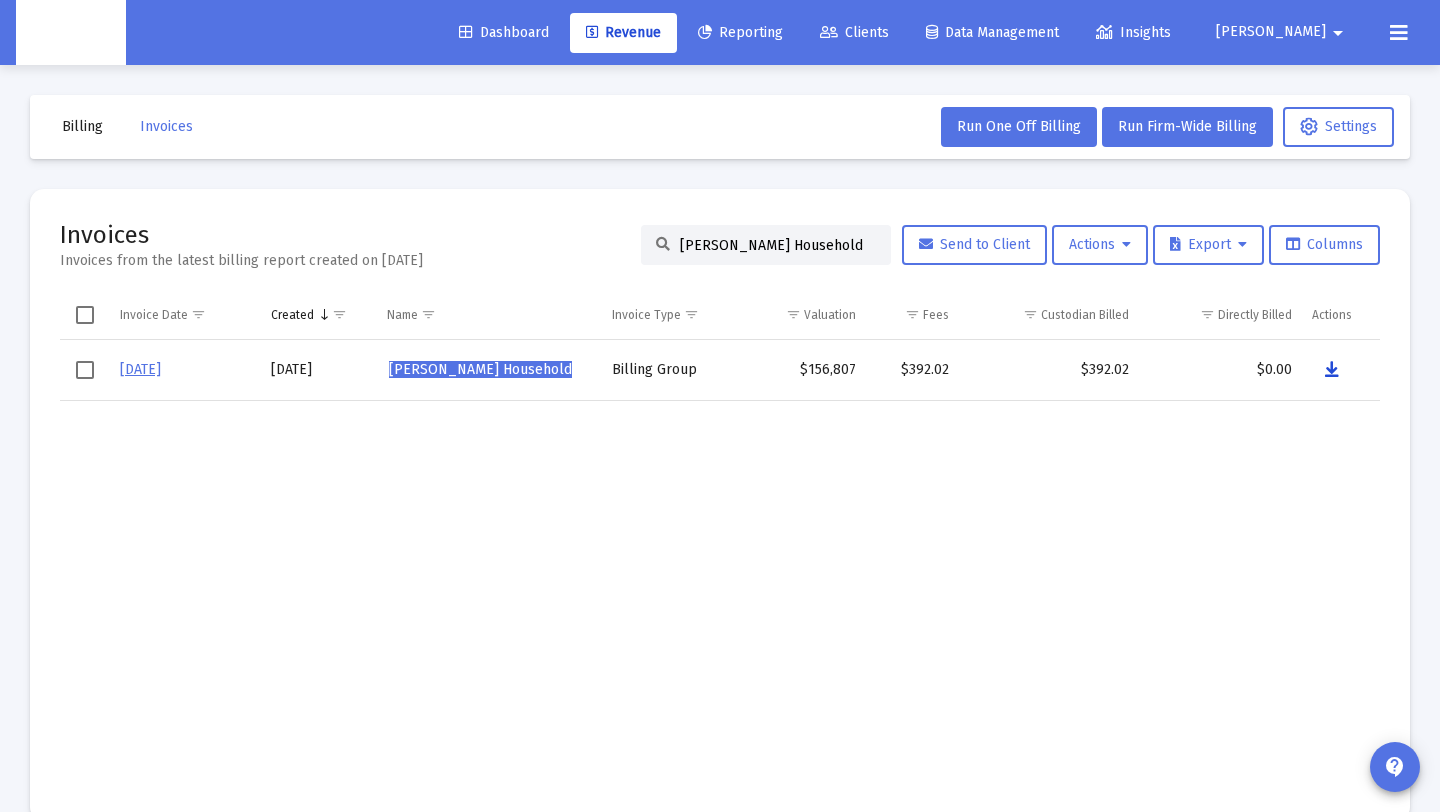 drag, startPoint x: 1331, startPoint y: 374, endPoint x: 1272, endPoint y: 396, distance: 62.968246 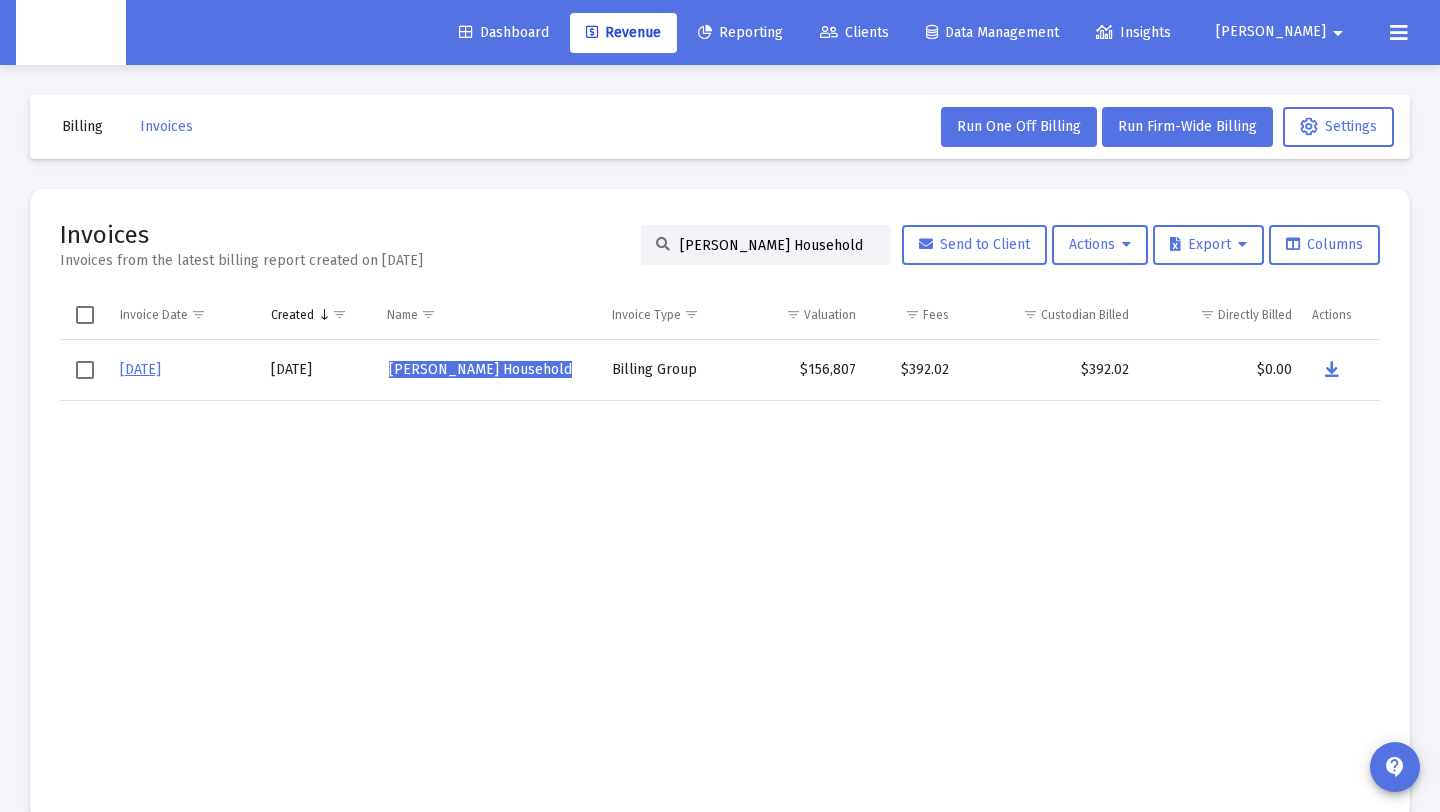 drag, startPoint x: 847, startPoint y: 247, endPoint x: 495, endPoint y: 248, distance: 352.00143 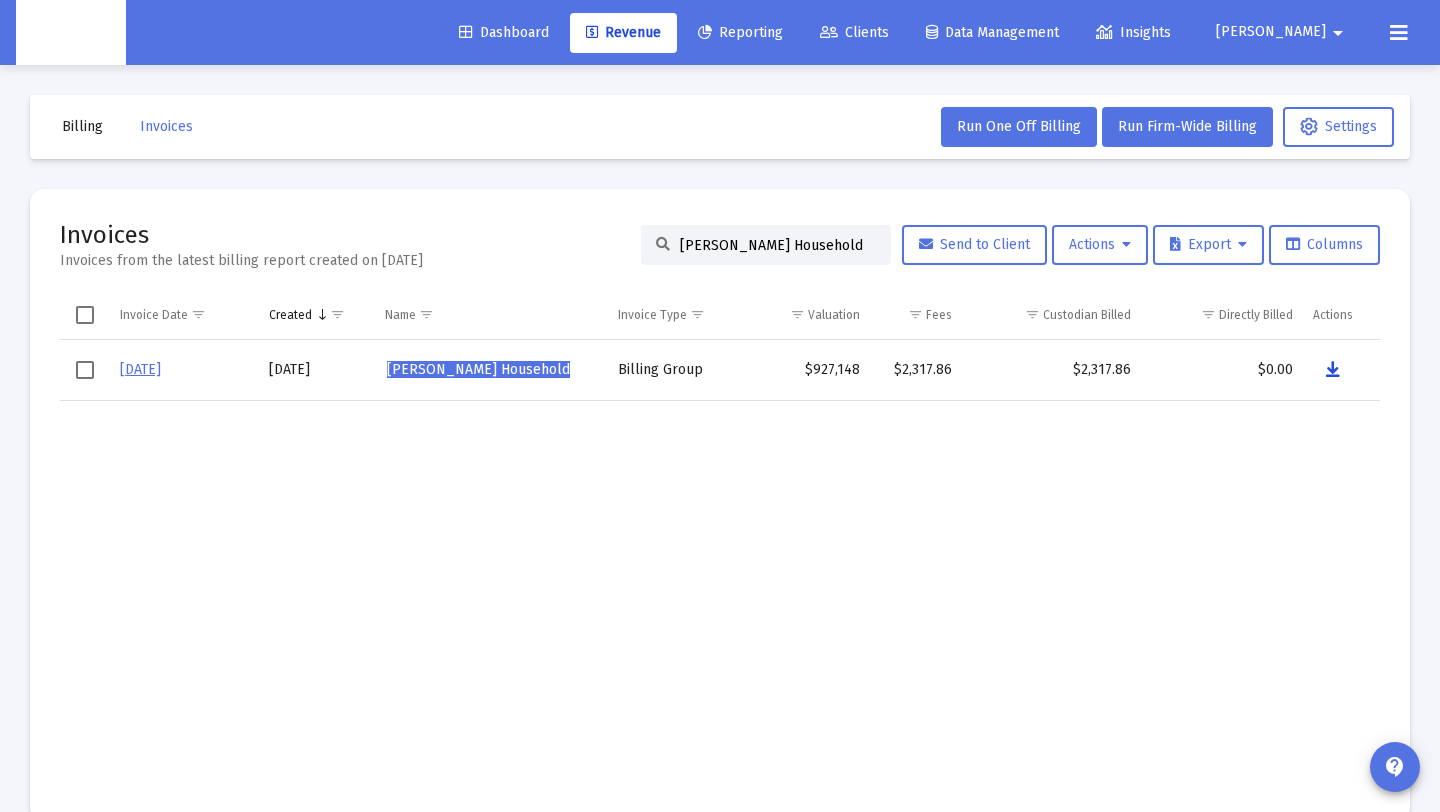 drag, startPoint x: 1339, startPoint y: 369, endPoint x: 1321, endPoint y: 378, distance: 20.12461 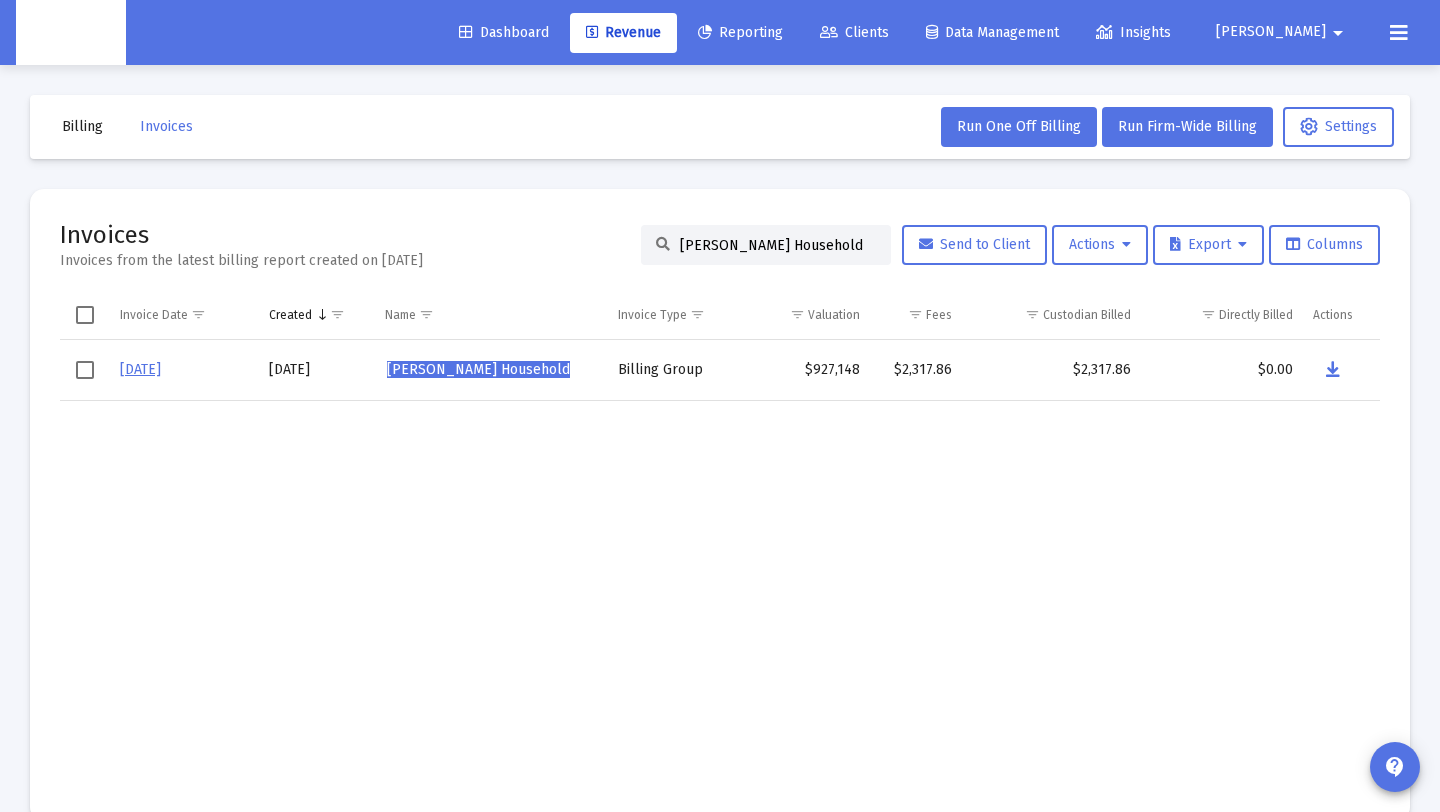 drag, startPoint x: 847, startPoint y: 245, endPoint x: 580, endPoint y: 255, distance: 267.1872 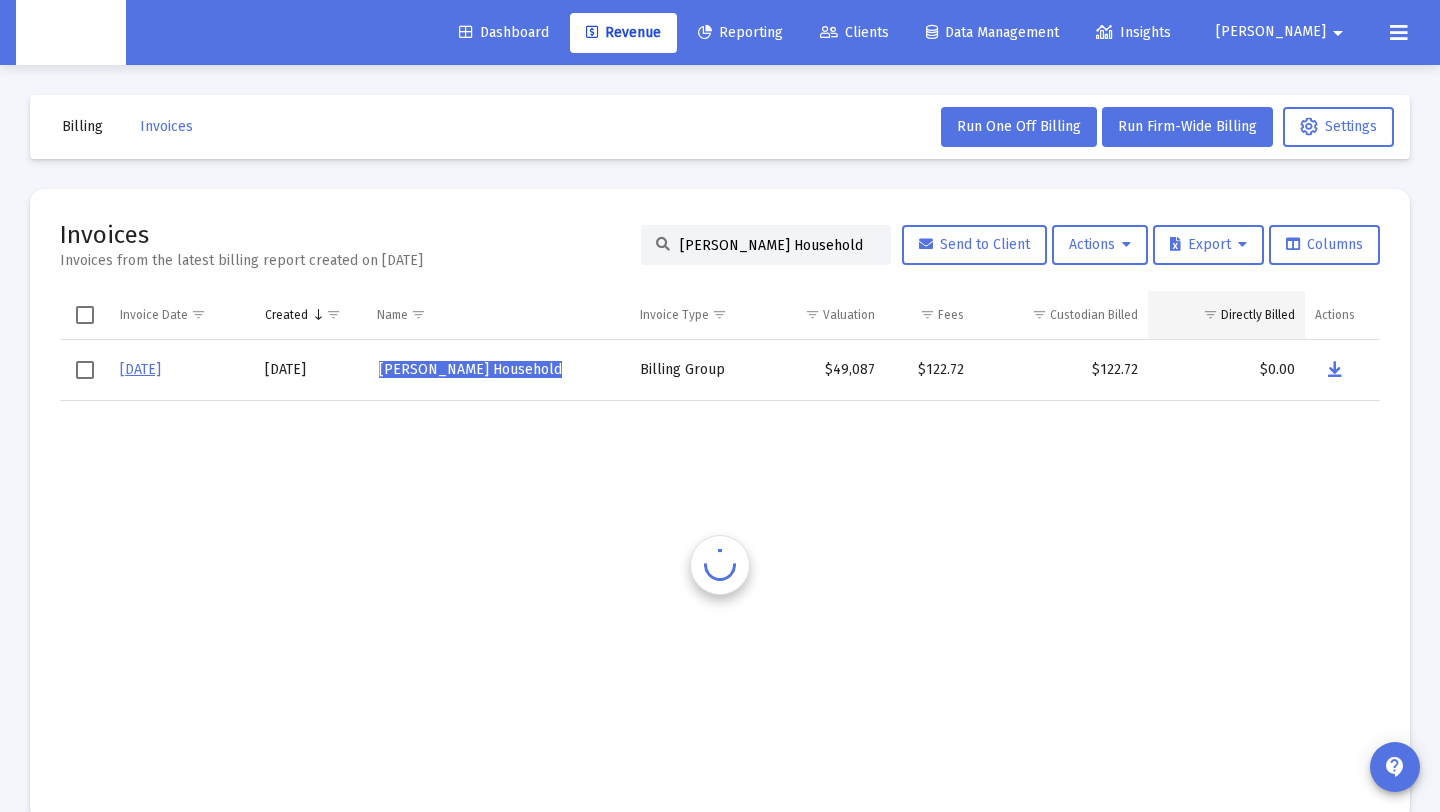 scroll, scrollTop: 0, scrollLeft: 8, axis: horizontal 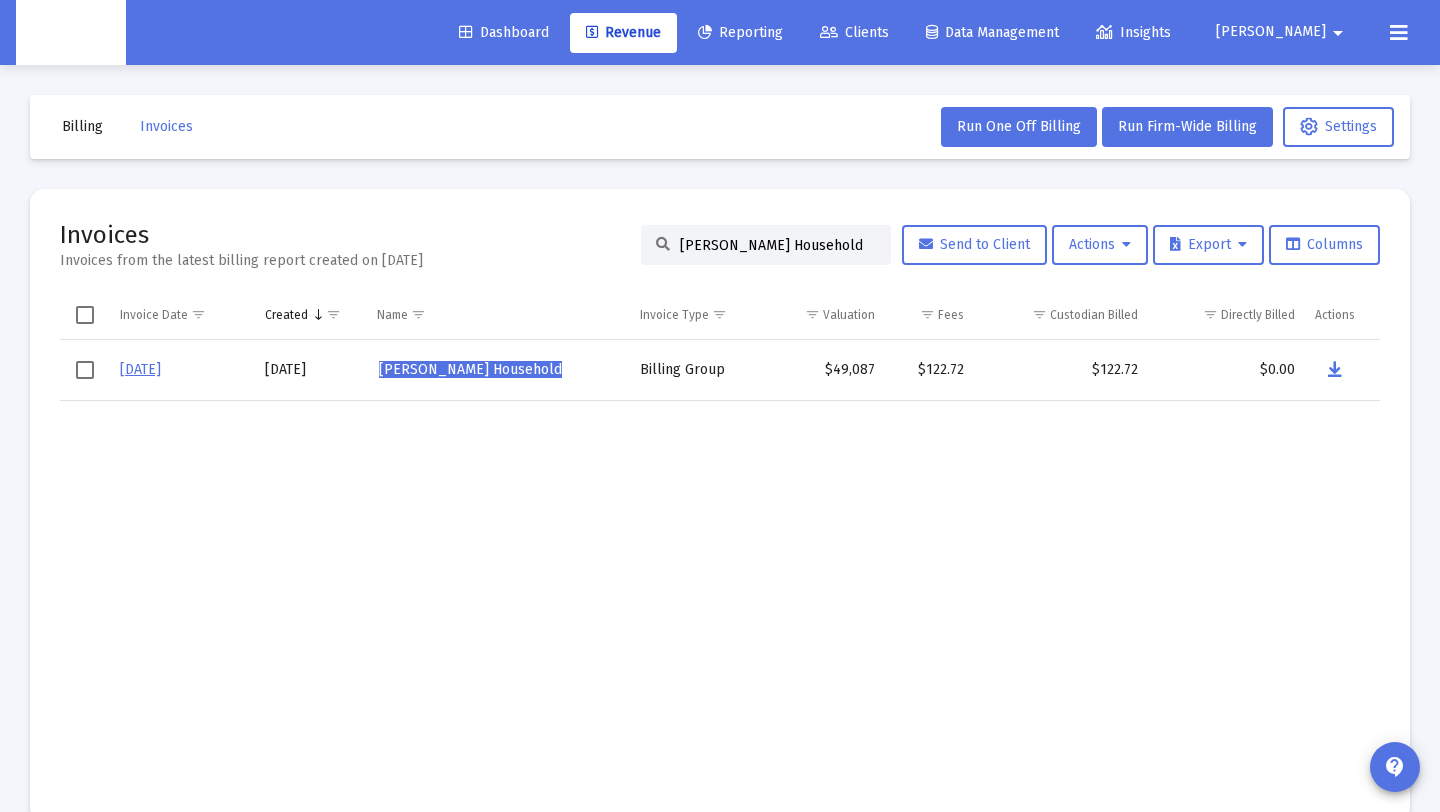 type on "Victoria Gancarczyk's Household" 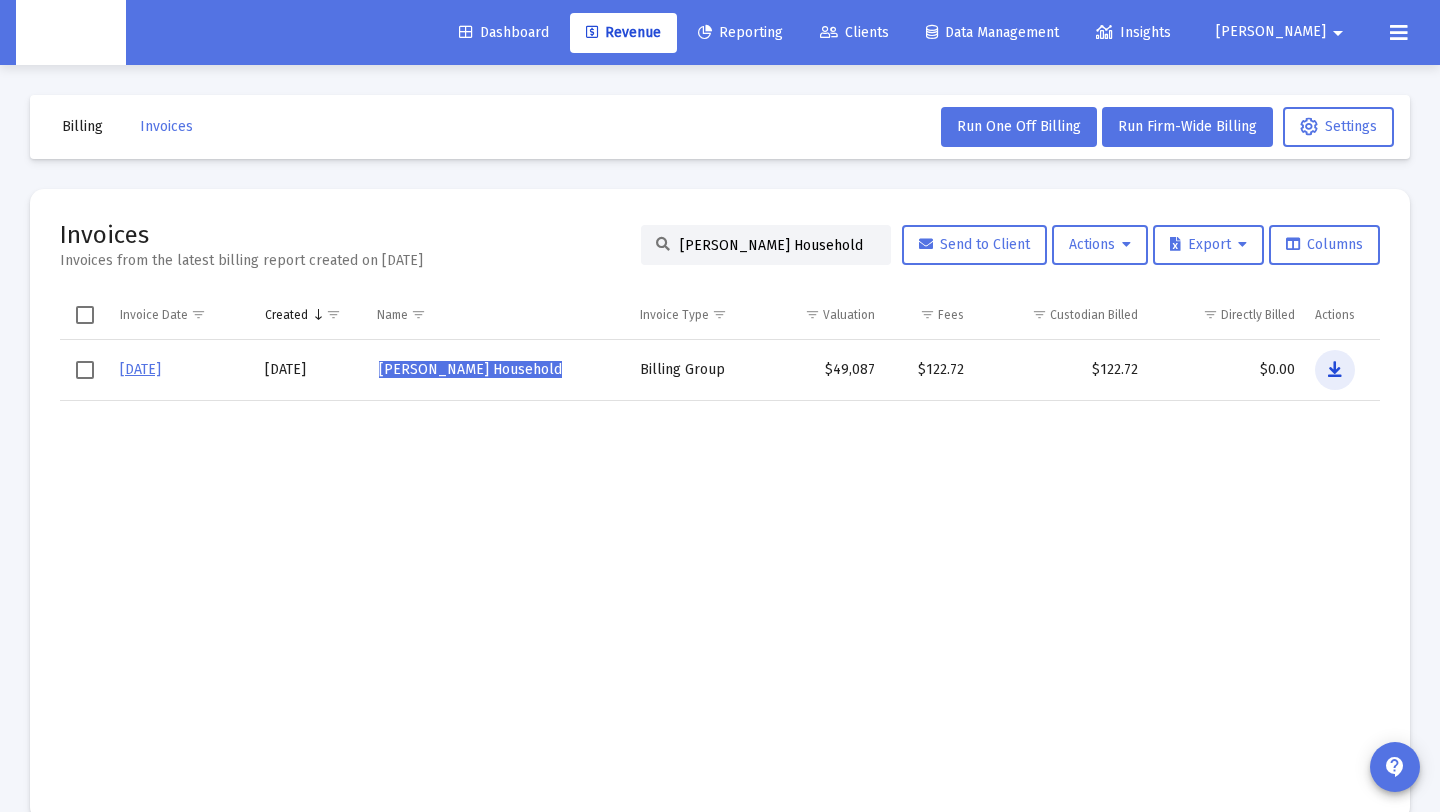 click at bounding box center (1335, 370) 